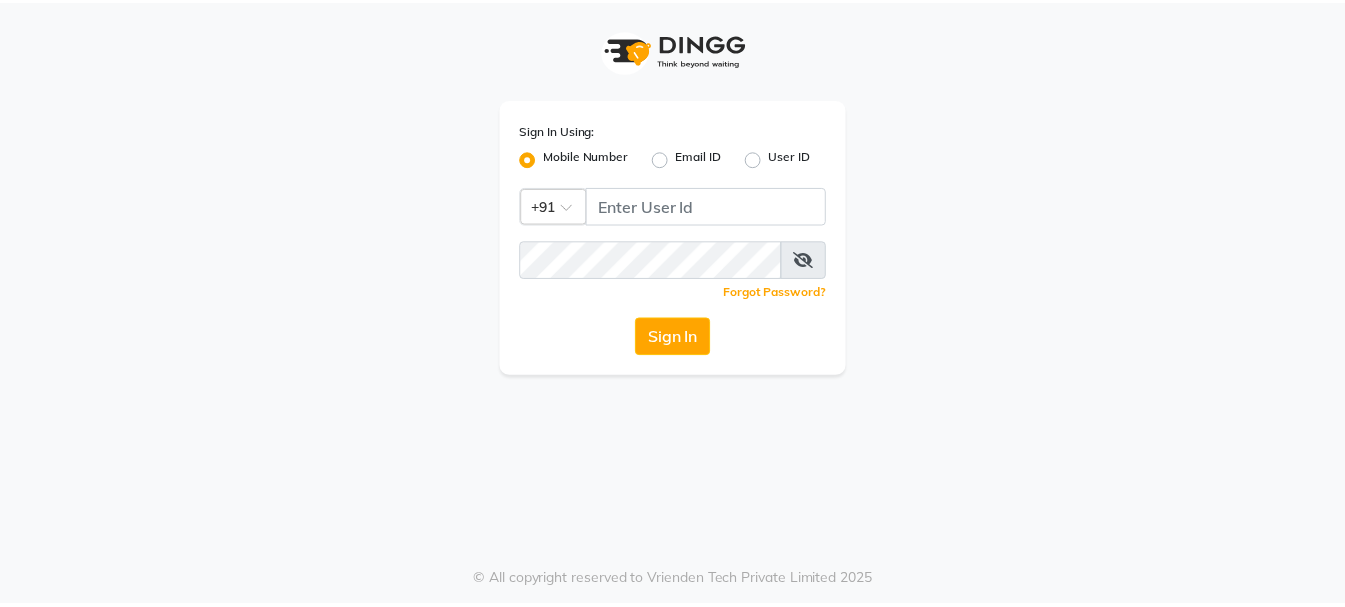 scroll, scrollTop: 0, scrollLeft: 0, axis: both 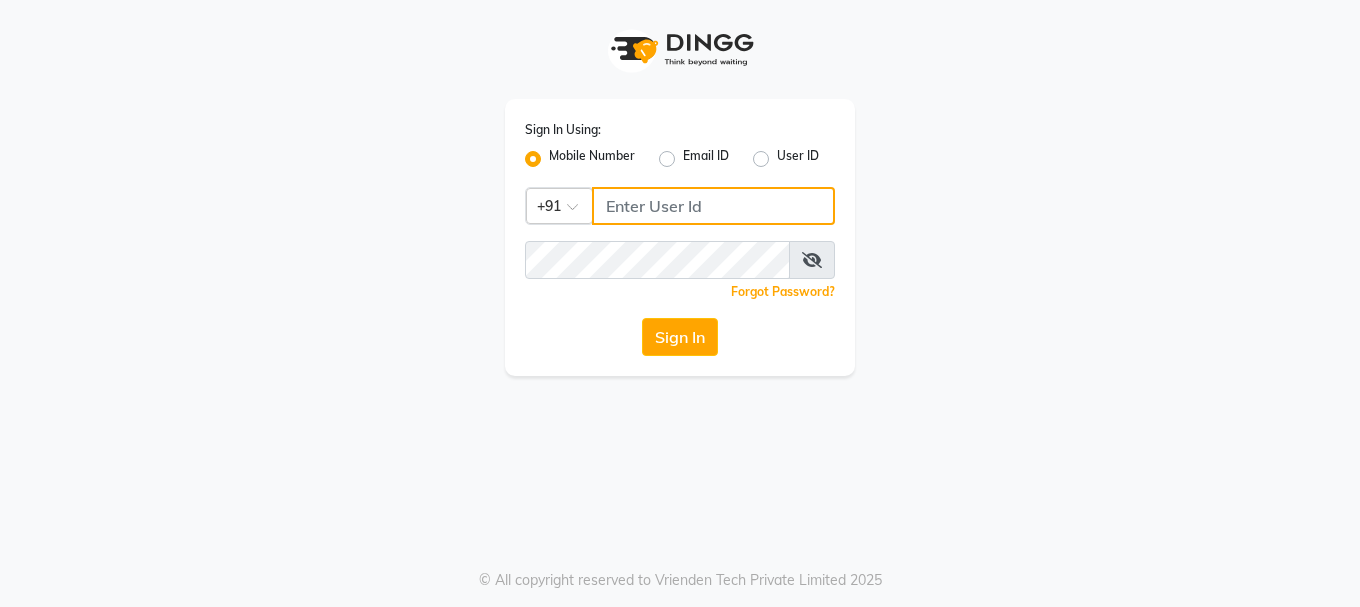 click 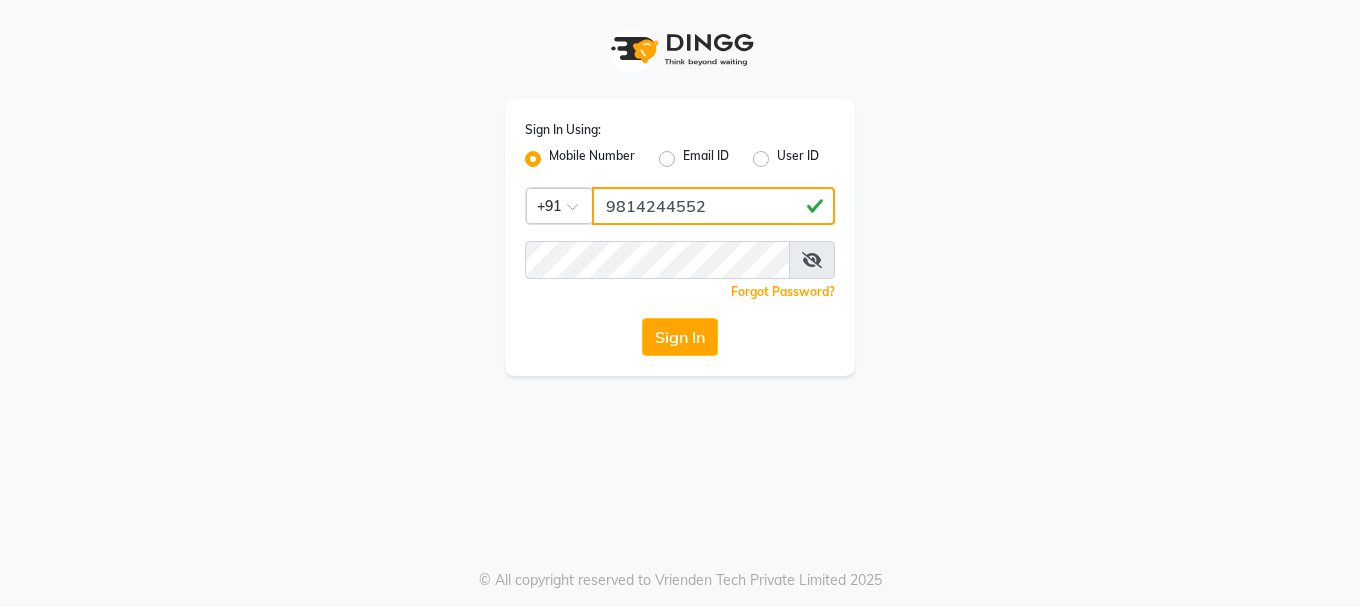 type on "9814244552" 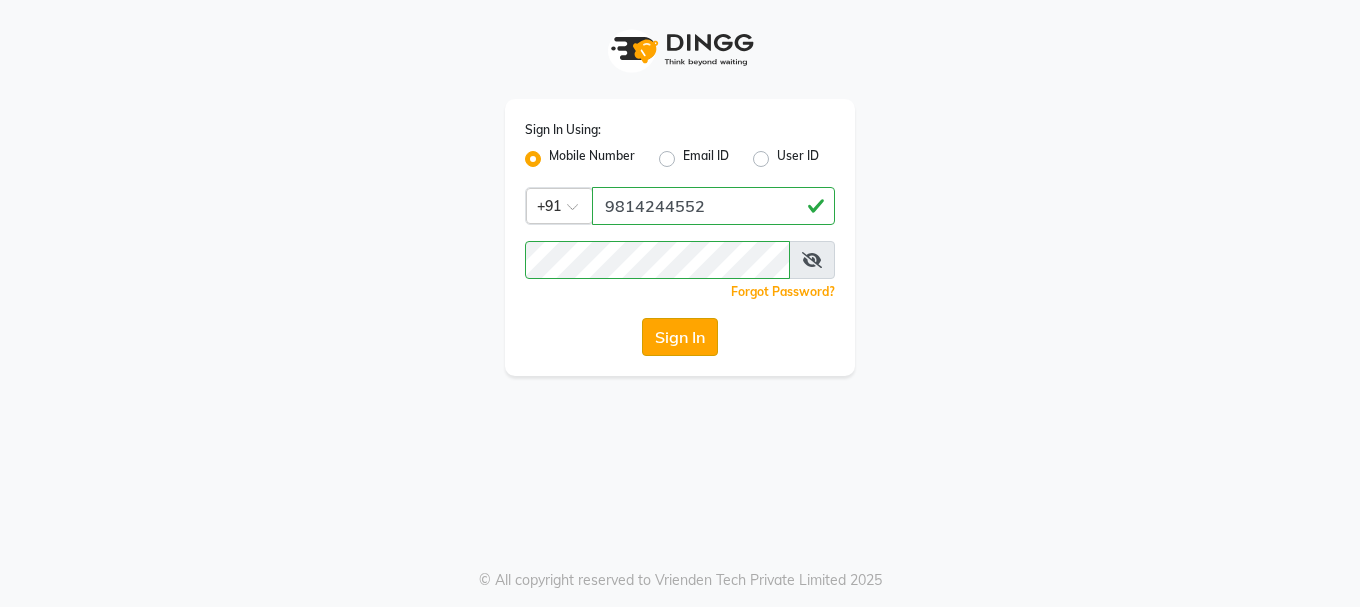 click on "Sign In" 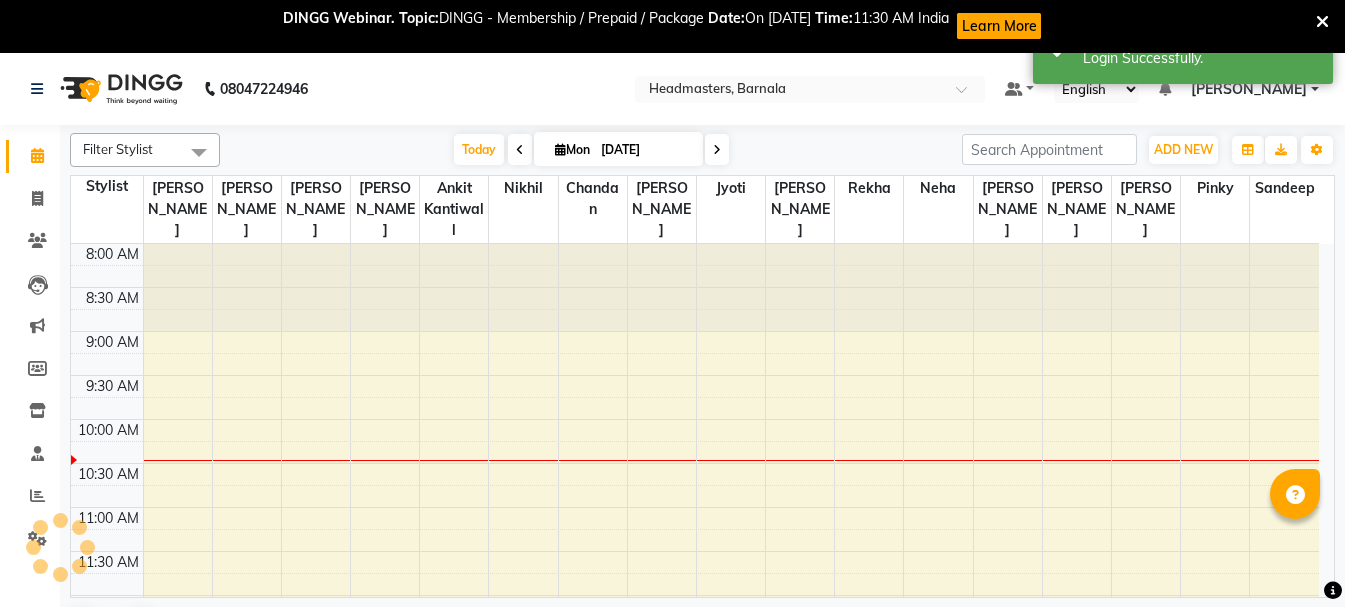 scroll, scrollTop: 0, scrollLeft: 0, axis: both 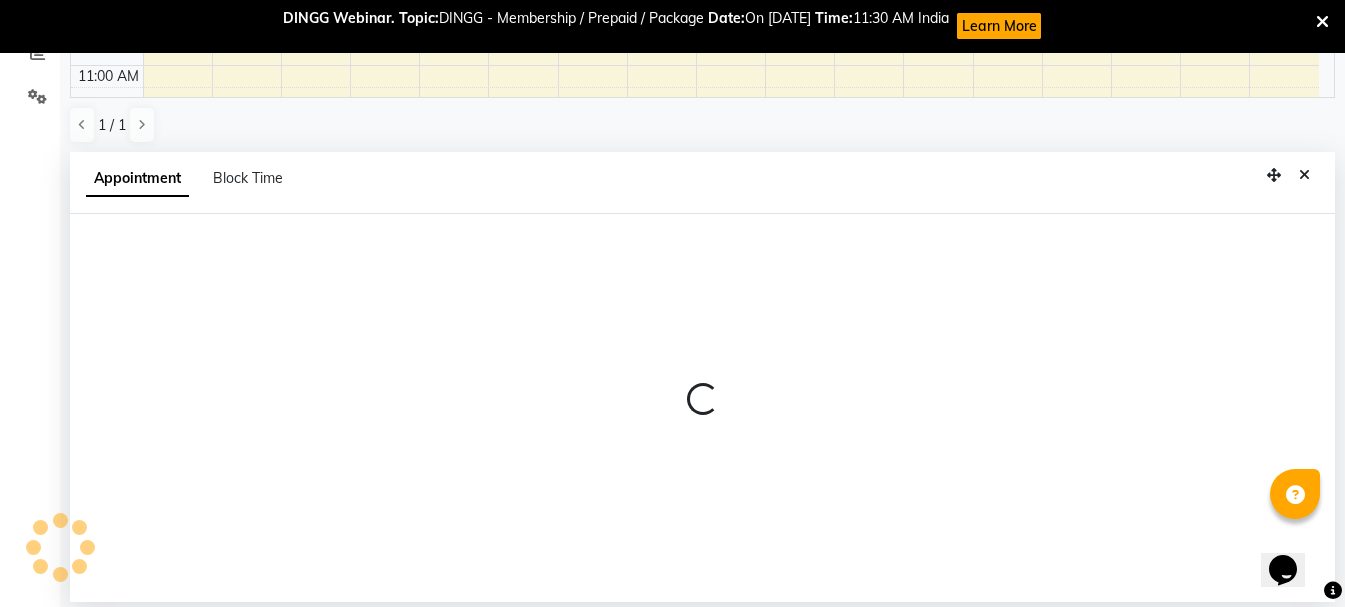 select on "67278" 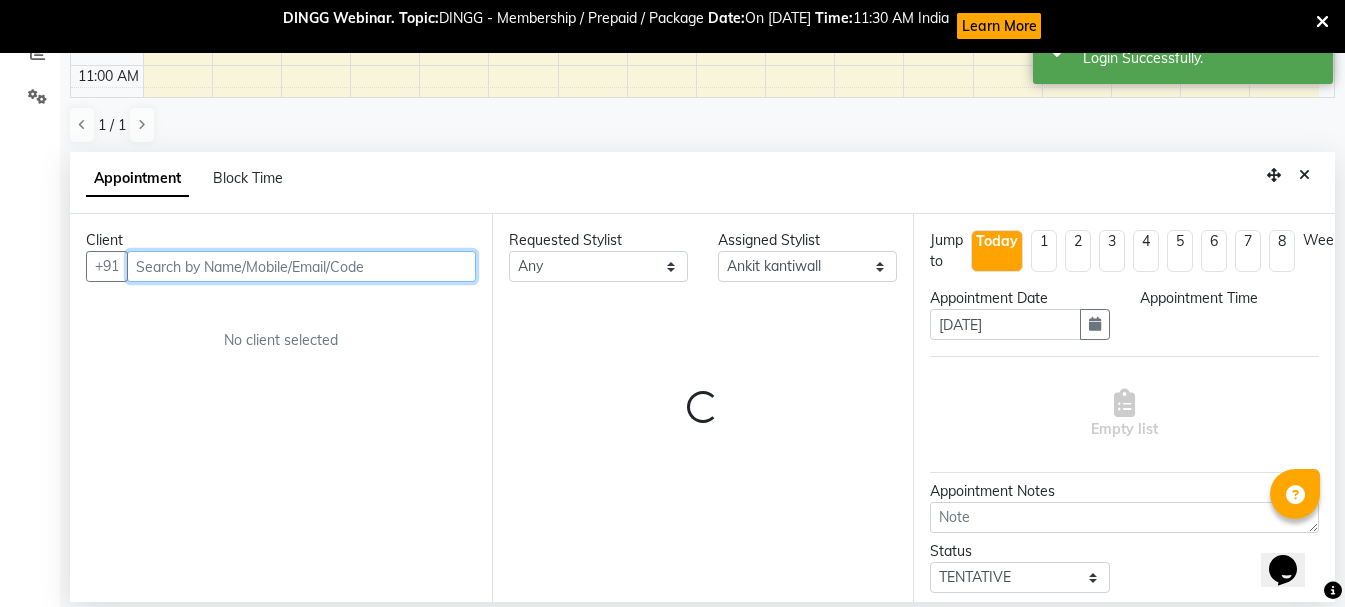 select on "615" 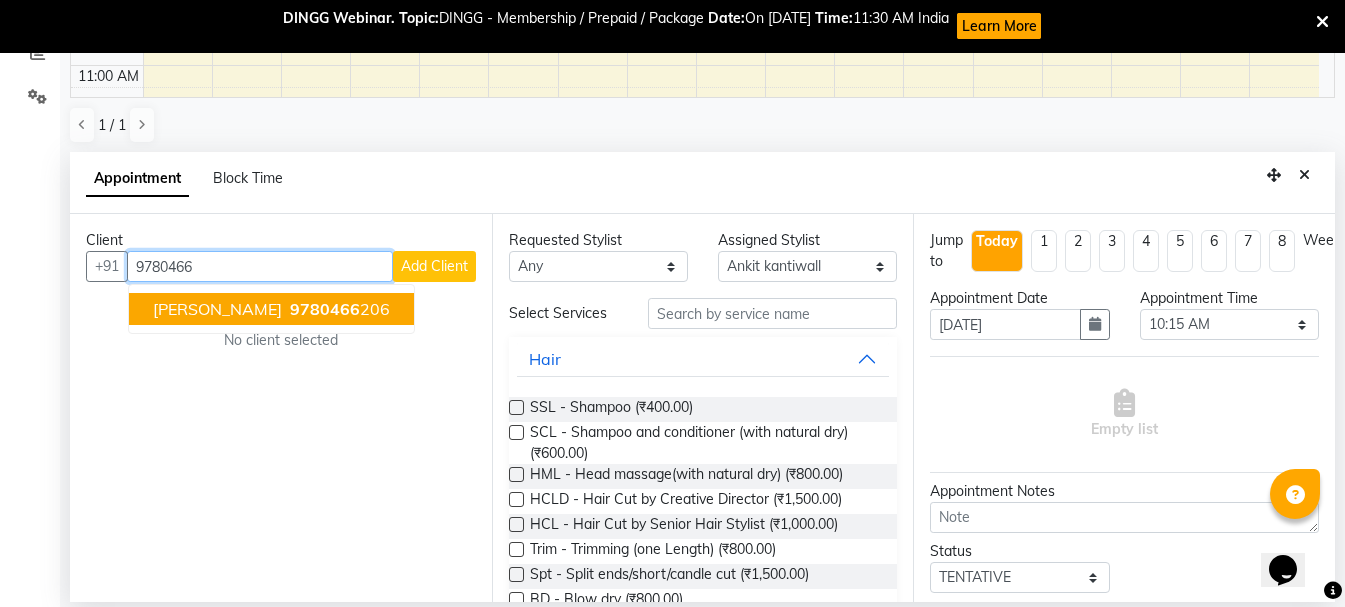 click on "9780466 206" at bounding box center (338, 309) 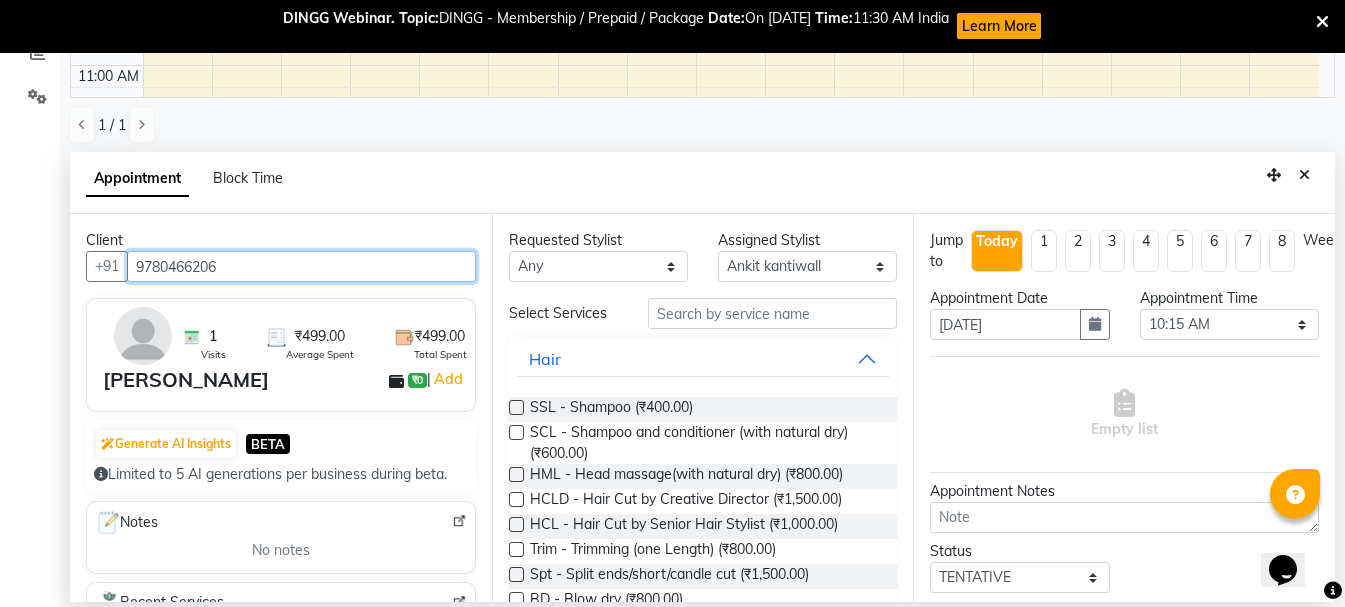 type on "9780466206" 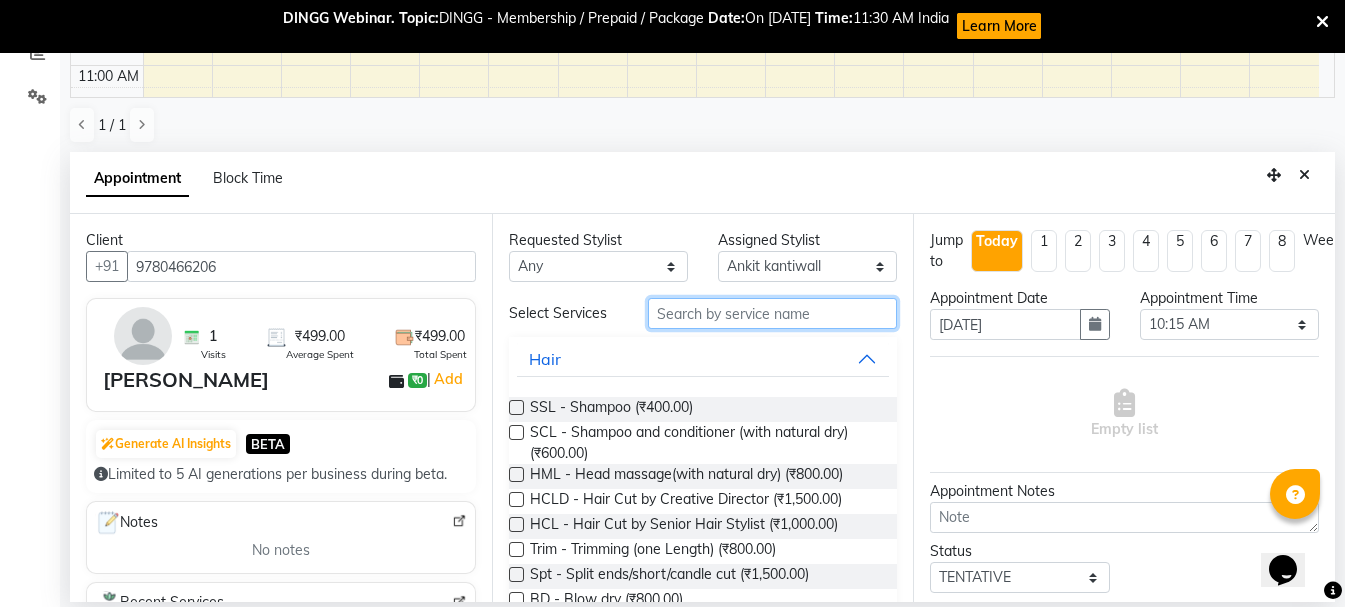 click at bounding box center (772, 313) 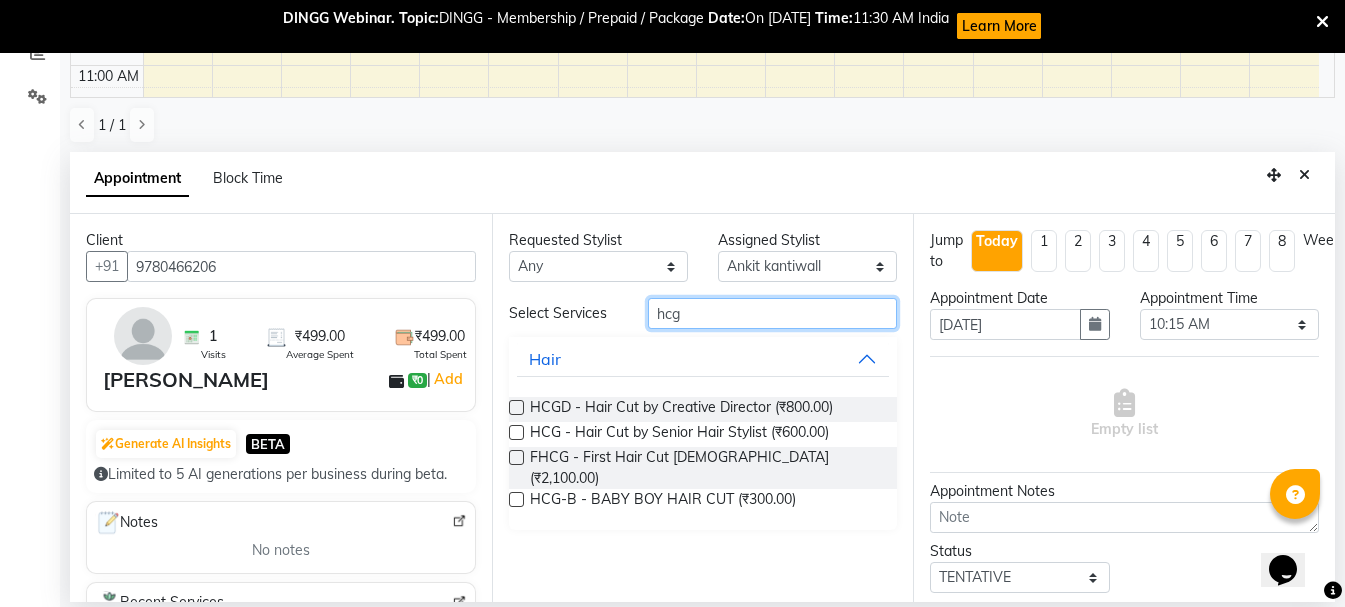 type on "hcg" 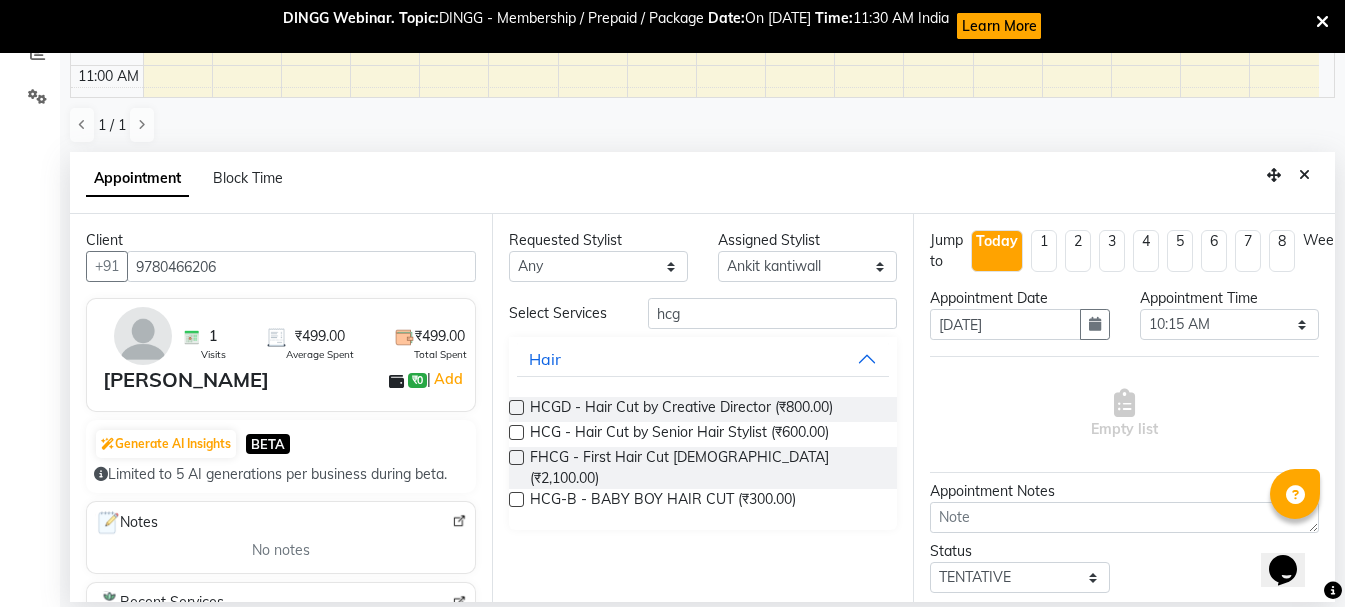 click at bounding box center (516, 432) 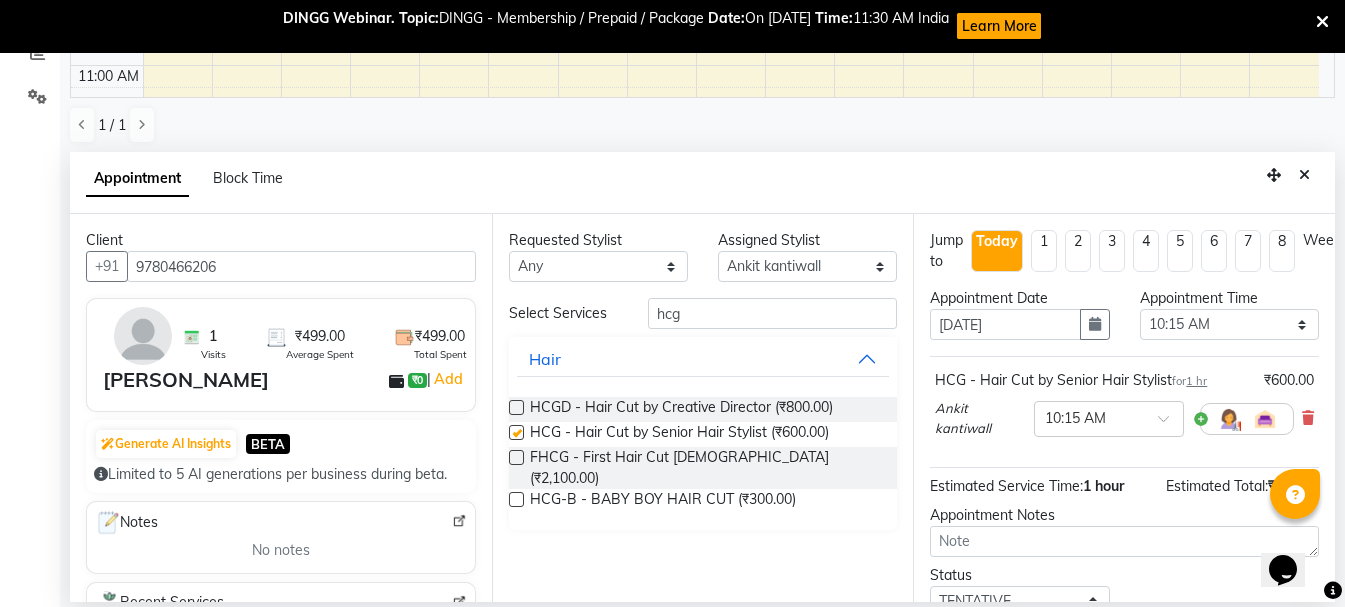 checkbox on "false" 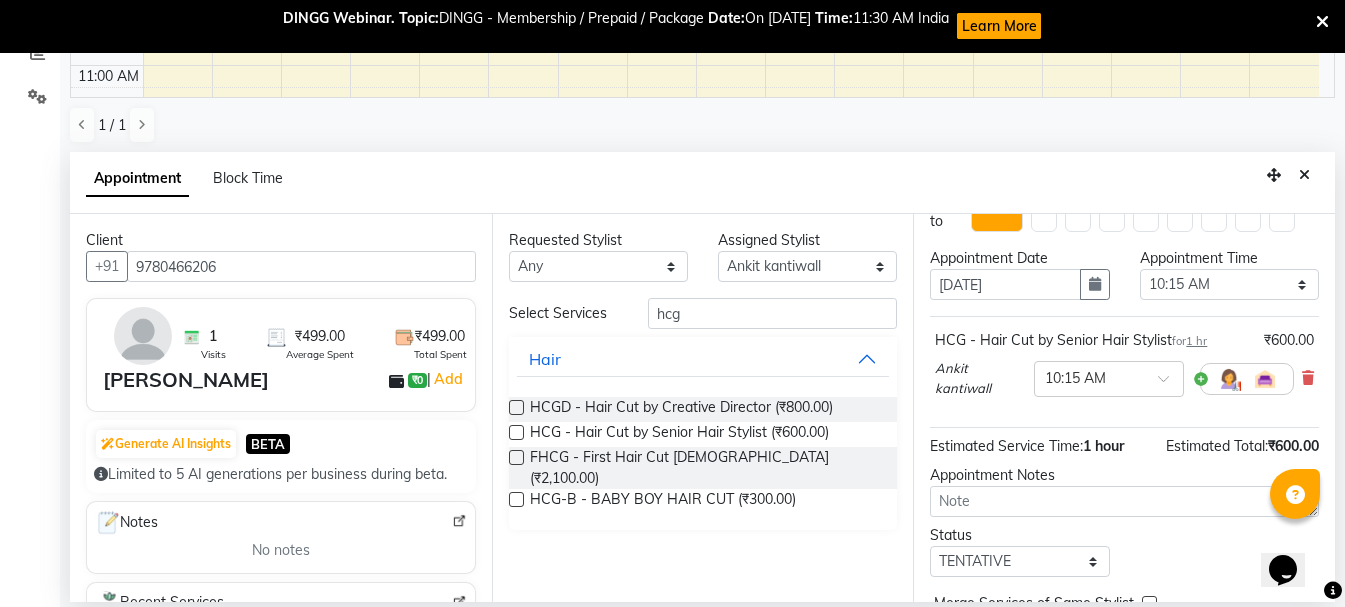 scroll, scrollTop: 156, scrollLeft: 0, axis: vertical 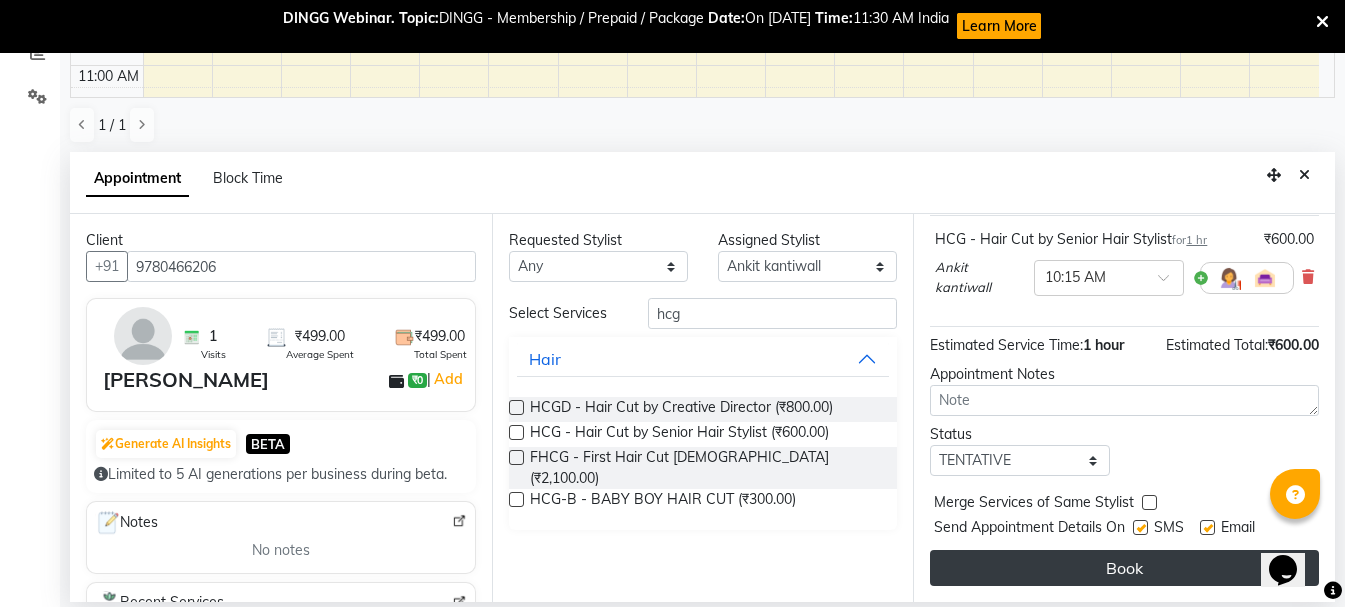 click on "Book" at bounding box center (1124, 568) 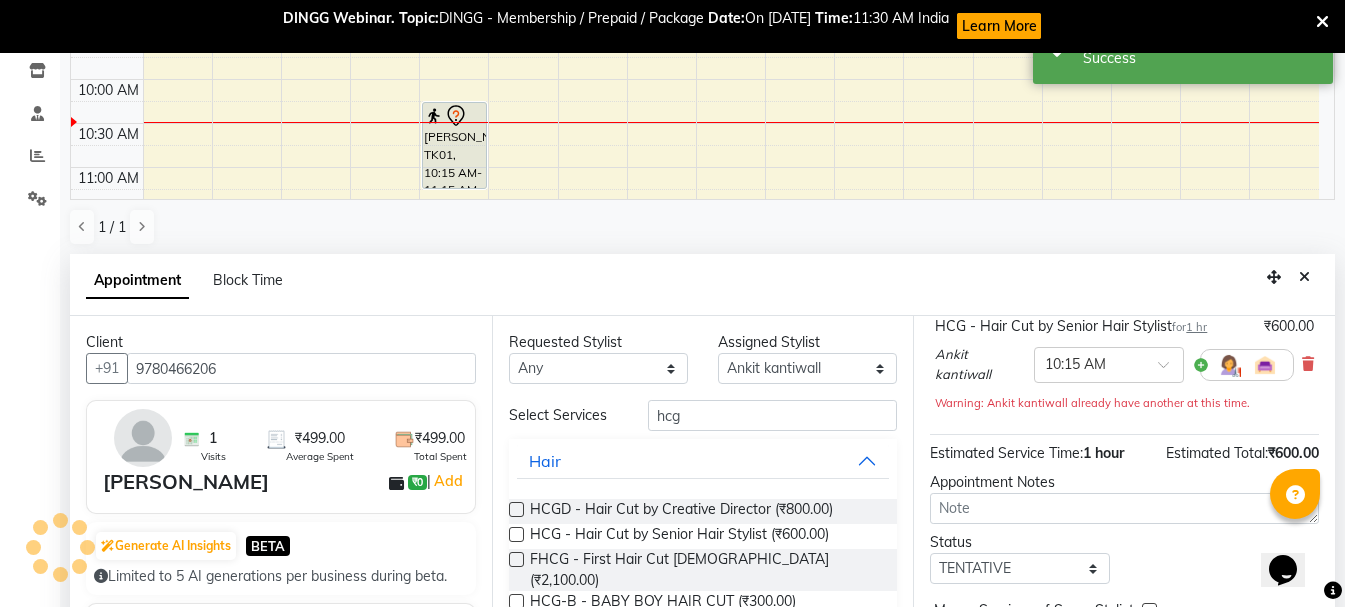 scroll, scrollTop: 0, scrollLeft: 0, axis: both 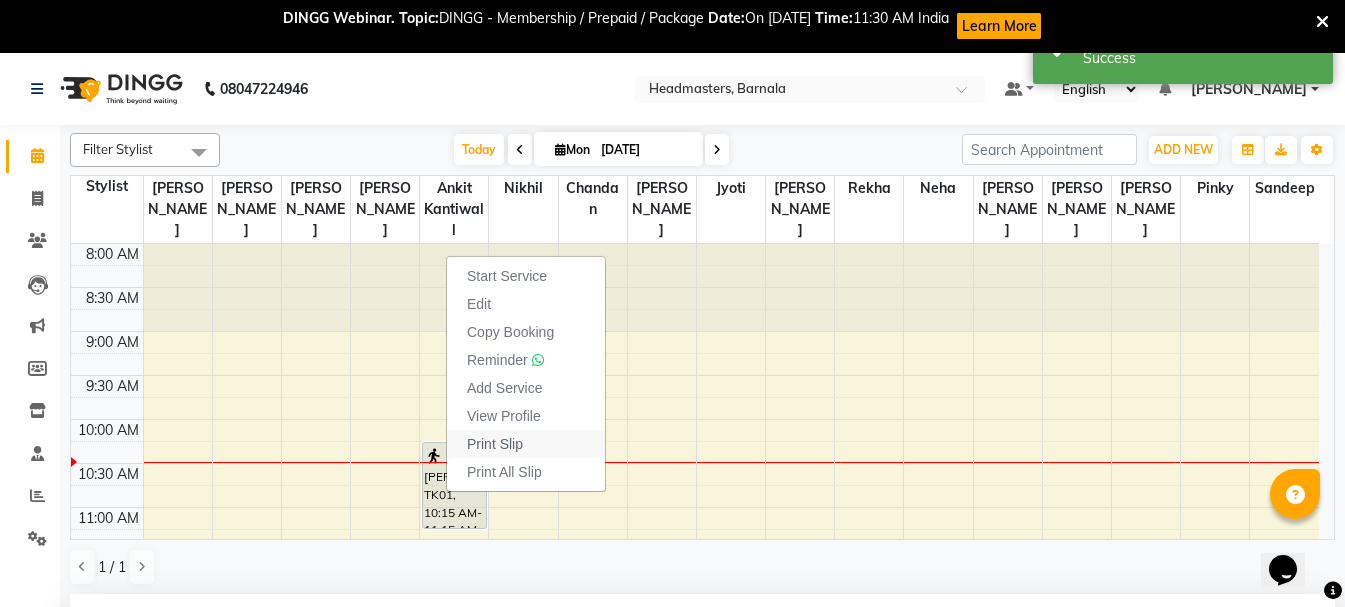 click on "Print Slip" at bounding box center [495, 444] 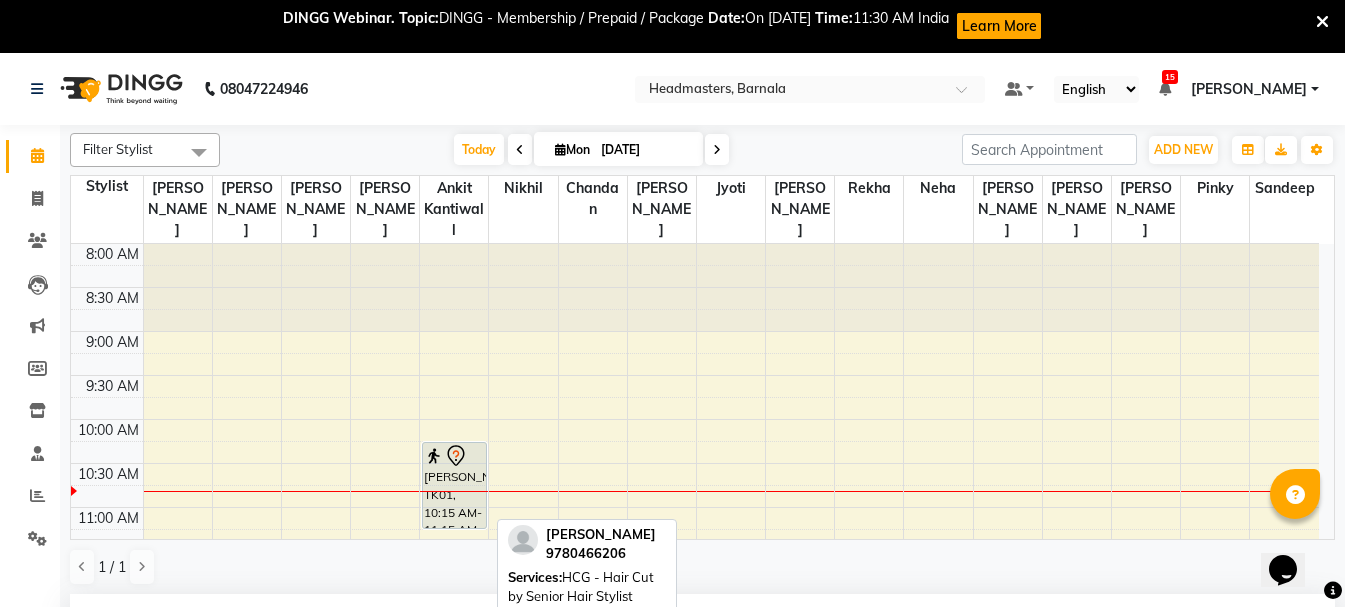 click 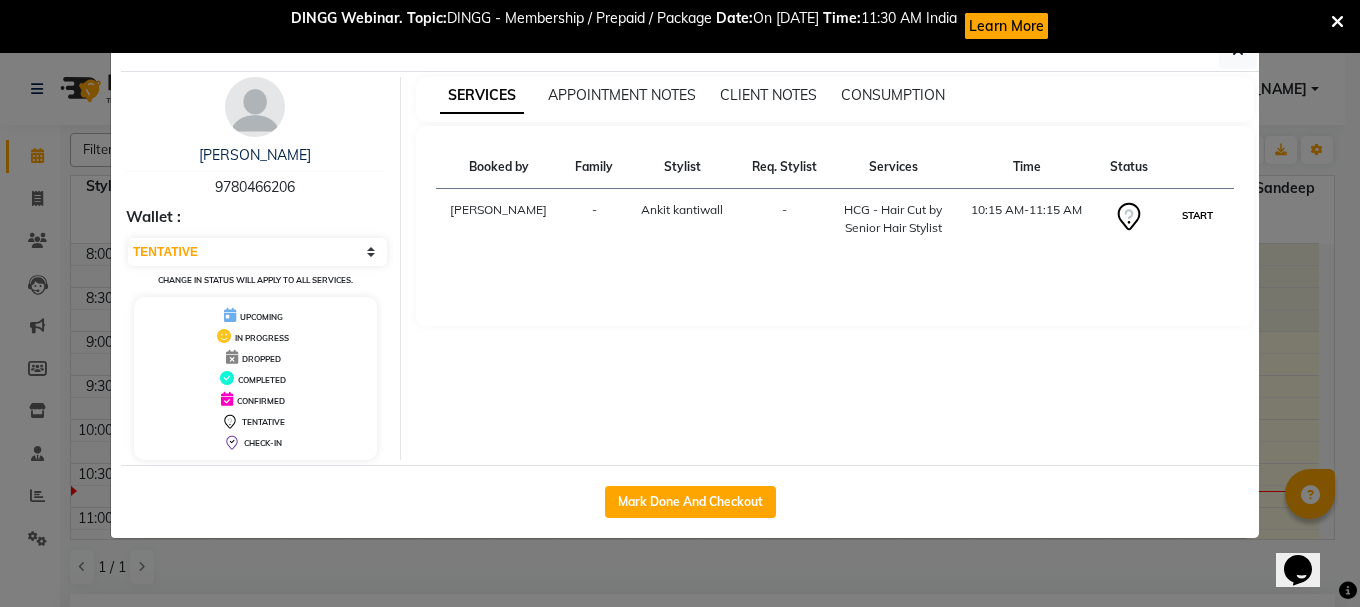 click on "START" at bounding box center [1197, 215] 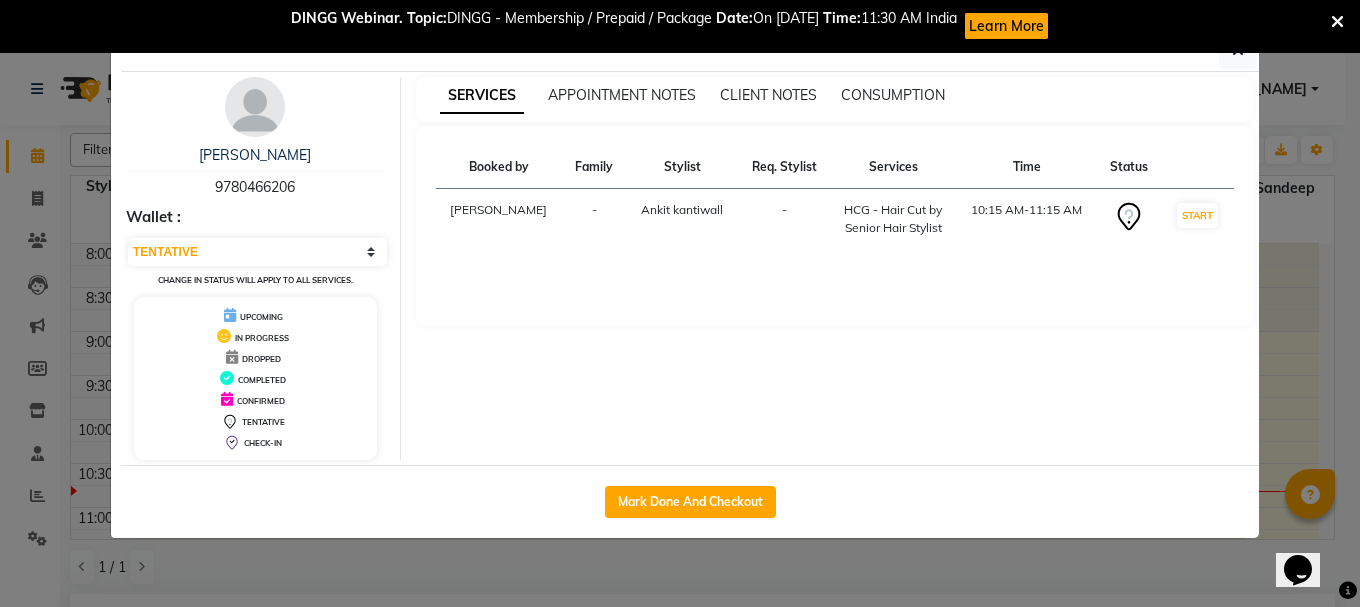 select on "1" 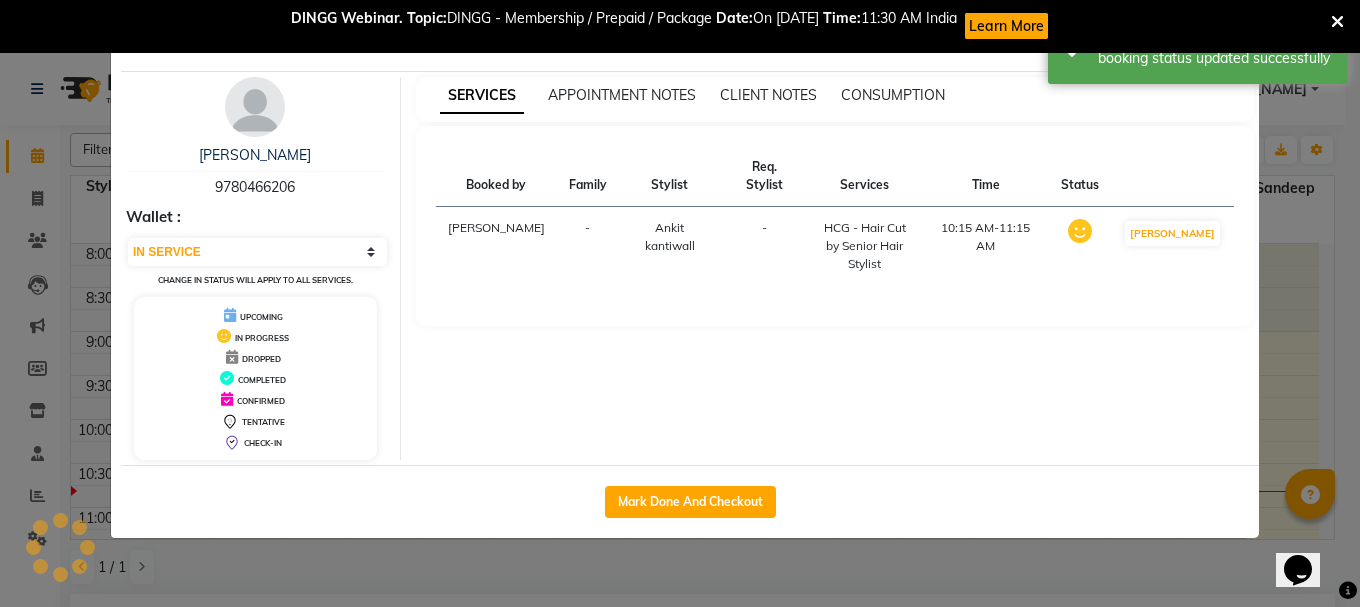 click on "Client Detail  [PERSON_NAME]    9780466206 Wallet : Select IN SERVICE CONFIRMED TENTATIVE CHECK IN MARK DONE UPCOMING Change in status will apply to all services. UPCOMING IN PROGRESS DROPPED COMPLETED CONFIRMED TENTATIVE CHECK-IN SERVICES APPOINTMENT NOTES CLIENT NOTES CONSUMPTION Booked by Family Stylist Req. Stylist Services Time Status  [PERSON_NAME] kantiwall -  HCG - Hair Cut by Senior Hair Stylist   10:15 AM-11:15 AM   MARK DONE   Mark Done And Checkout" 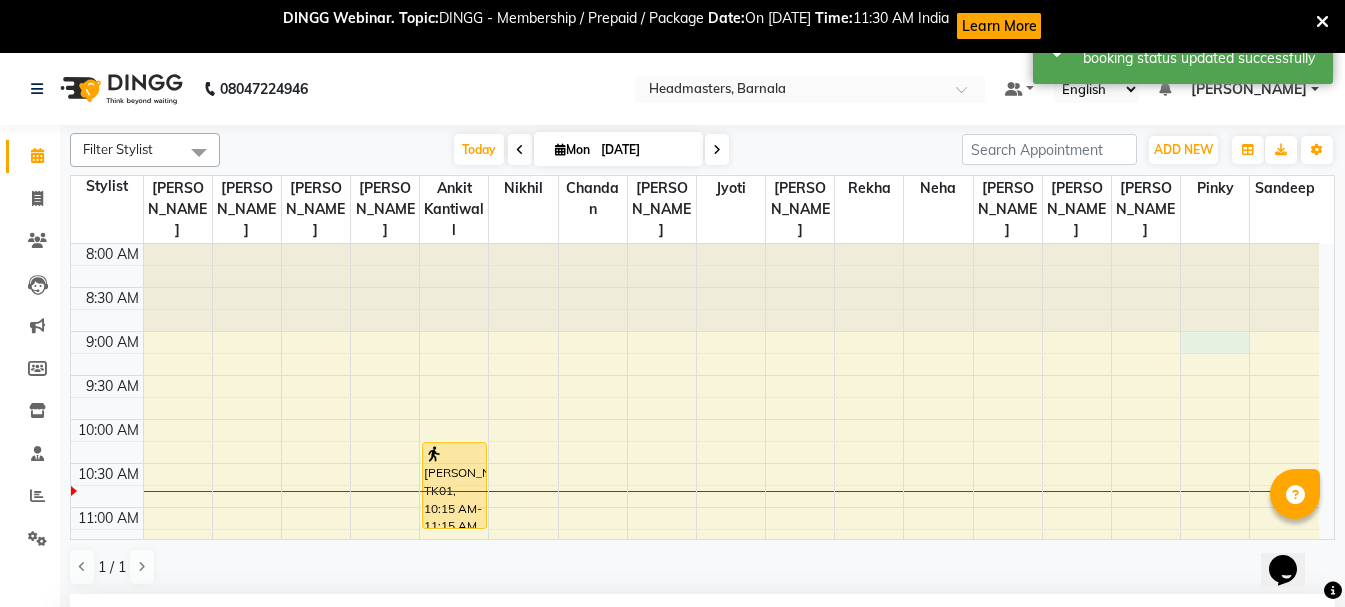 click on "8:00 AM 8:30 AM 9:00 AM 9:30 AM 10:00 AM 10:30 AM 11:00 AM 11:30 AM 12:00 PM 12:30 PM 1:00 PM 1:30 PM 2:00 PM 2:30 PM 3:00 PM 3:30 PM 4:00 PM 4:30 PM 5:00 PM 5:30 PM 6:00 PM 6:30 PM 7:00 PM 7:30 PM 8:00 PM 8:30 PM     [PERSON_NAME], TK01, 10:15 AM-11:15 AM, HCG - Hair Cut by Senior Hair Stylist" at bounding box center (695, 815) 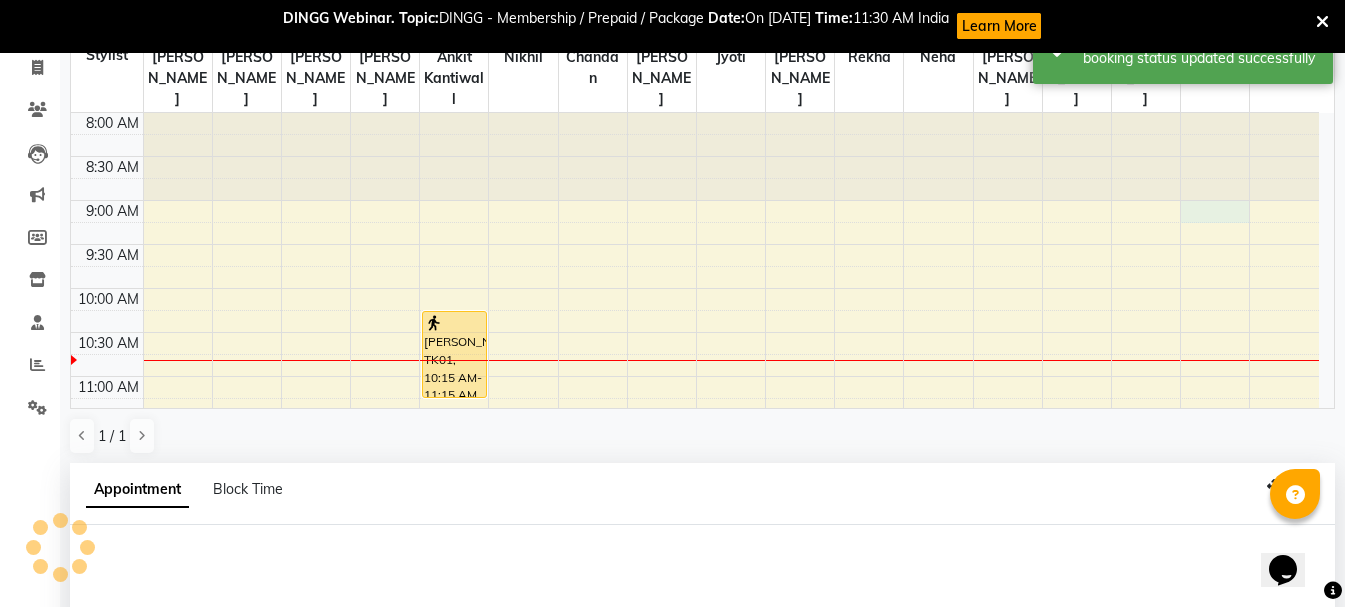 scroll, scrollTop: 442, scrollLeft: 0, axis: vertical 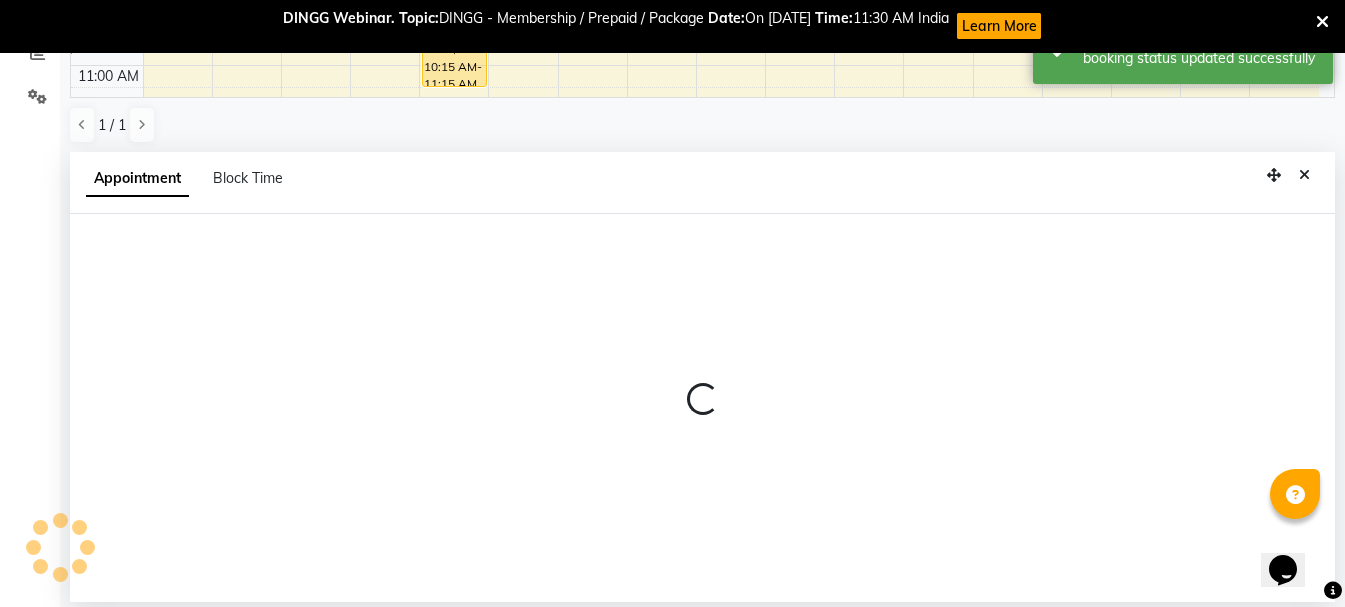 select on "71856" 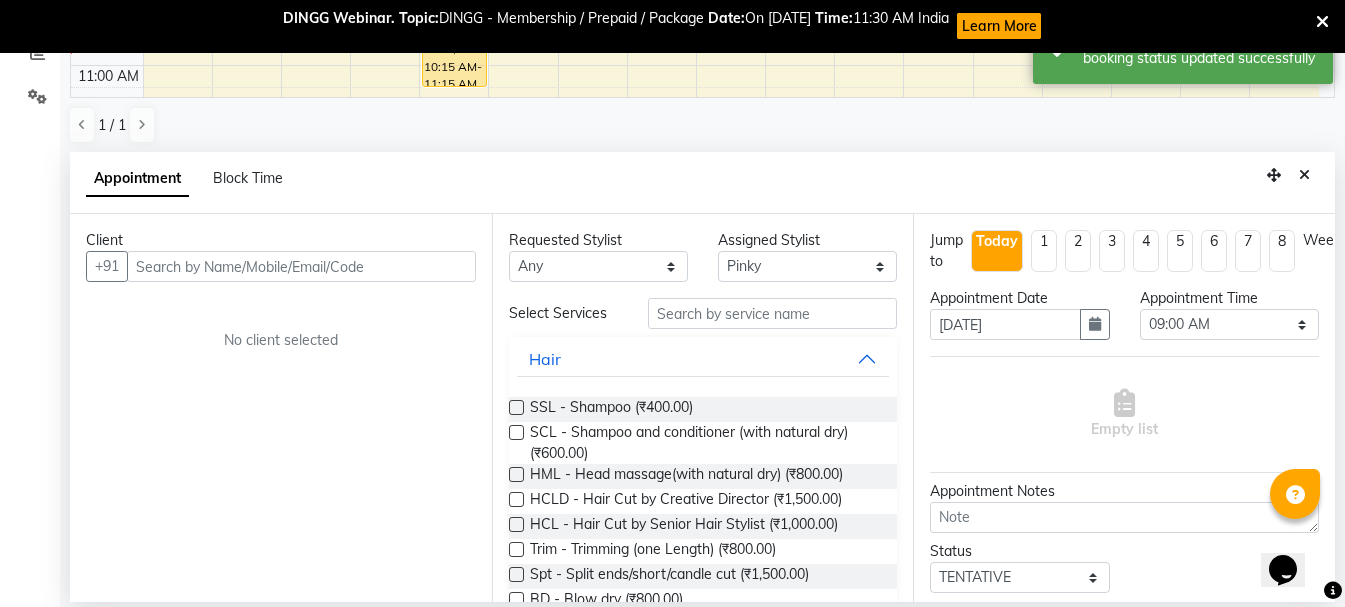 click at bounding box center (301, 266) 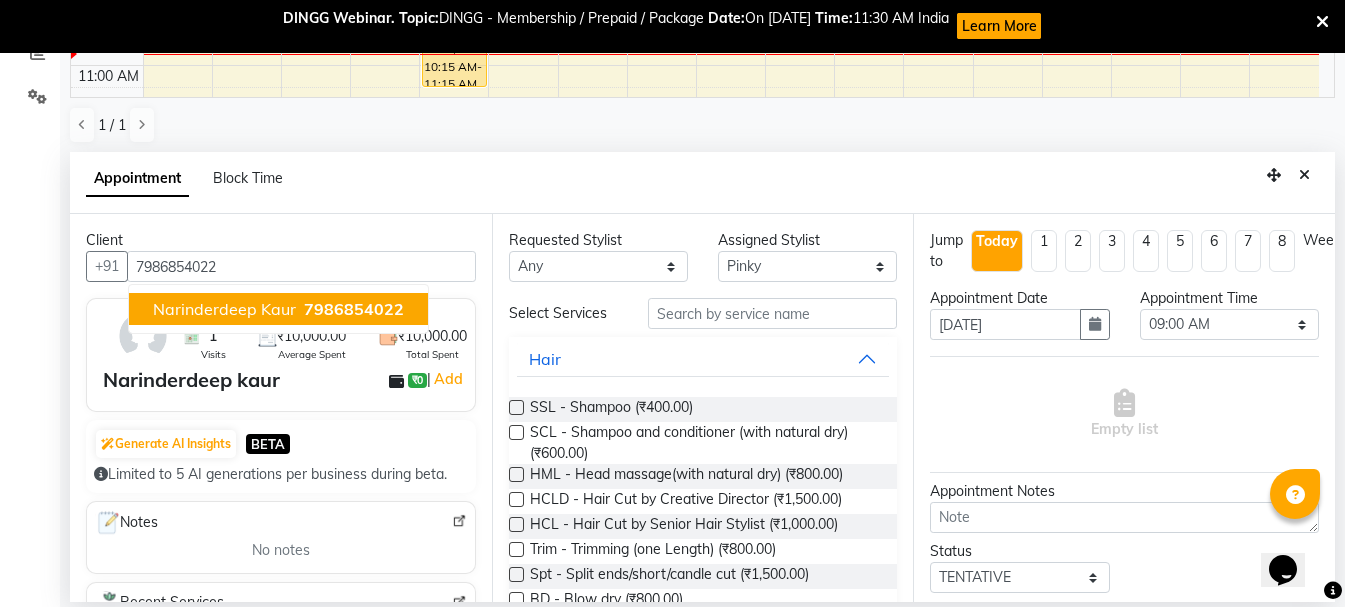 click on "Narinderdeep kaur" at bounding box center [224, 309] 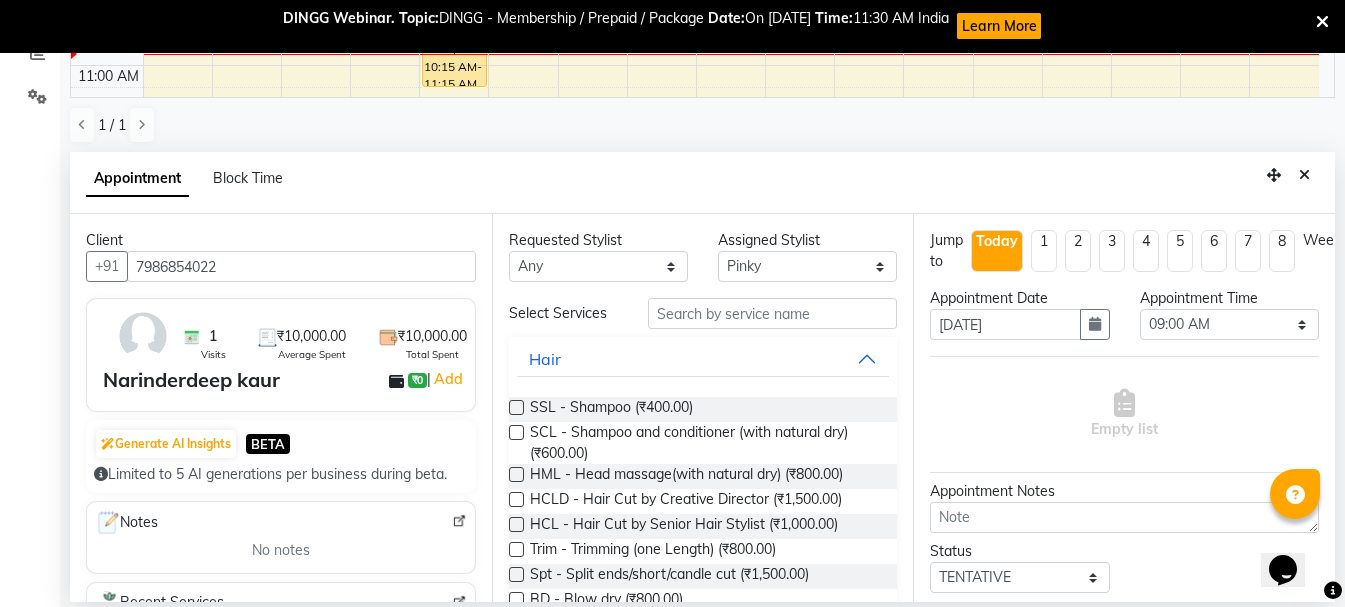 type on "7986854022" 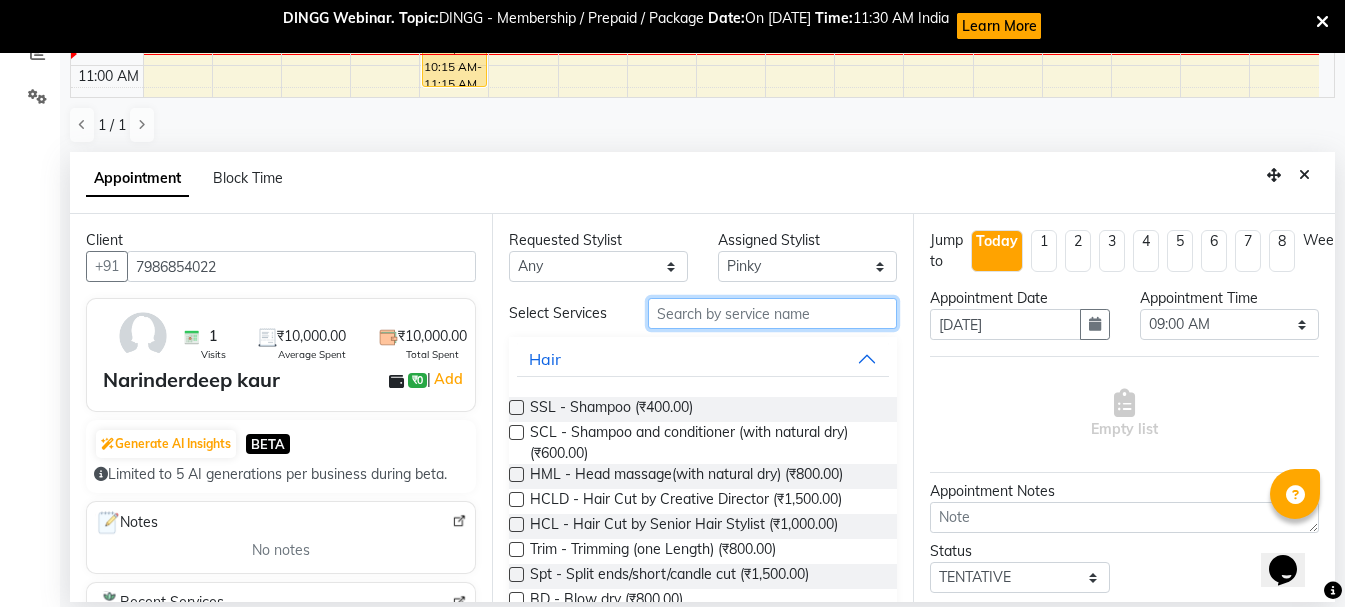 click at bounding box center (772, 313) 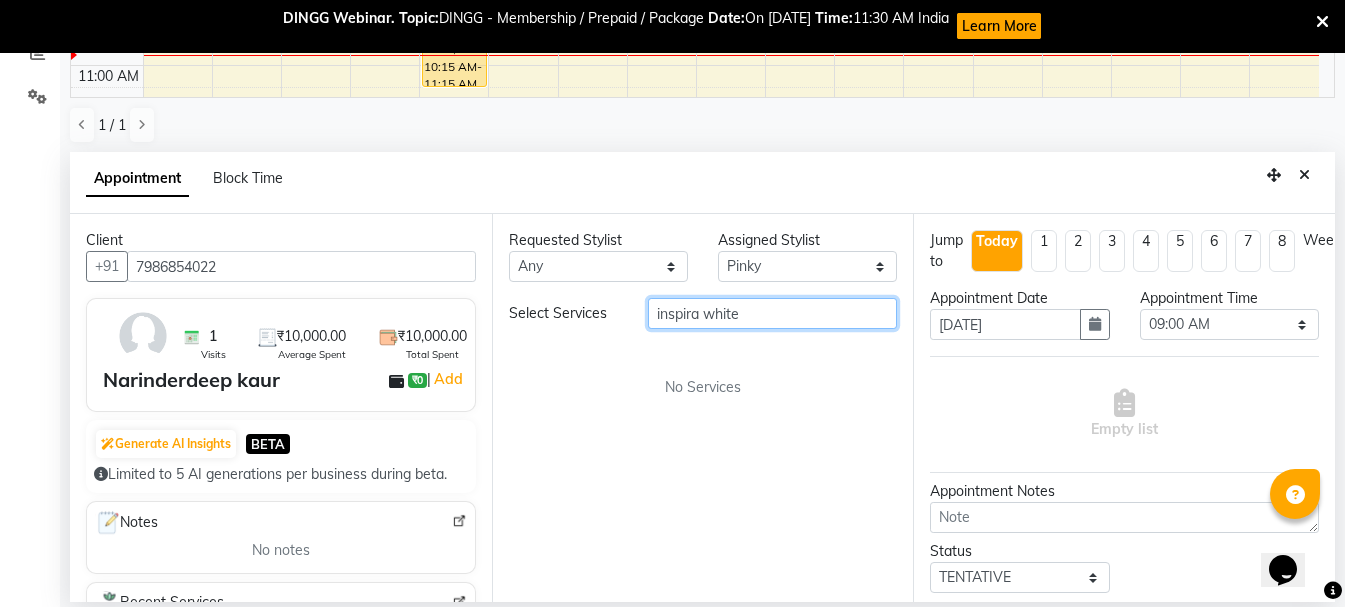 drag, startPoint x: 703, startPoint y: 319, endPoint x: 440, endPoint y: 342, distance: 264.00378 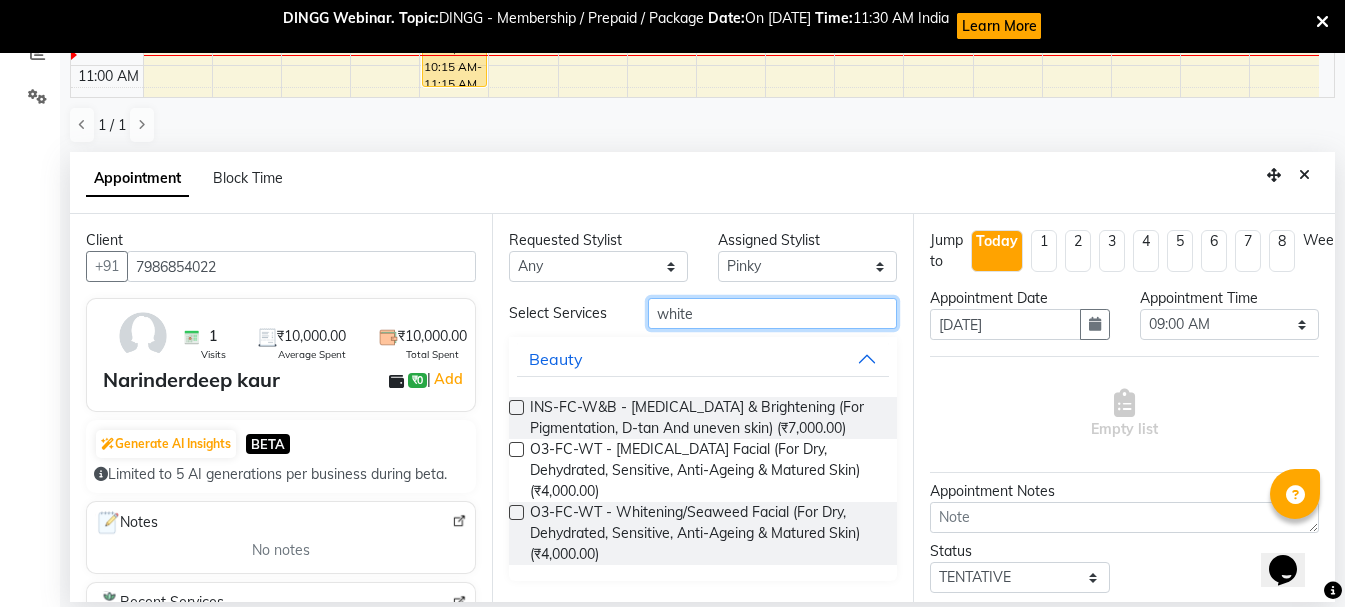 click on "white" at bounding box center (772, 313) 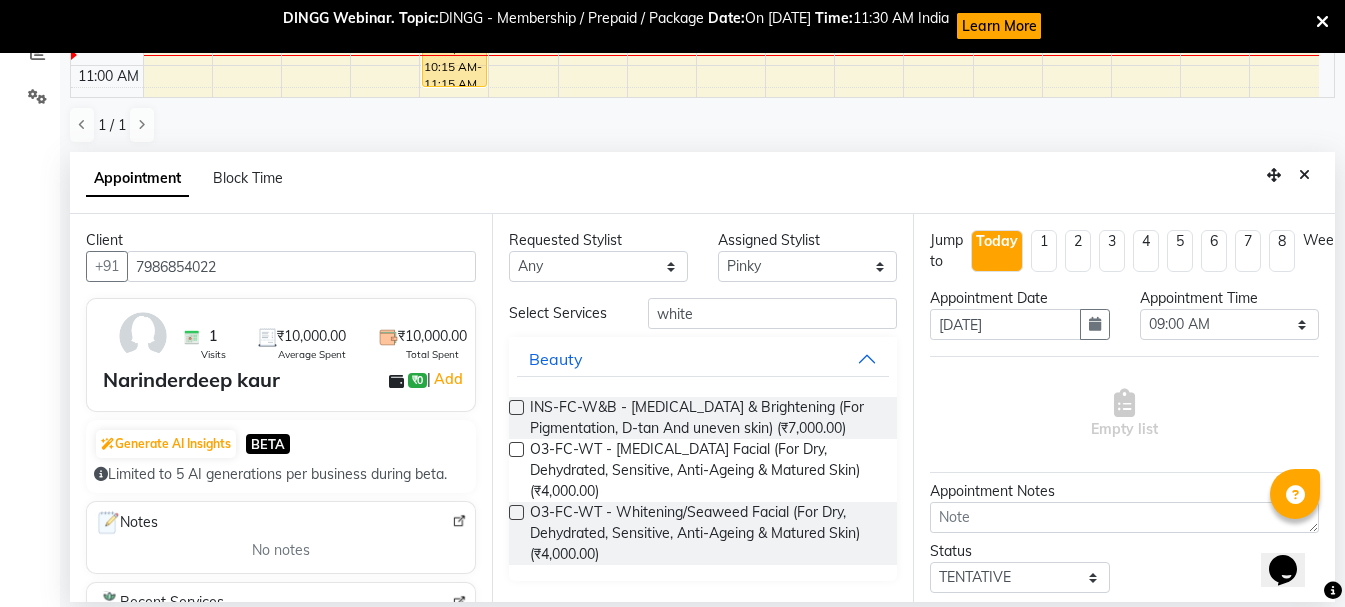 click at bounding box center (516, 407) 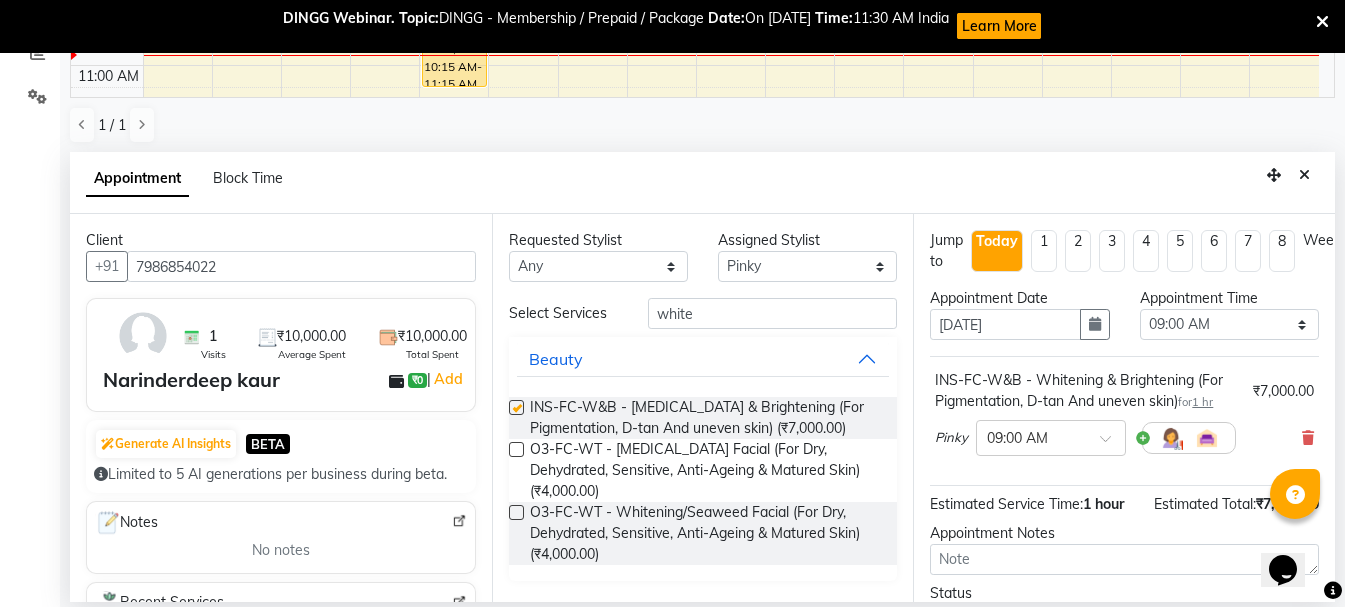 checkbox on "false" 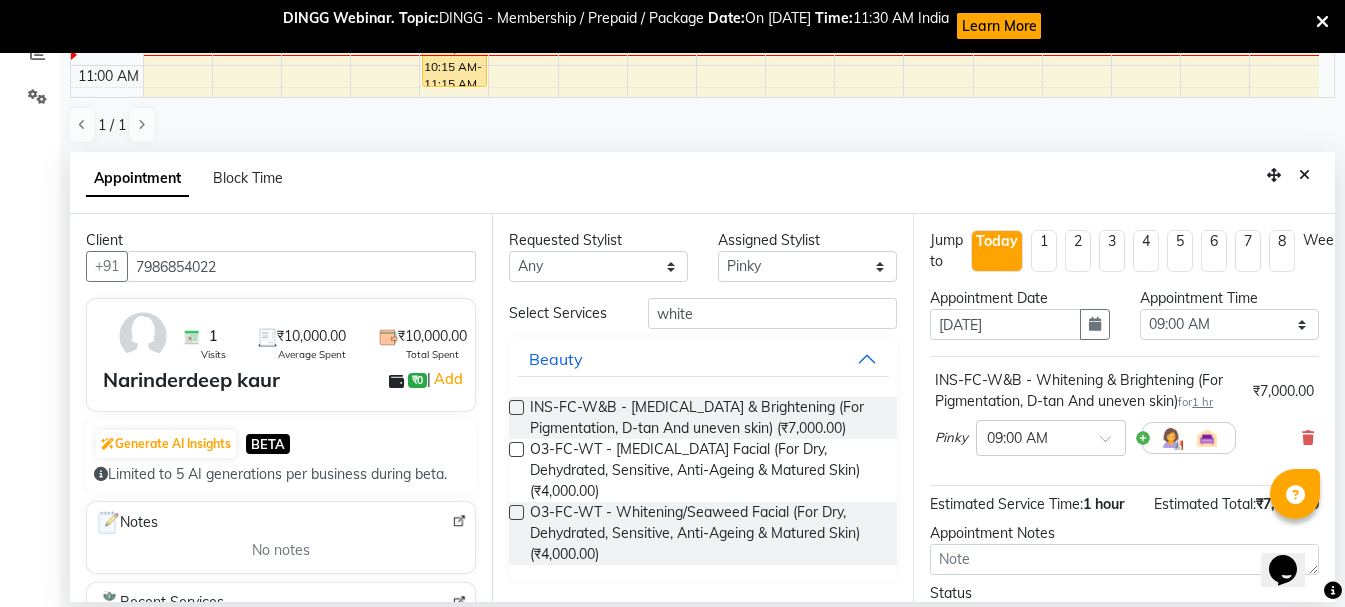 scroll, scrollTop: 195, scrollLeft: 0, axis: vertical 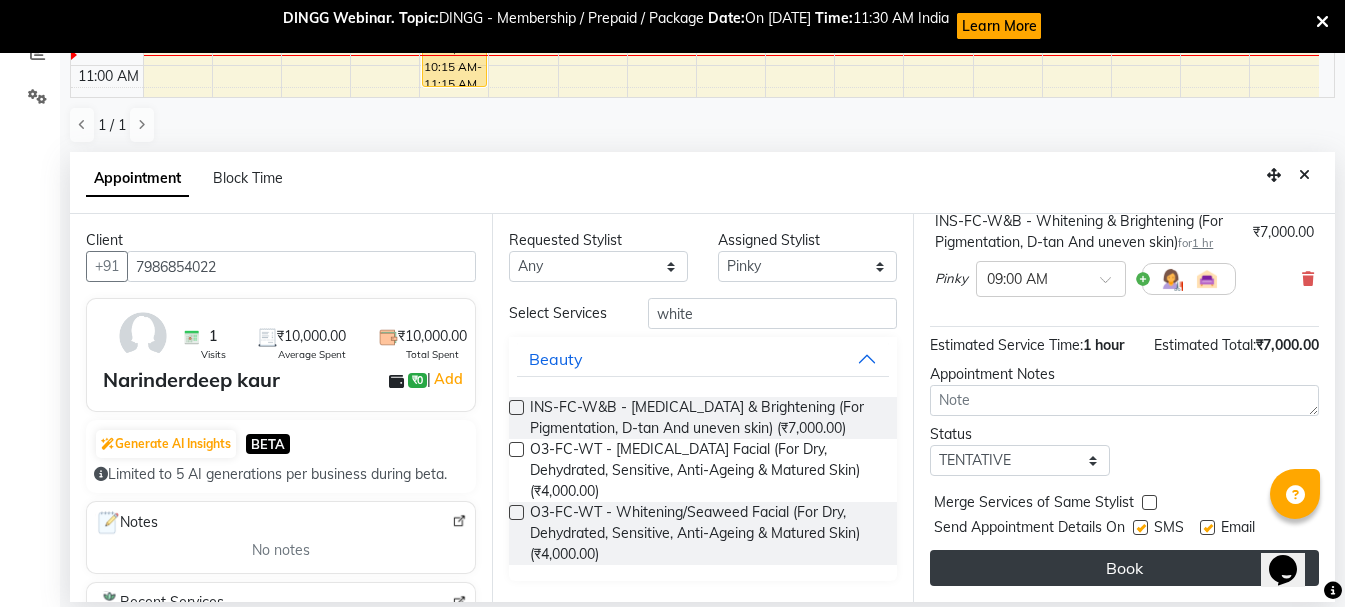 click on "Book" at bounding box center (1124, 568) 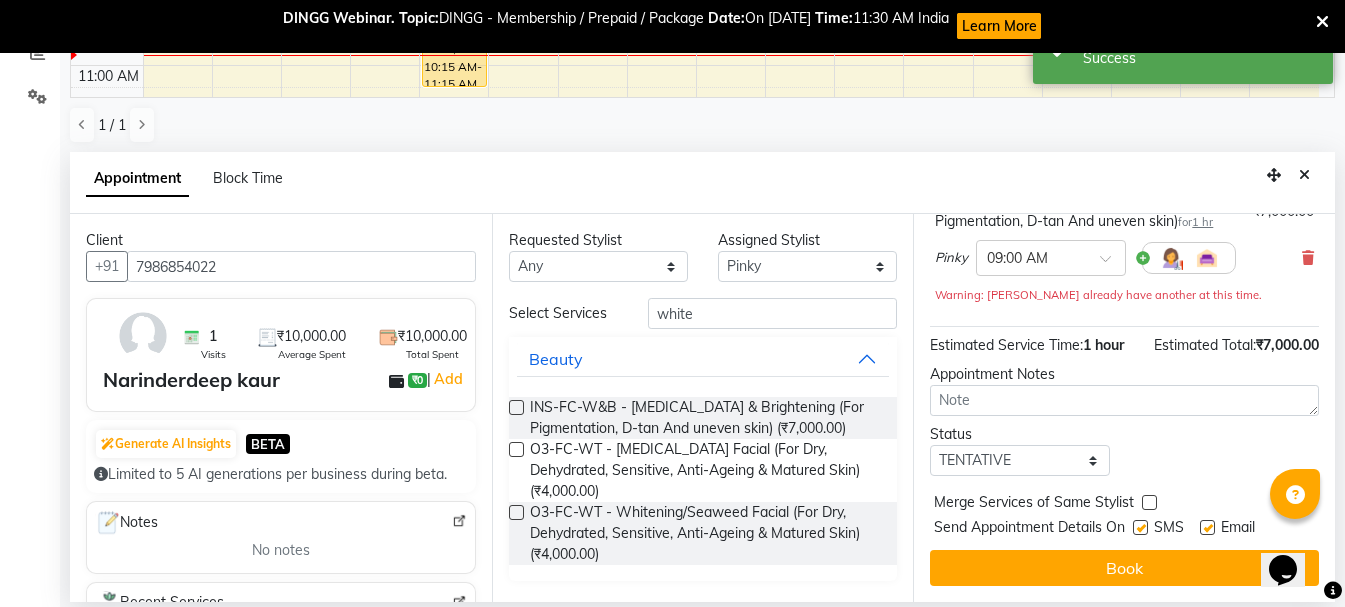 scroll, scrollTop: 0, scrollLeft: 0, axis: both 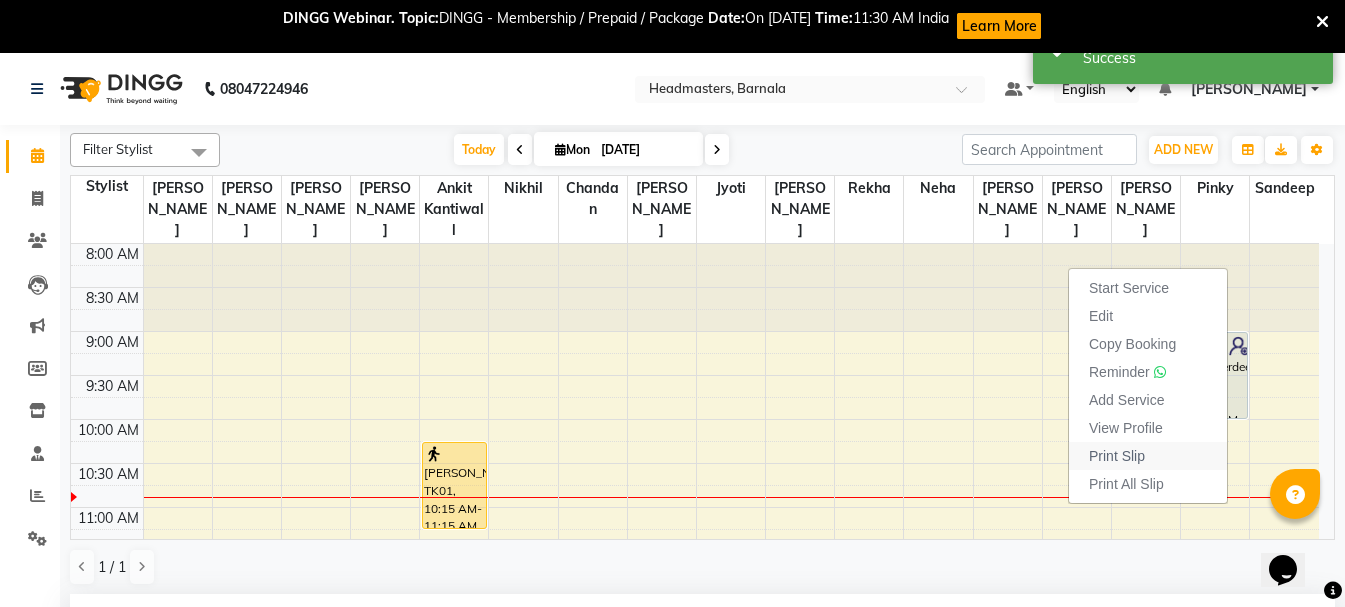 click on "Print Slip" at bounding box center (1117, 456) 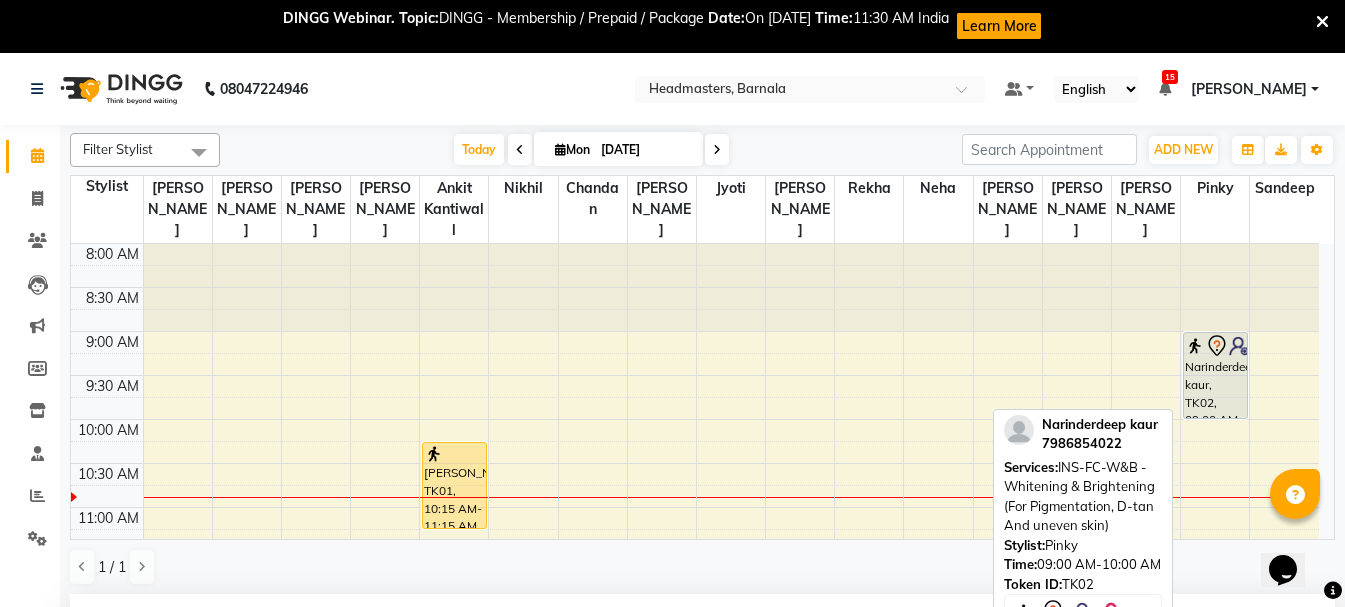 click on "Narinderdeep kaur, TK02, 09:00 AM-10:00 AM, INS-FC-W&B - Whitening & Brightening (For Pigmentation, D-tan And uneven skin)" at bounding box center [1215, 375] 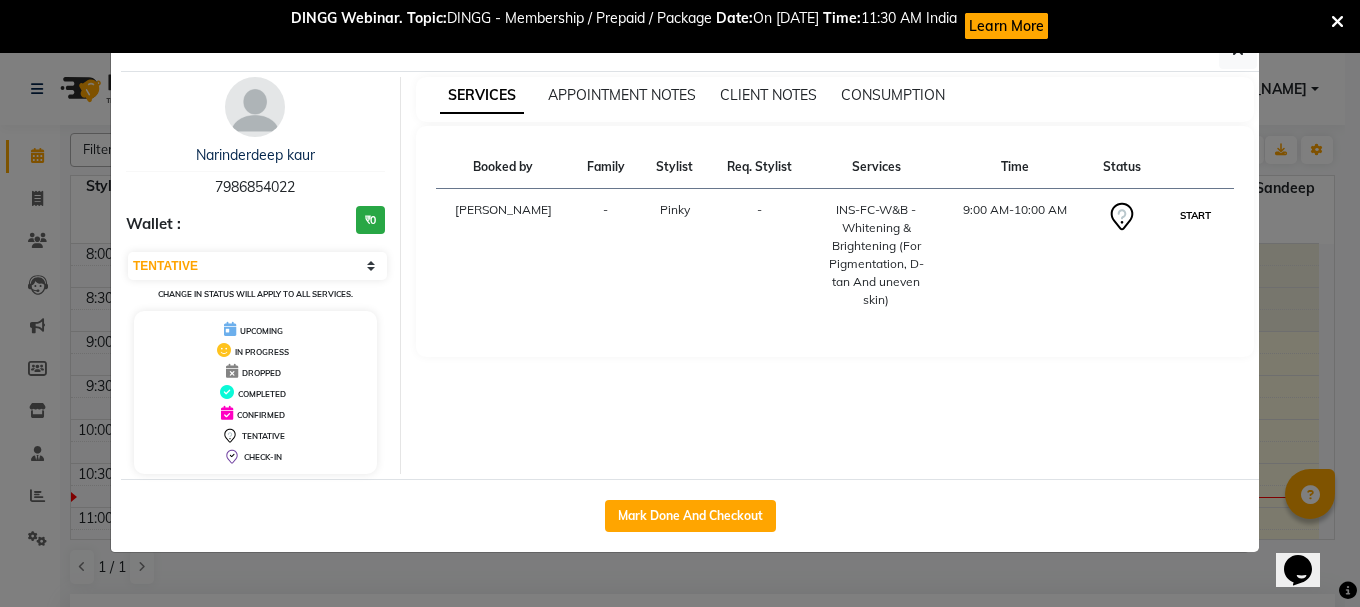 click on "START" at bounding box center [1195, 215] 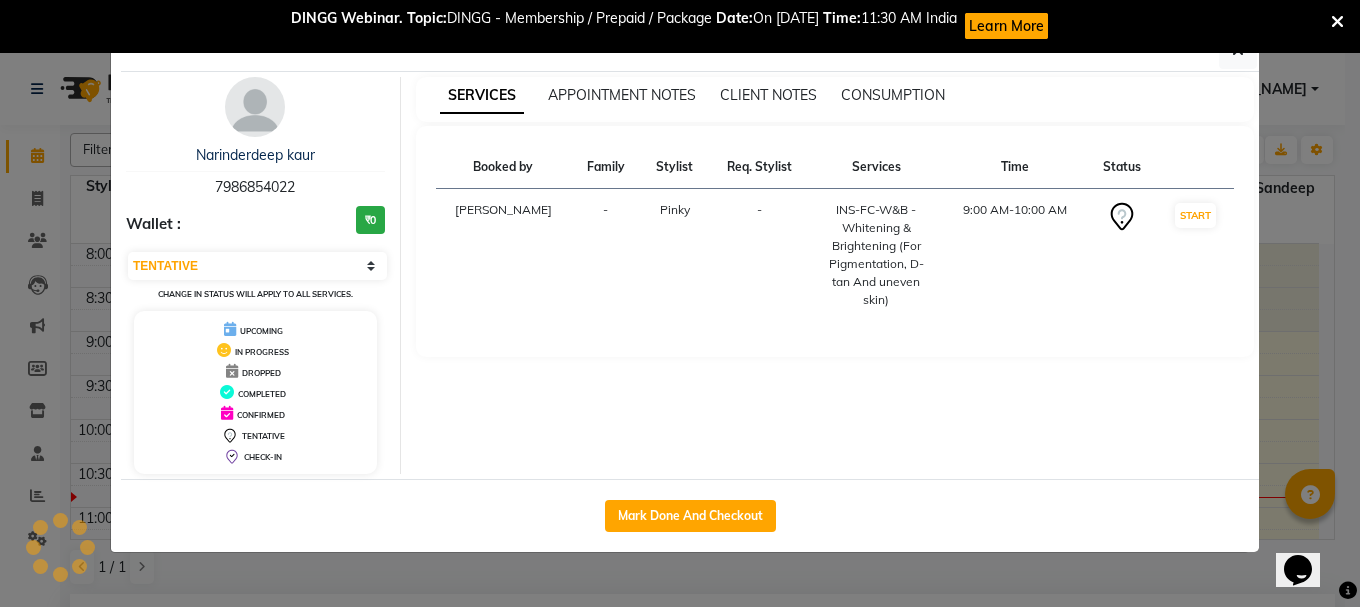 select on "1" 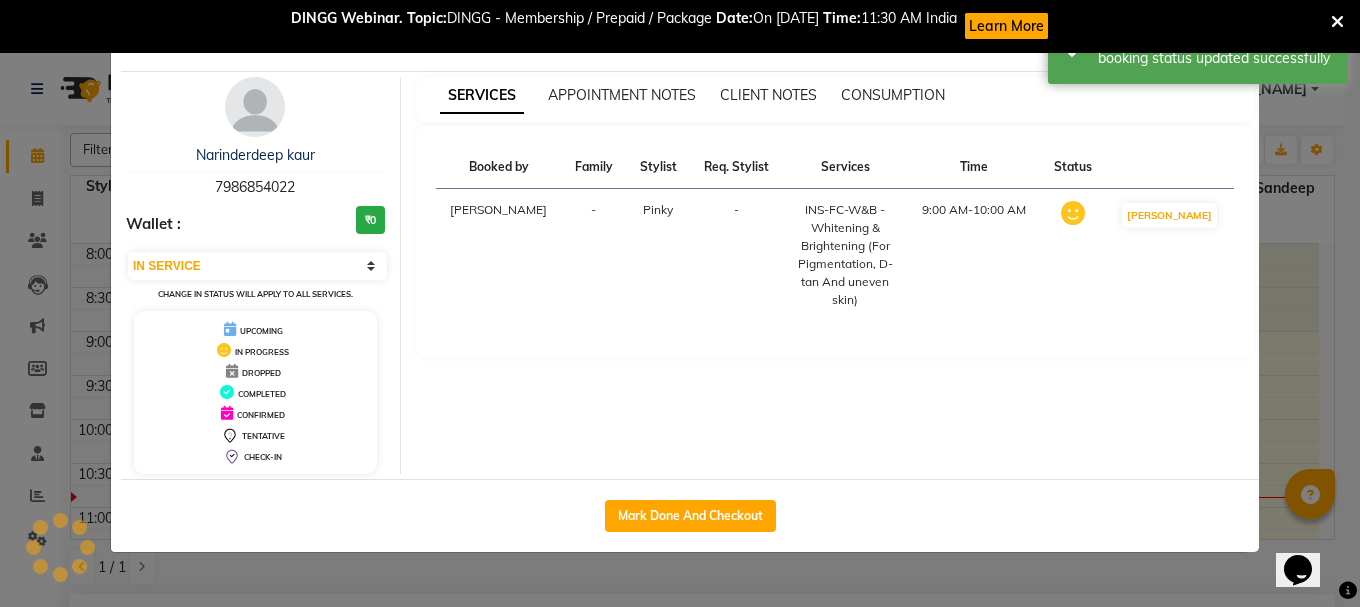 click on "Client Detail  Narinderdeep kaur   7986854022 Wallet : ₹0 Select IN SERVICE CONFIRMED TENTATIVE CHECK IN MARK DONE UPCOMING Change in status will apply to all services. UPCOMING IN PROGRESS DROPPED COMPLETED CONFIRMED TENTATIVE CHECK-IN SERVICES APPOINTMENT NOTES CLIENT NOTES CONSUMPTION Booked by Family Stylist Req. Stylist Services Time Status  [PERSON_NAME] -  INS-FC-W&B - [MEDICAL_DATA] & Brightening (For Pigmentation, D-tan And uneven skin)   9:00 AM-10:00 AM   MARK DONE   Mark Done And Checkout" 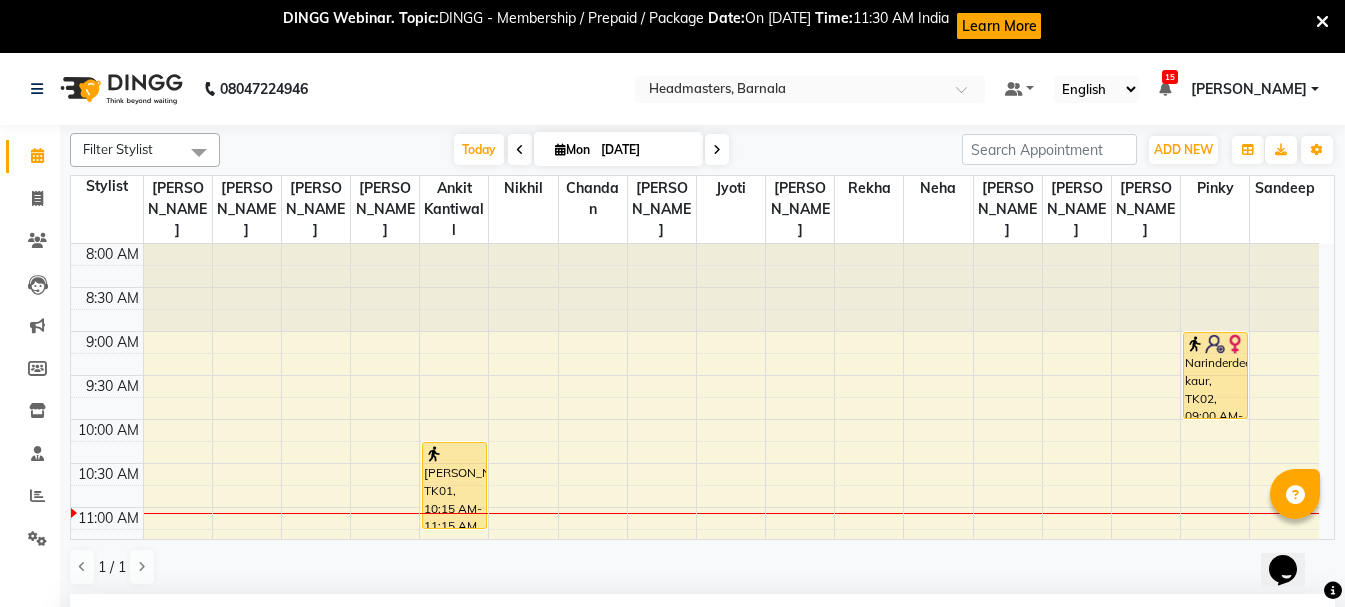 scroll, scrollTop: 258, scrollLeft: 0, axis: vertical 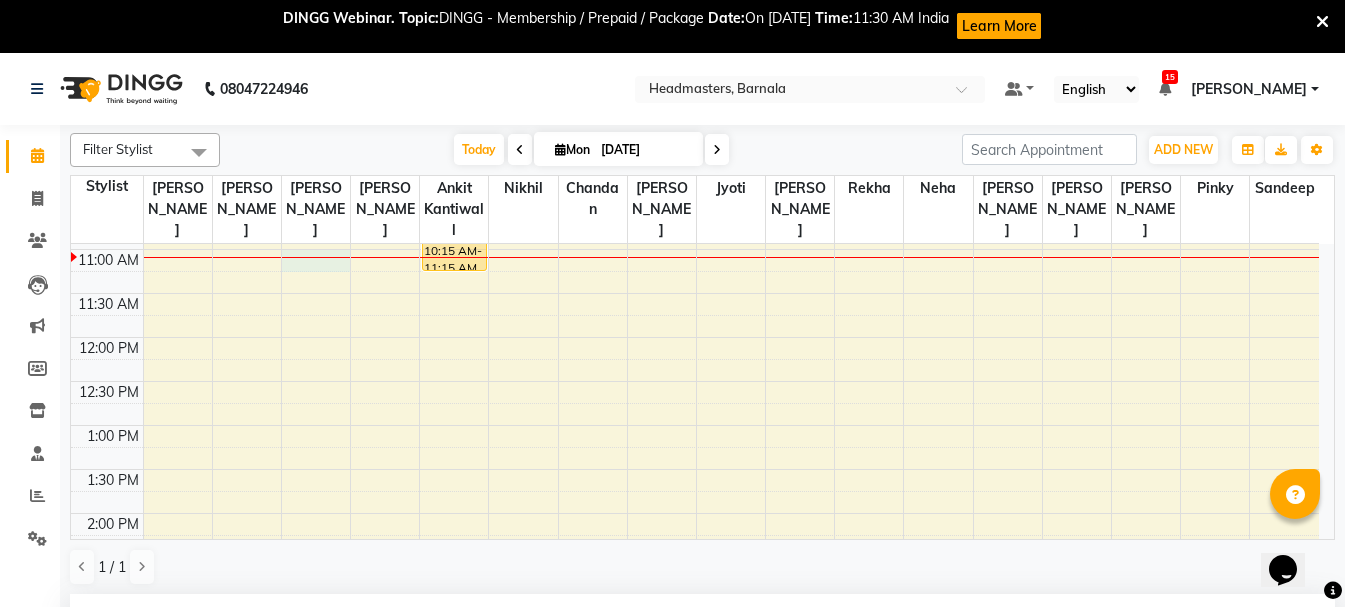 click on "8:00 AM 8:30 AM 9:00 AM 9:30 AM 10:00 AM 10:30 AM 11:00 AM 11:30 AM 12:00 PM 12:30 PM 1:00 PM 1:30 PM 2:00 PM 2:30 PM 3:00 PM 3:30 PM 4:00 PM 4:30 PM 5:00 PM 5:30 PM 6:00 PM 6:30 PM 7:00 PM 7:30 PM 8:00 PM 8:30 PM     [PERSON_NAME], TK01, 10:15 AM-11:15 AM, HCG - Hair Cut by Senior Hair Stylist     Narinderdeep kaur, TK02, 09:00 AM-10:00 AM, INS-FC-W&B - [MEDICAL_DATA] & Brightening (For Pigmentation, D-tan And uneven skin)" at bounding box center [695, 557] 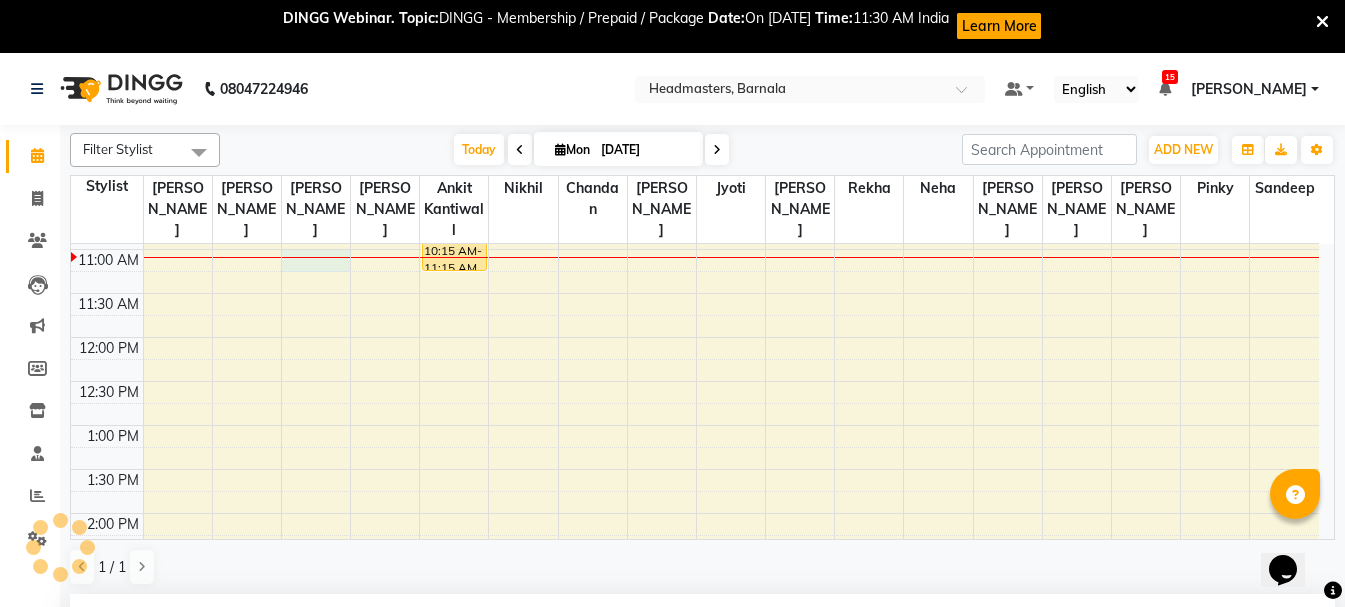 scroll, scrollTop: 442, scrollLeft: 0, axis: vertical 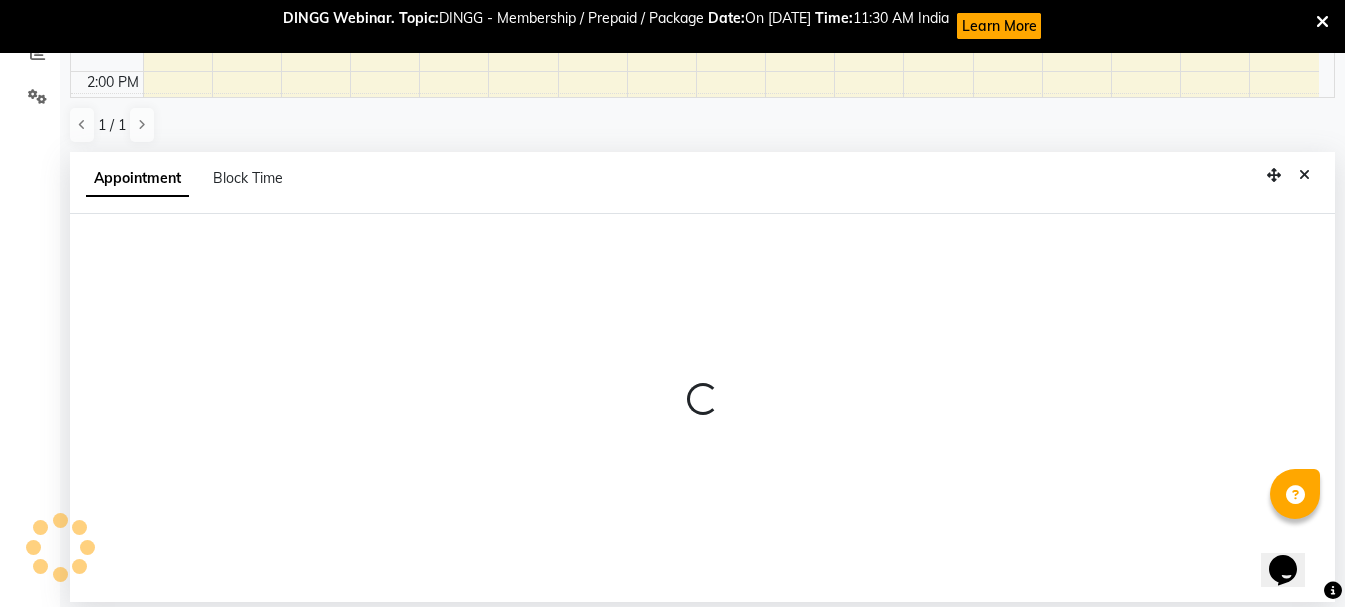 select on "67276" 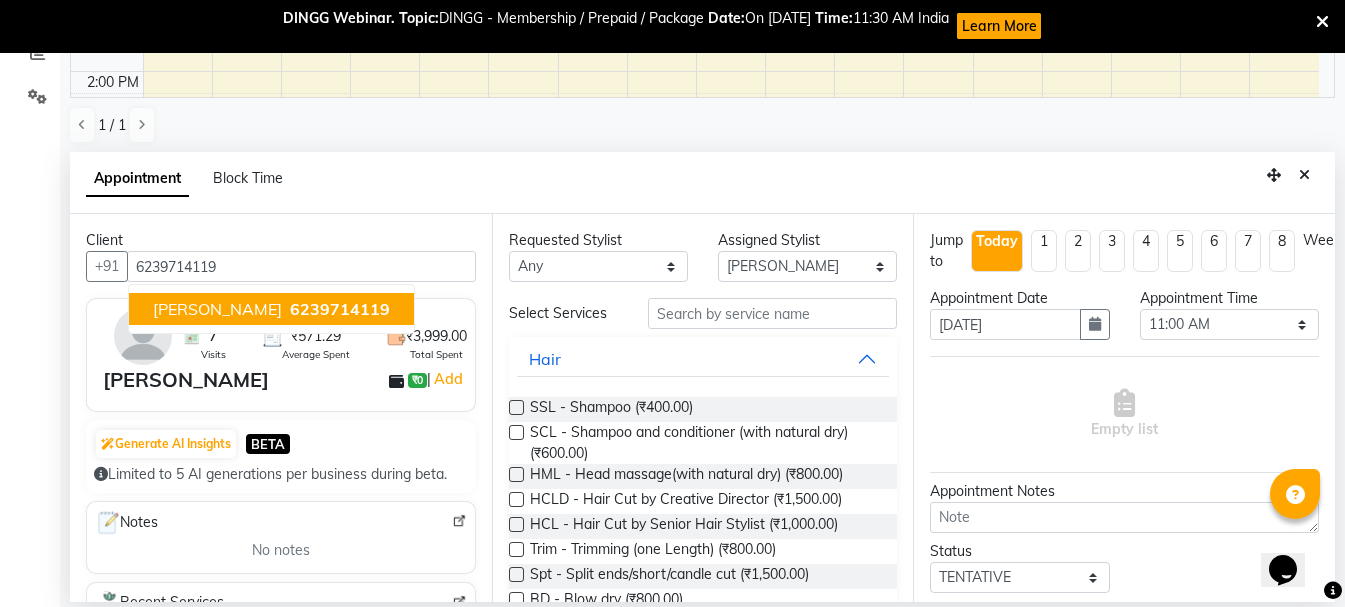 click on "6239714119" at bounding box center (340, 309) 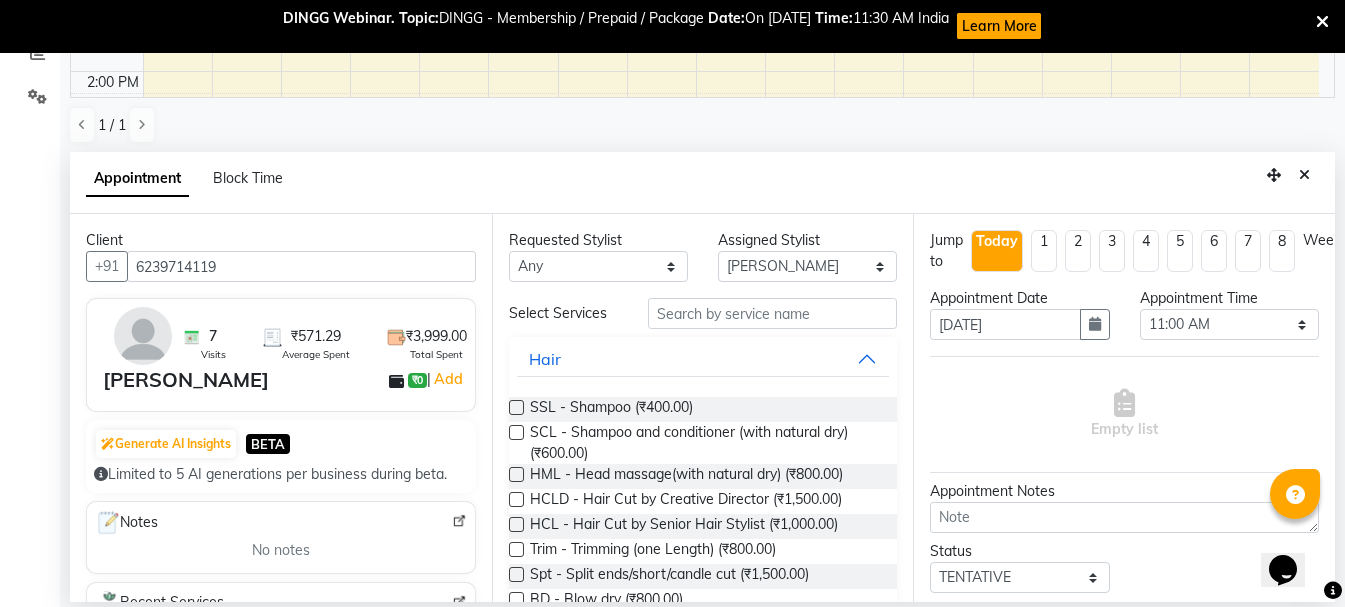 type on "6239714119" 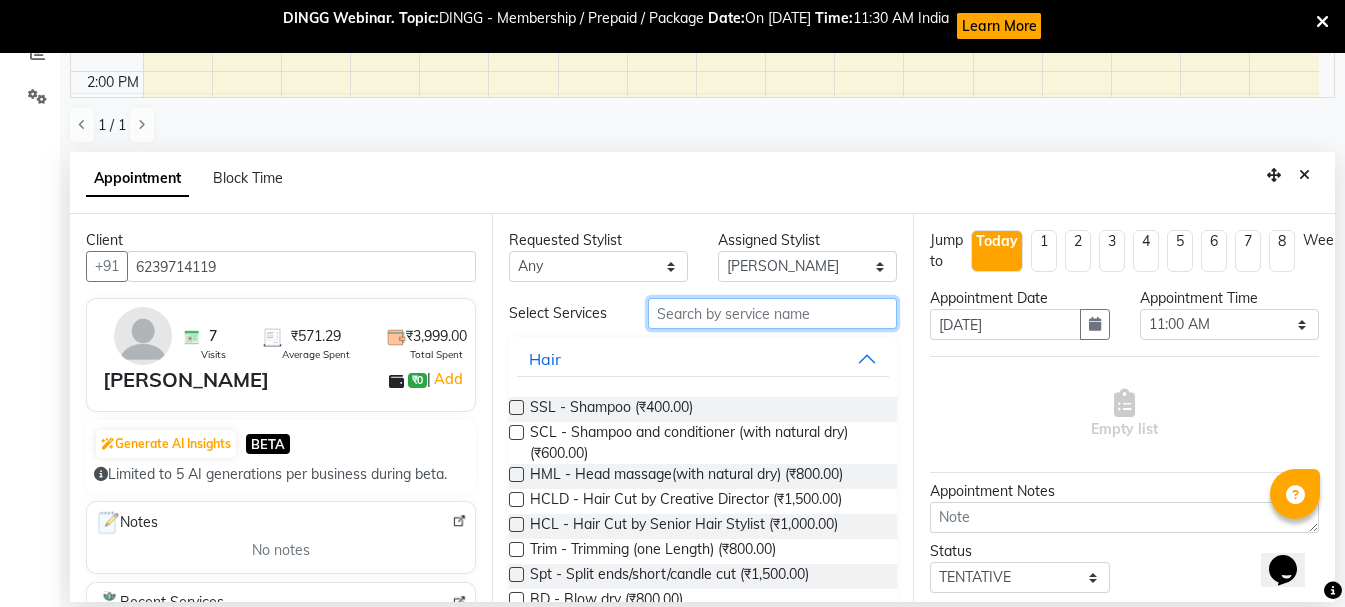 click at bounding box center (772, 313) 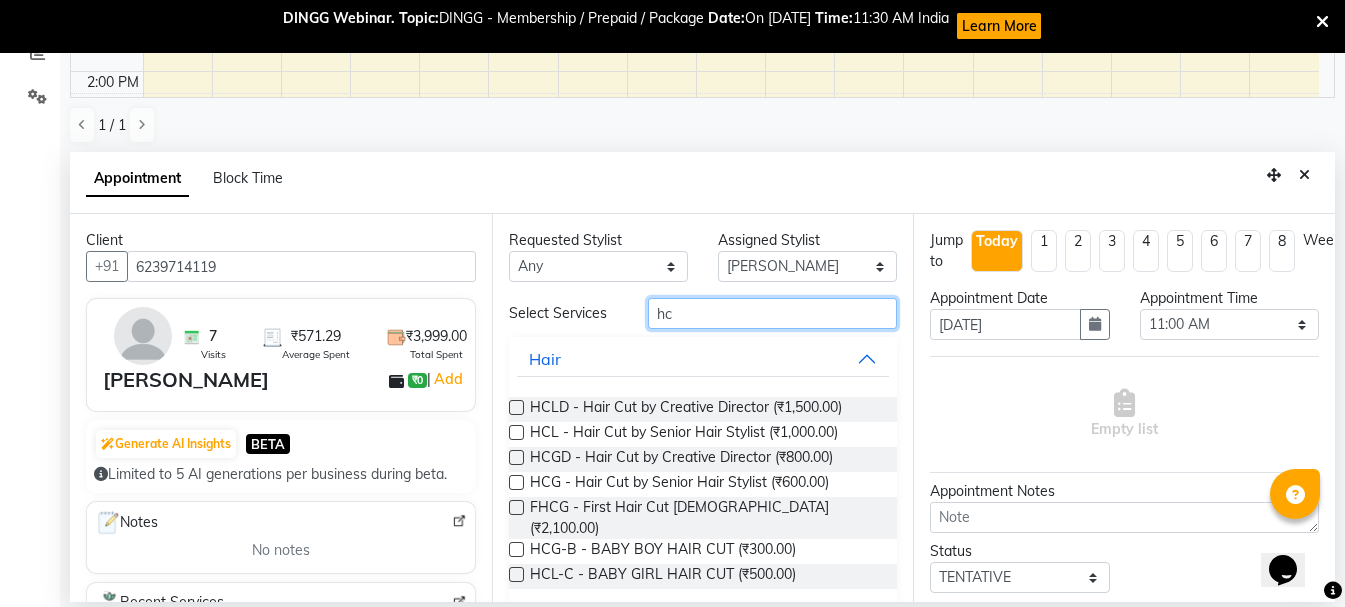 type on "hc" 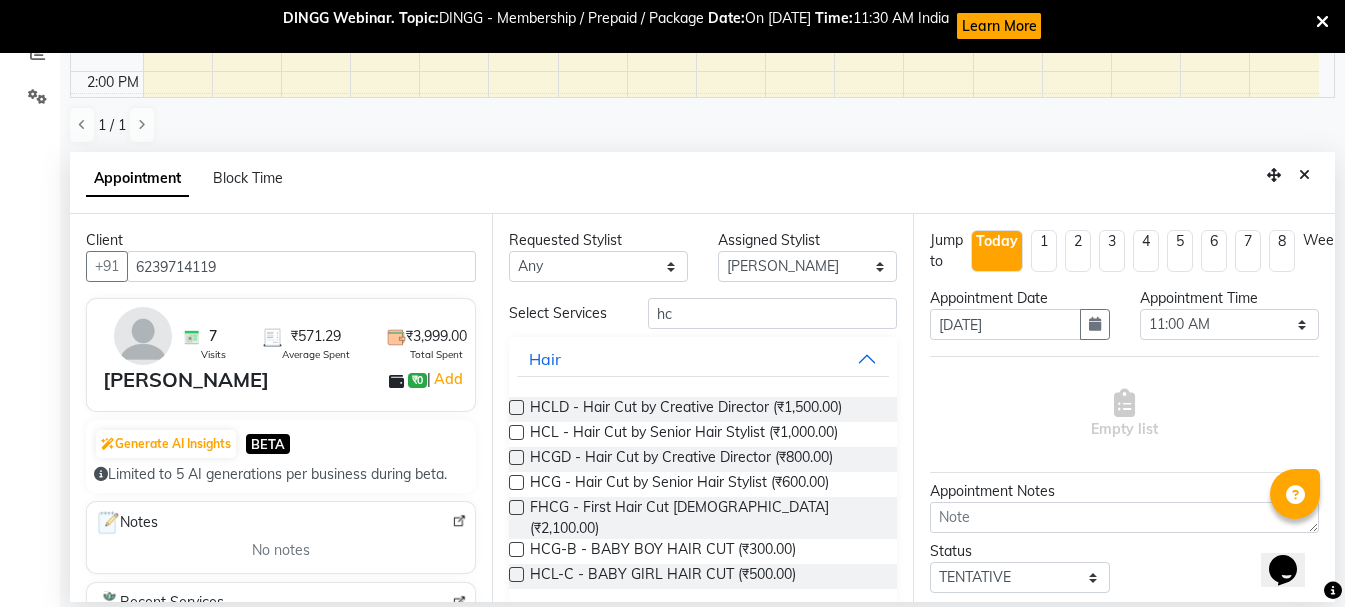 click at bounding box center [516, 549] 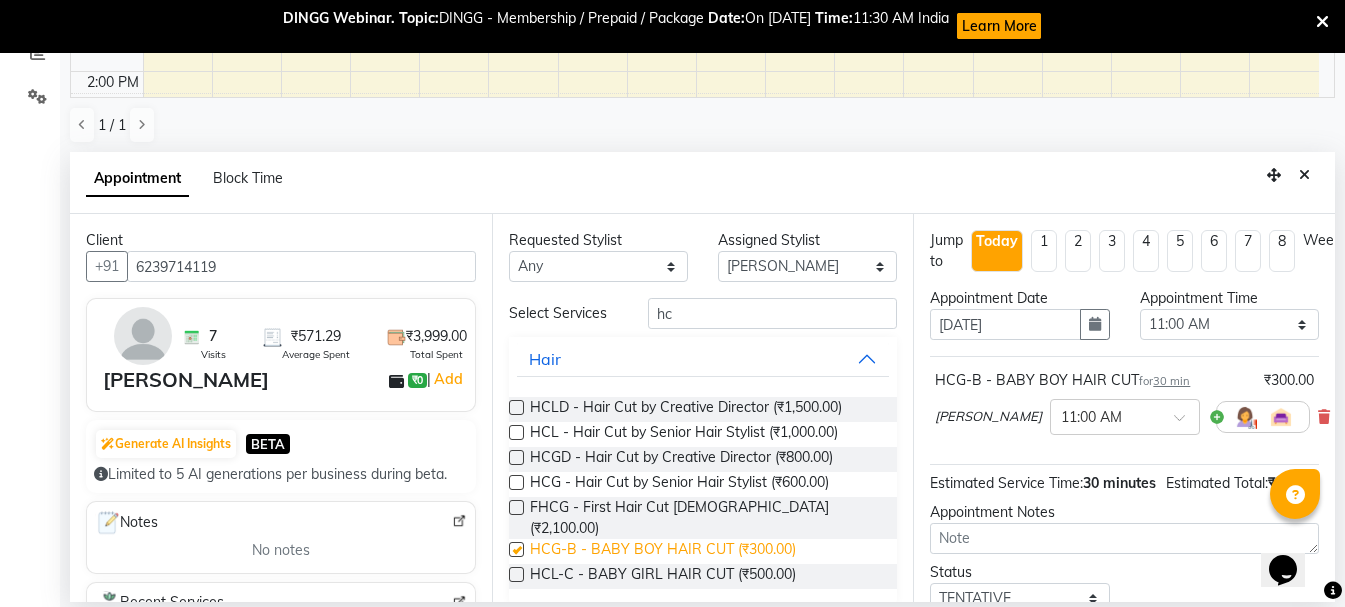 checkbox on "false" 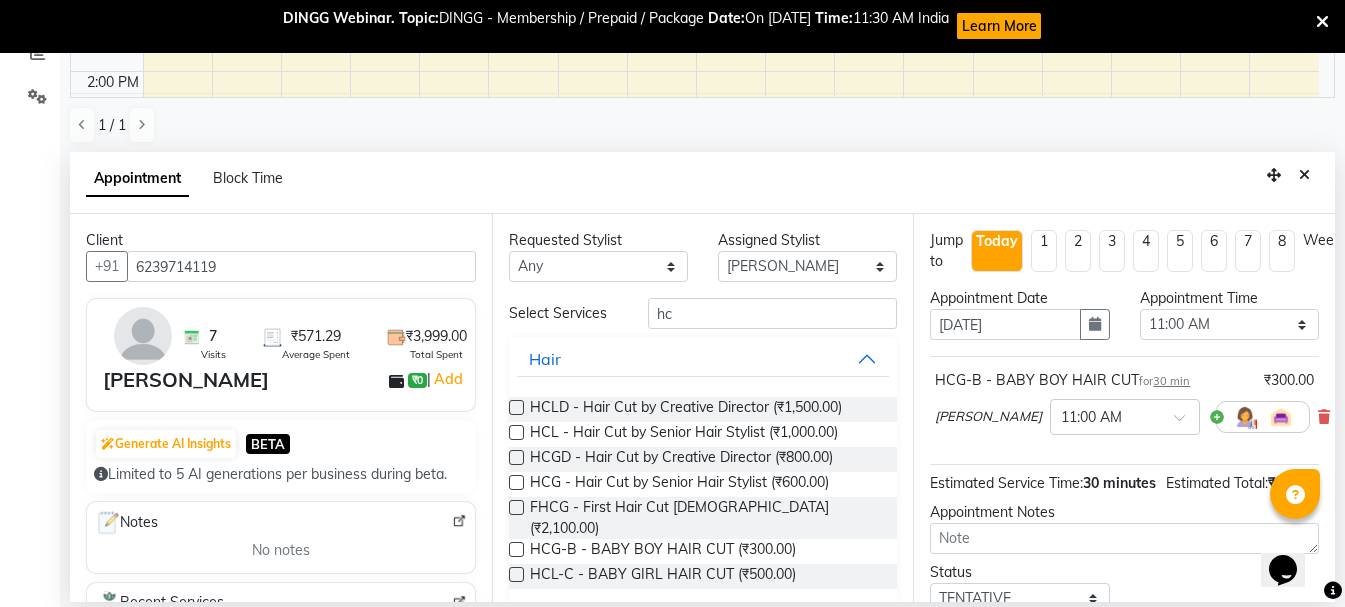 scroll, scrollTop: 177, scrollLeft: 0, axis: vertical 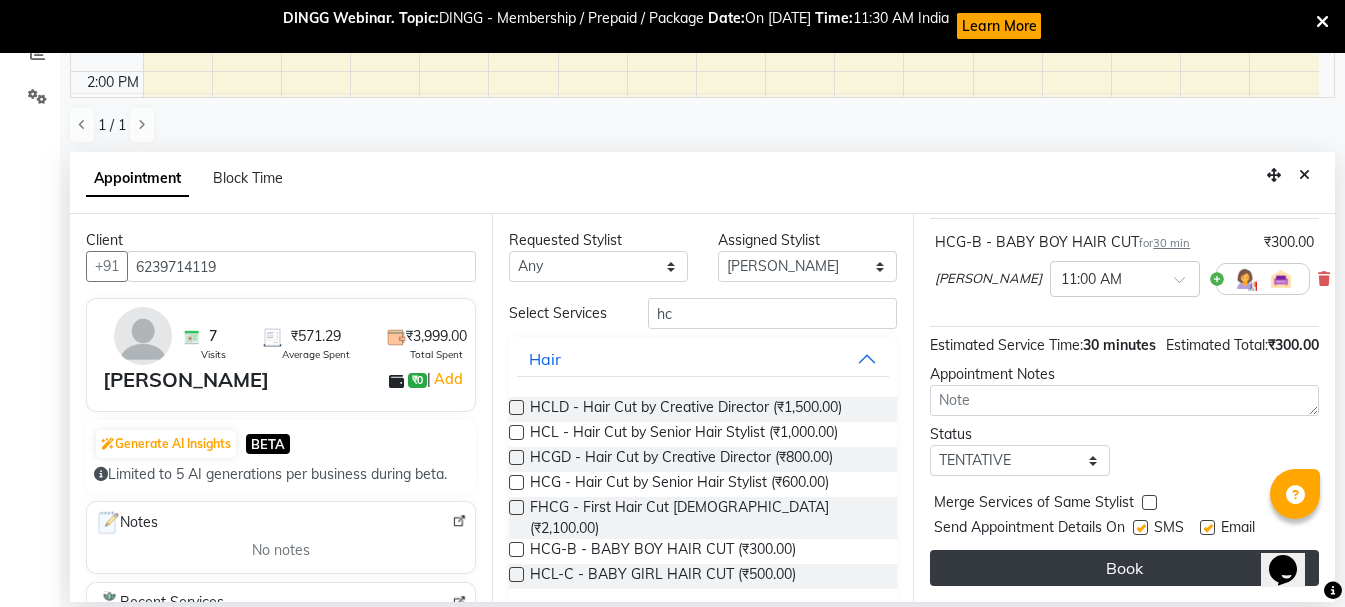 click on "Book" at bounding box center (1124, 568) 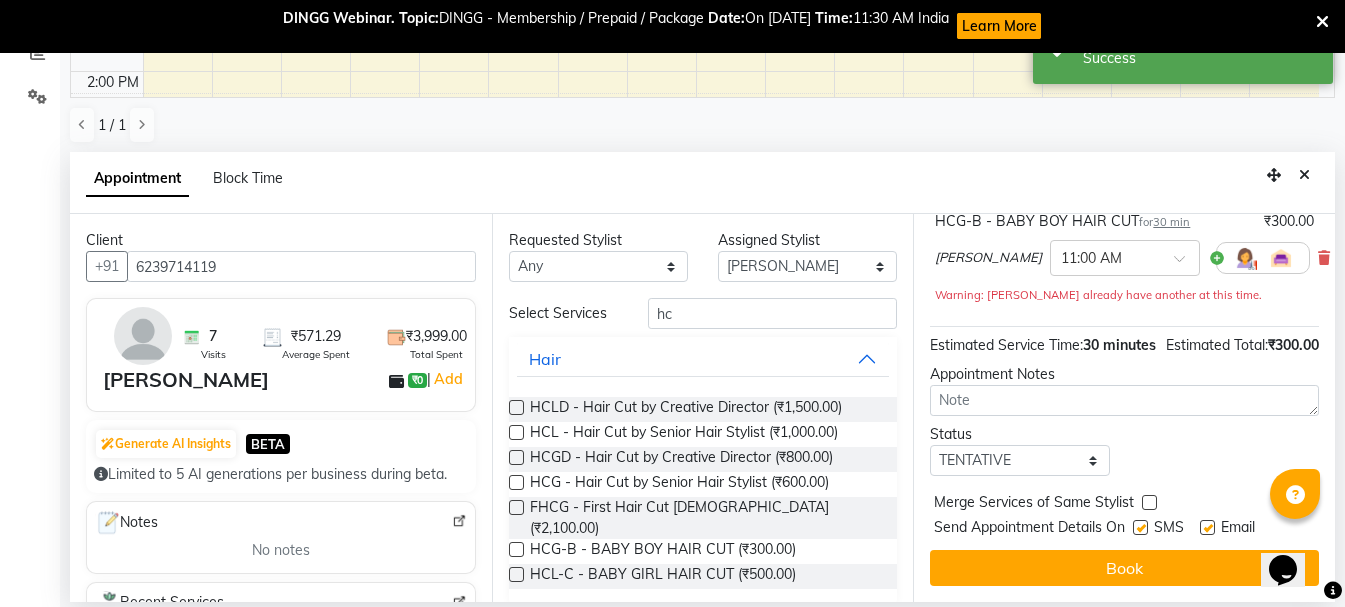 scroll, scrollTop: 0, scrollLeft: 0, axis: both 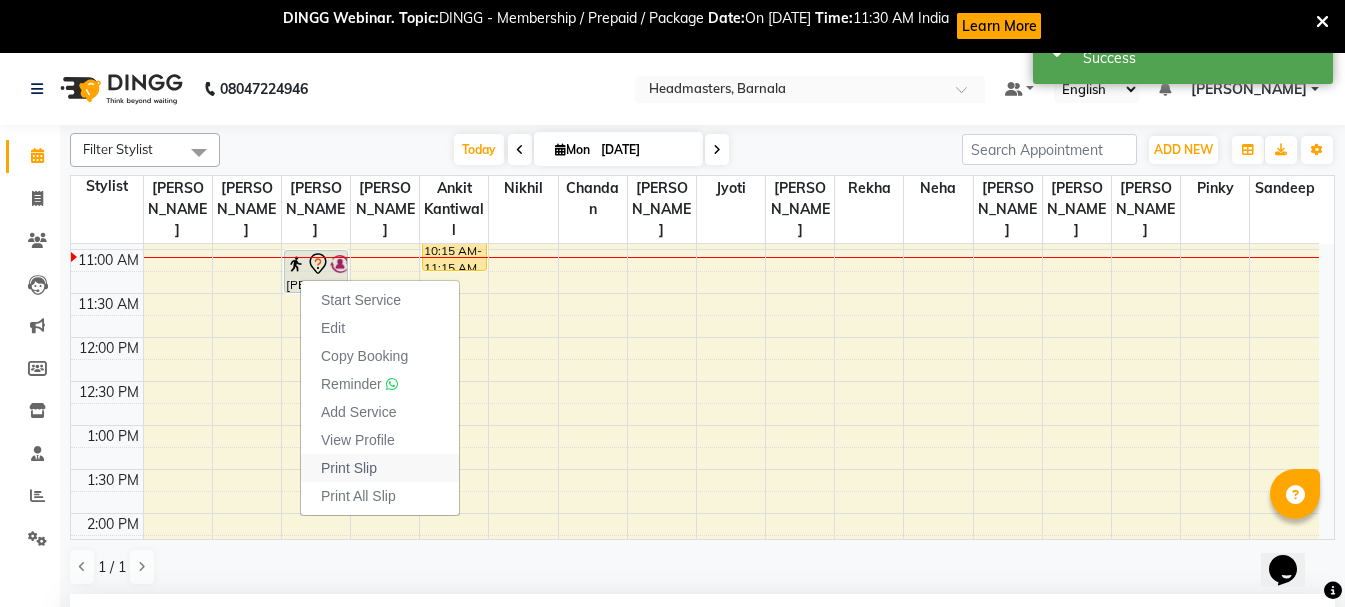 click on "Print Slip" at bounding box center [349, 468] 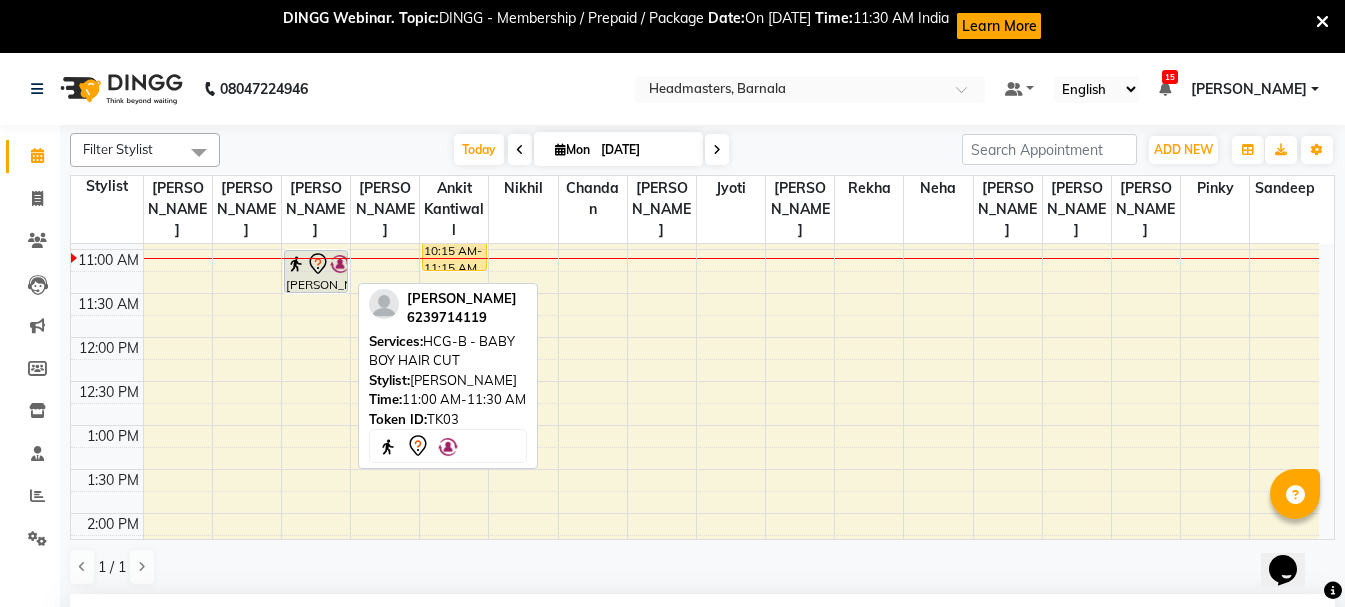click on "[PERSON_NAME], TK03, 11:00 AM-11:30 AM, HCG-B - BABY BOY HAIR CUT" at bounding box center [316, 271] 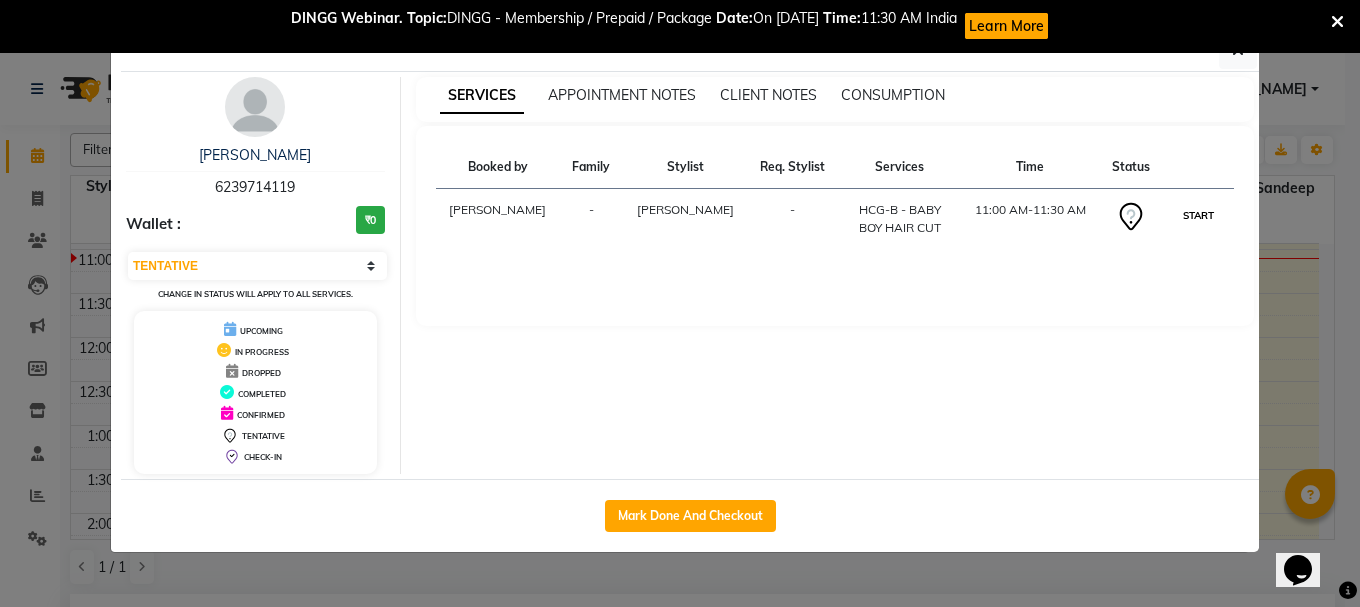 click on "START" at bounding box center [1198, 215] 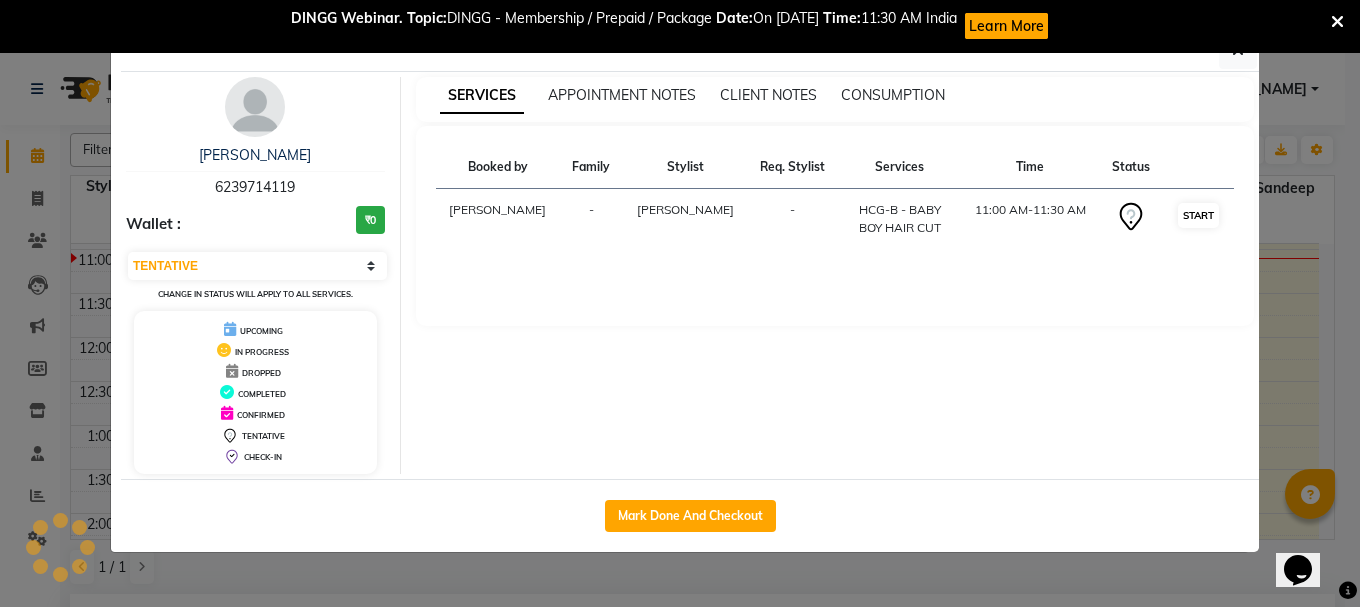 select on "1" 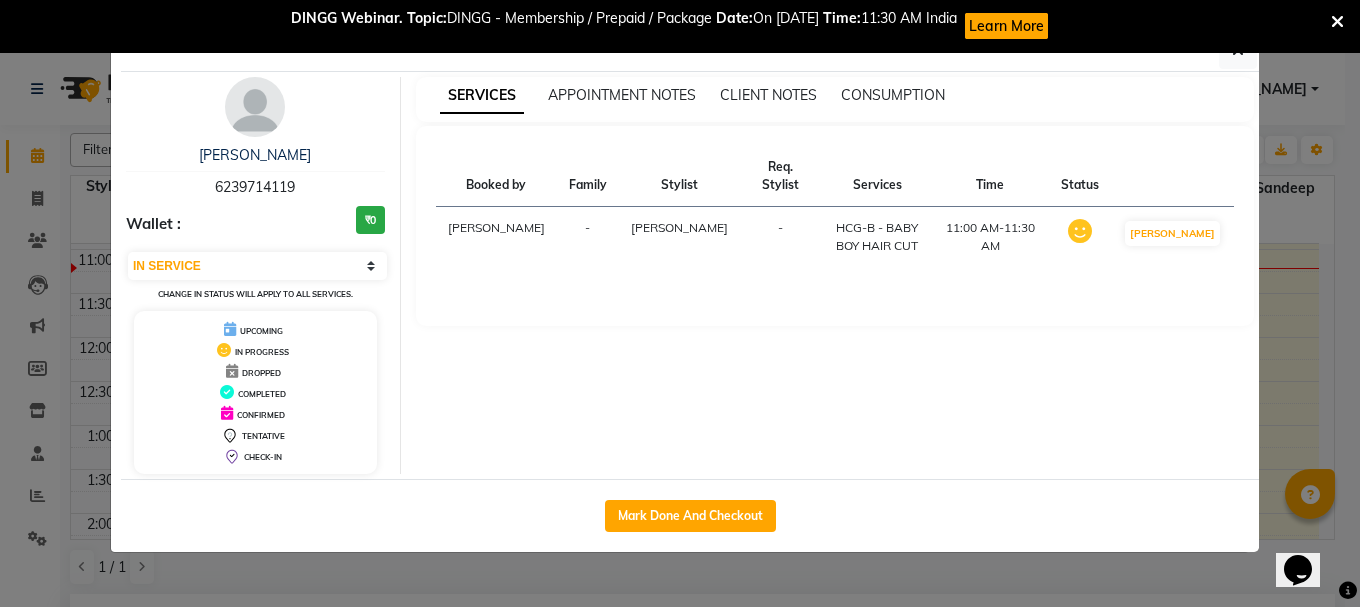 click at bounding box center [1337, 22] 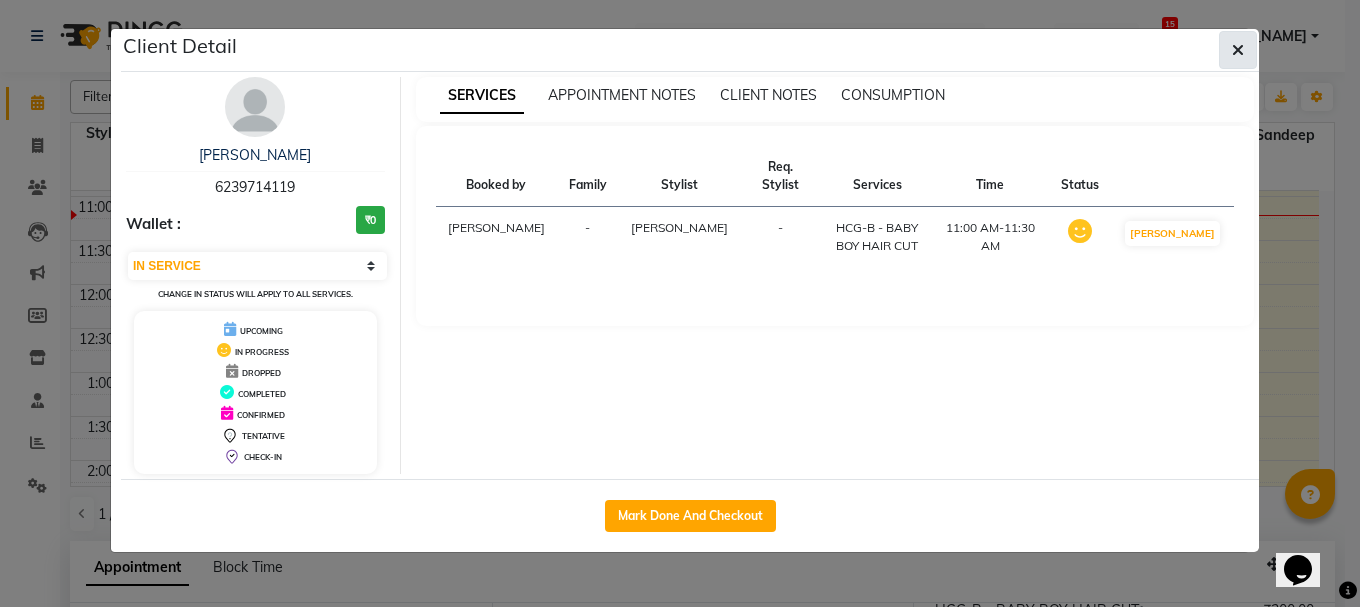 click 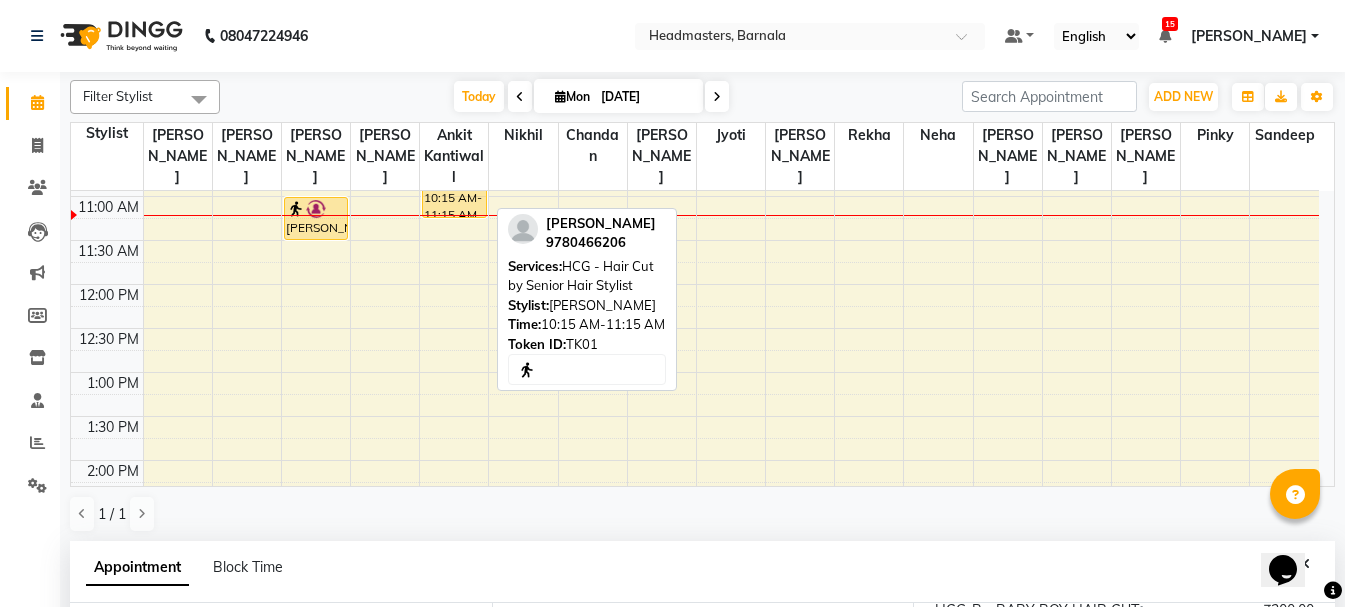 click on "[PERSON_NAME], TK01, 10:15 AM-11:15 AM, HCG - Hair Cut by Senior Hair Stylist" at bounding box center [454, 174] 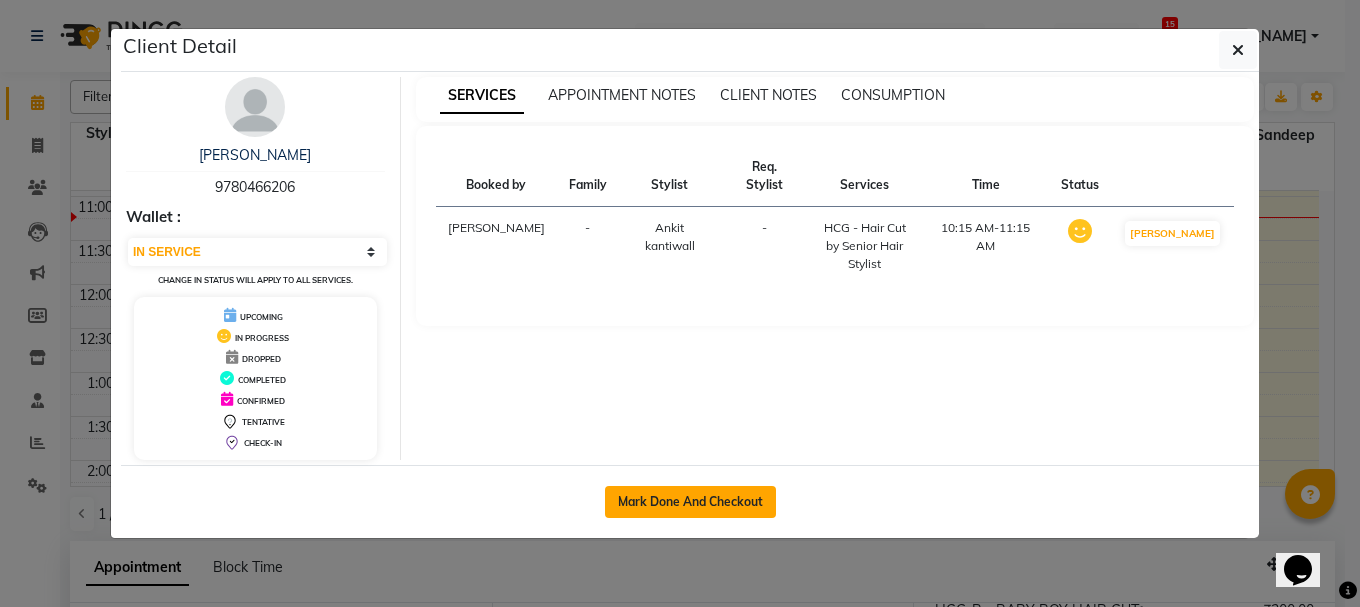 click on "Mark Done And Checkout" 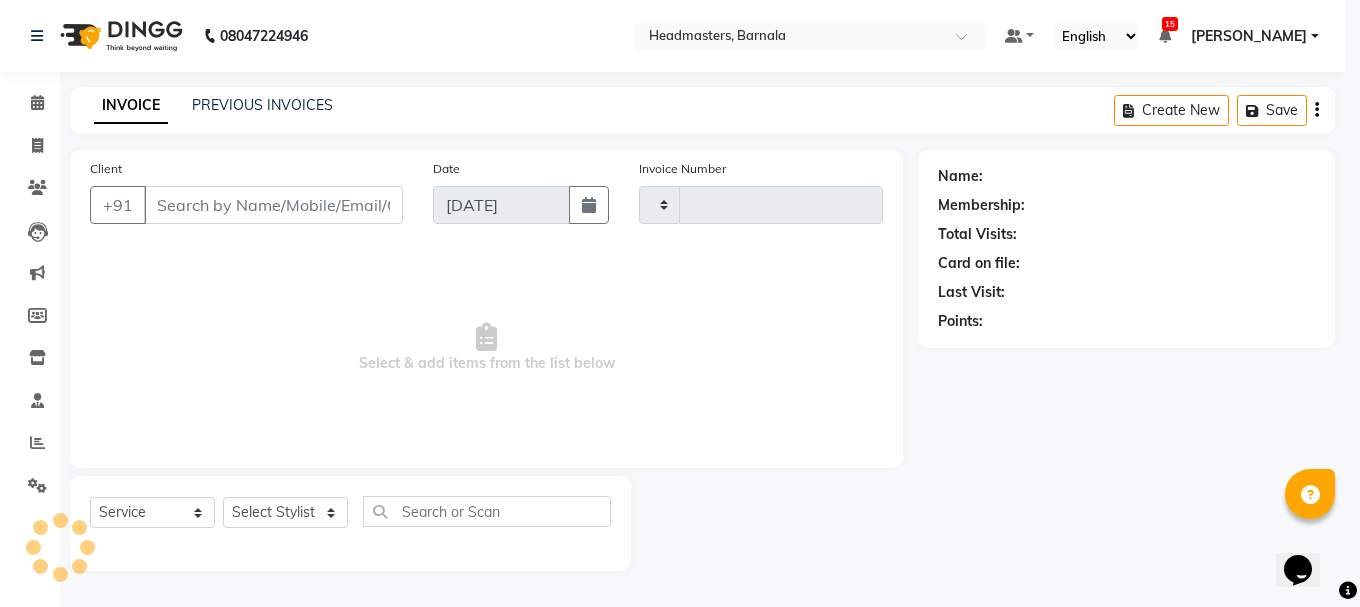type on "2839" 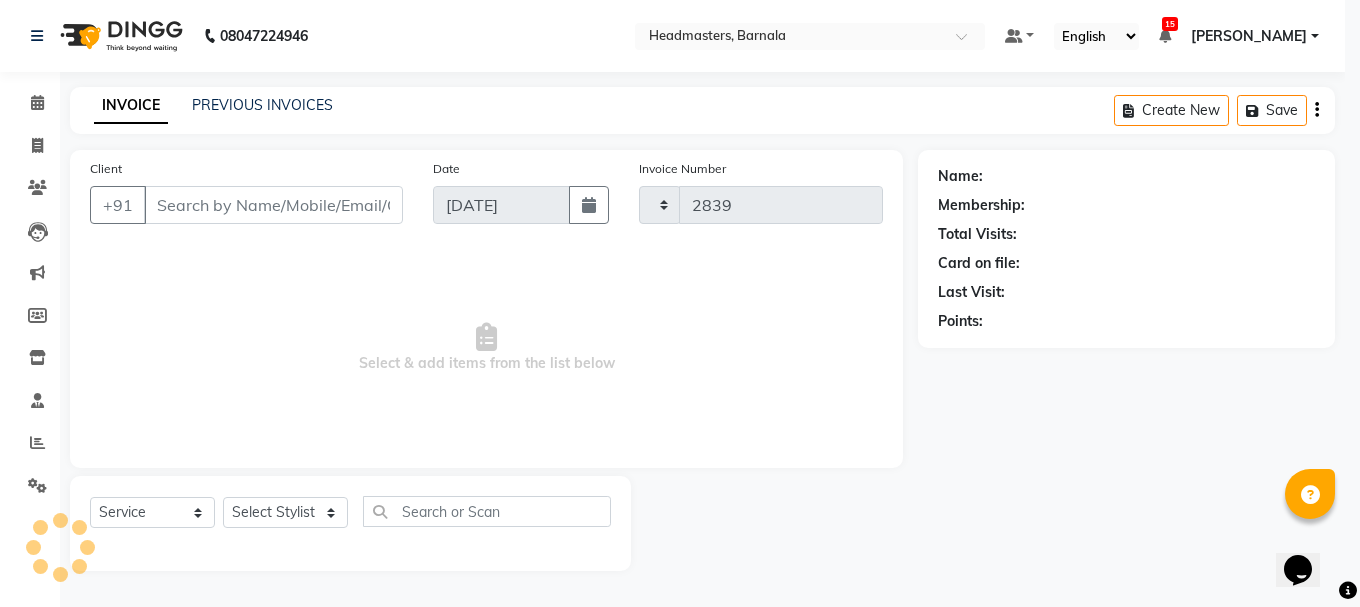select on "7526" 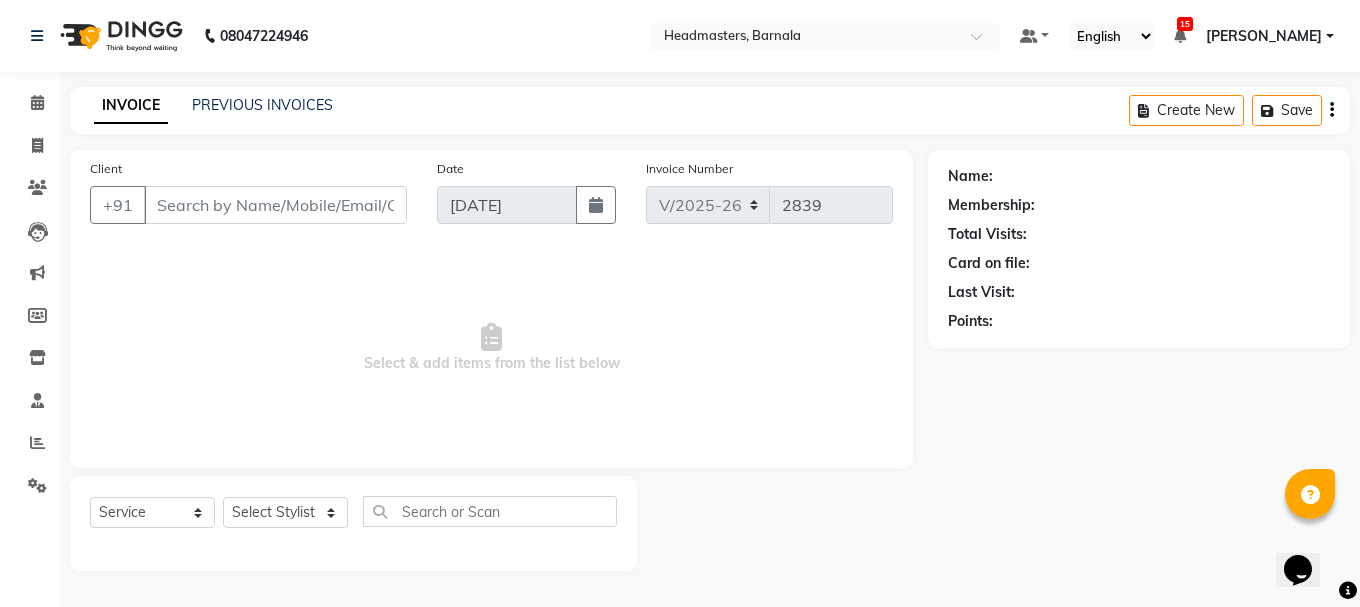type on "9780466206" 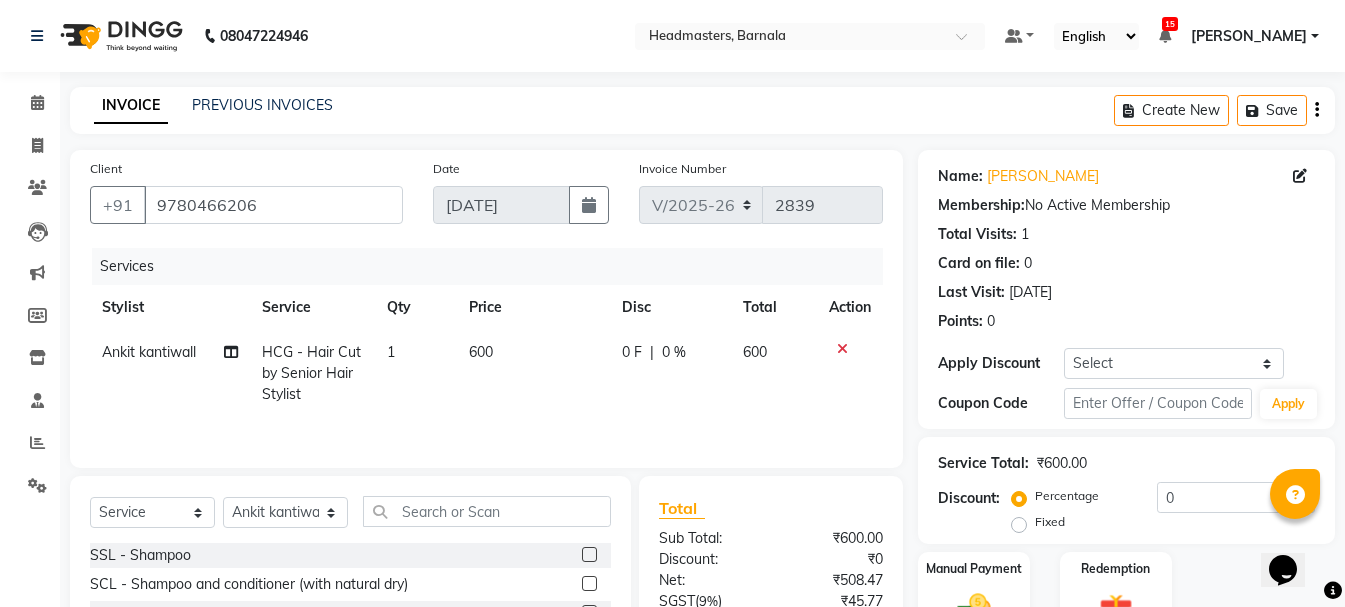 click on "Fixed" 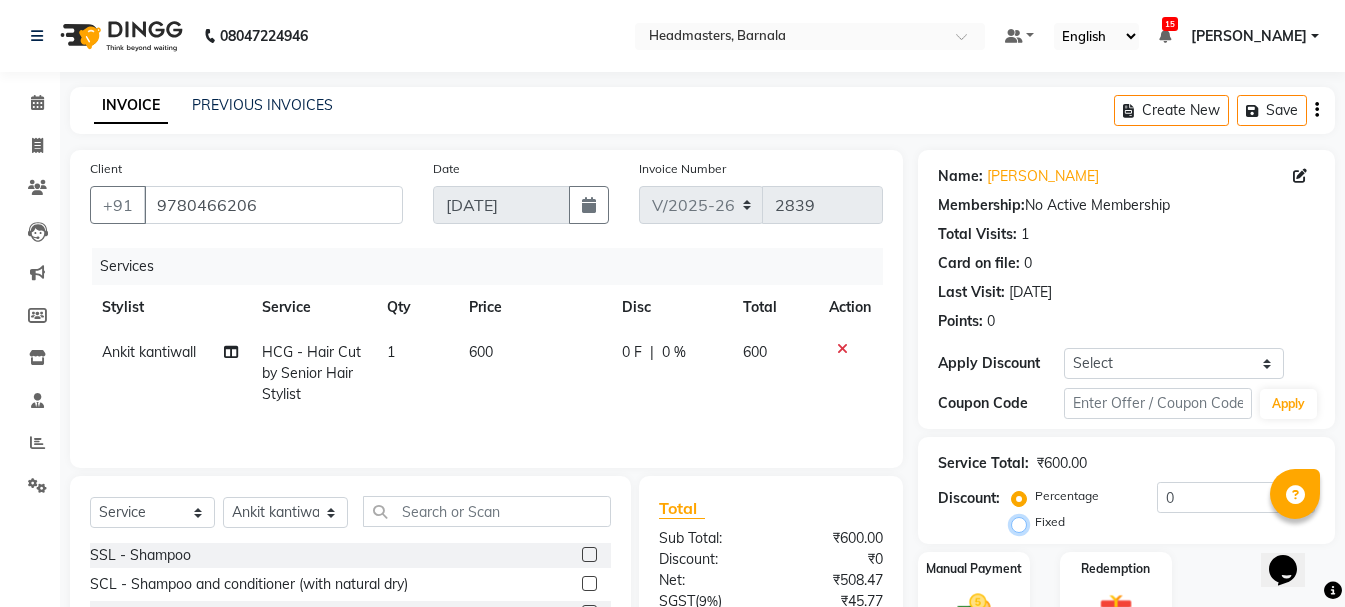 click on "Fixed" at bounding box center [1023, 522] 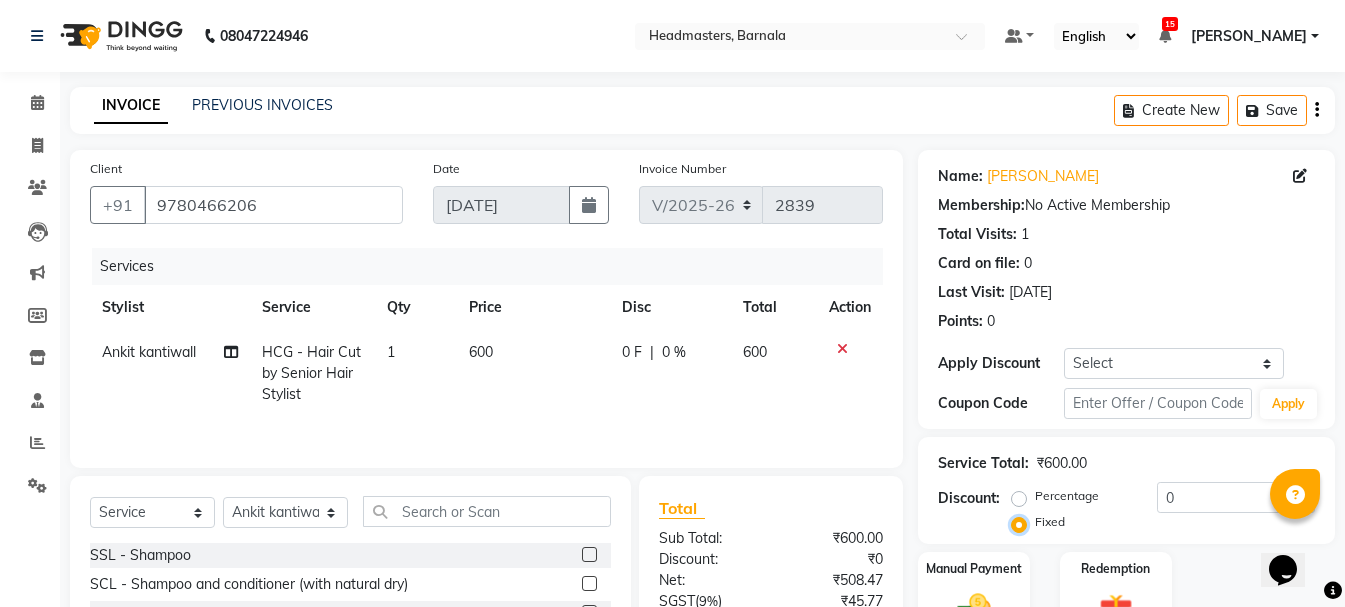 scroll, scrollTop: 194, scrollLeft: 0, axis: vertical 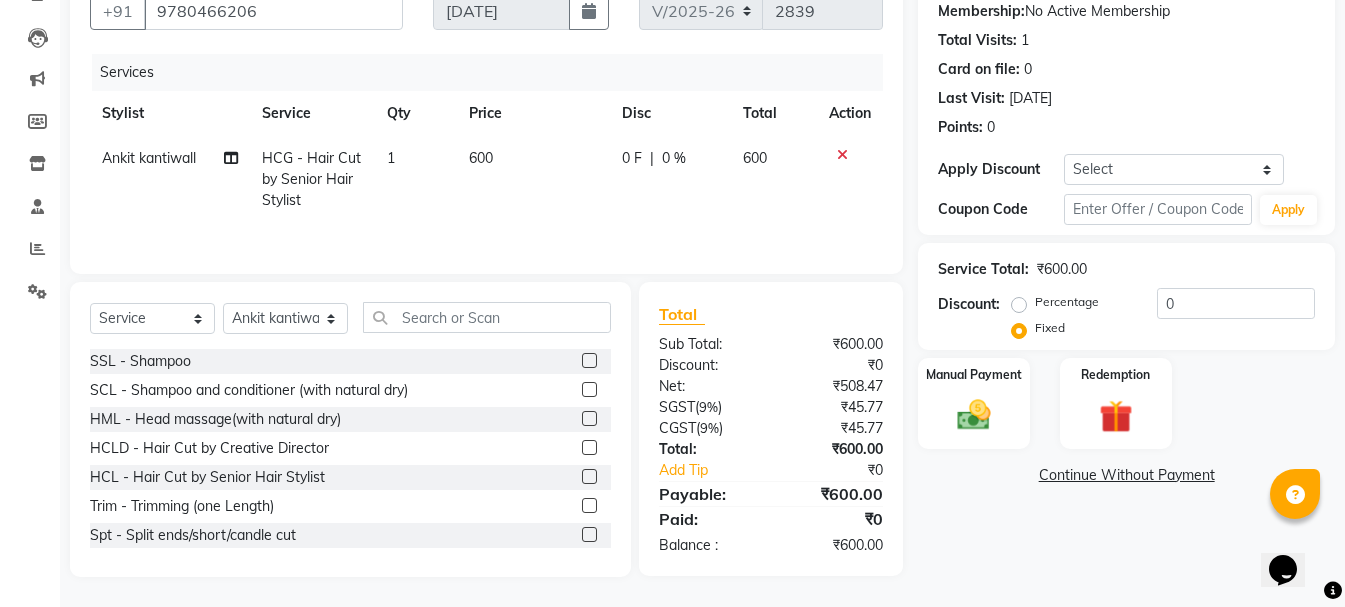 click on "Service Total:  ₹600.00  Discount:  Percentage   Fixed  0" 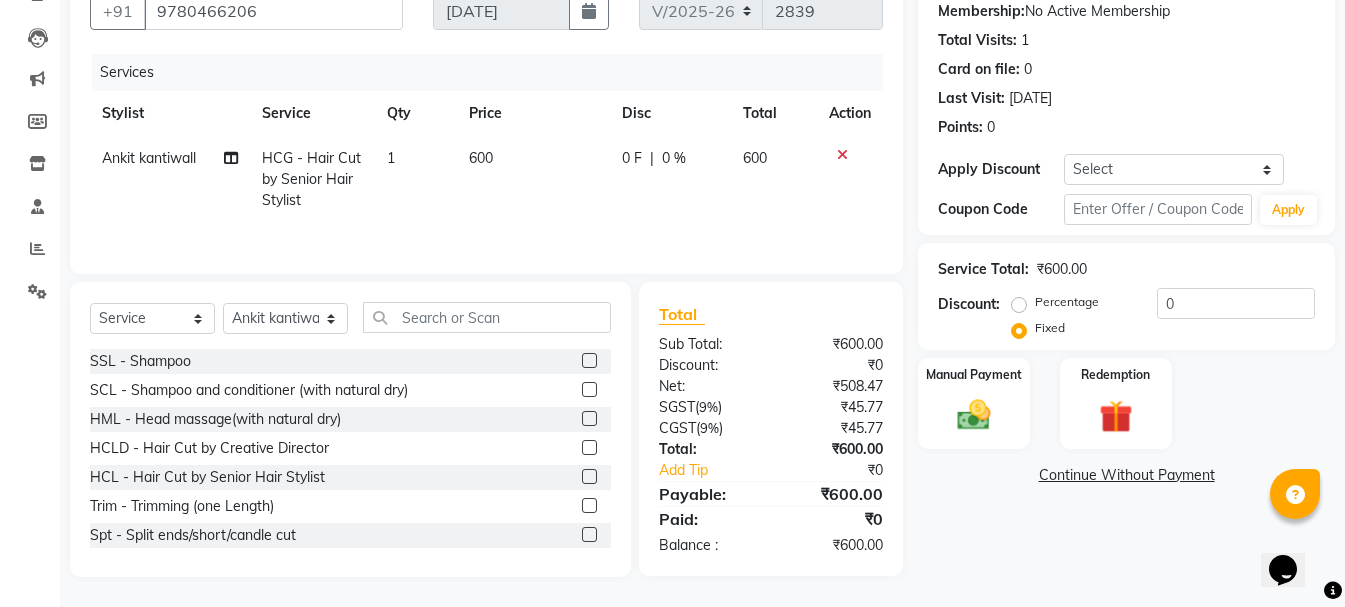 click on "Service Total:  ₹600.00  Discount:  Percentage   Fixed  0" 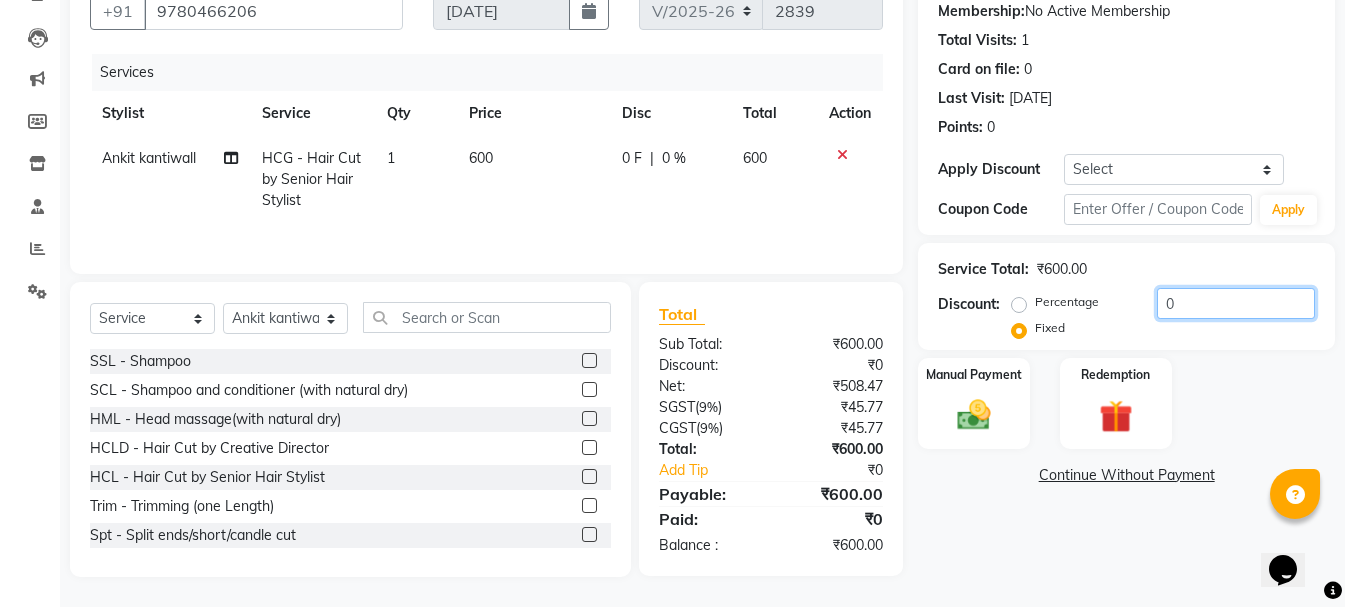 click on "0" 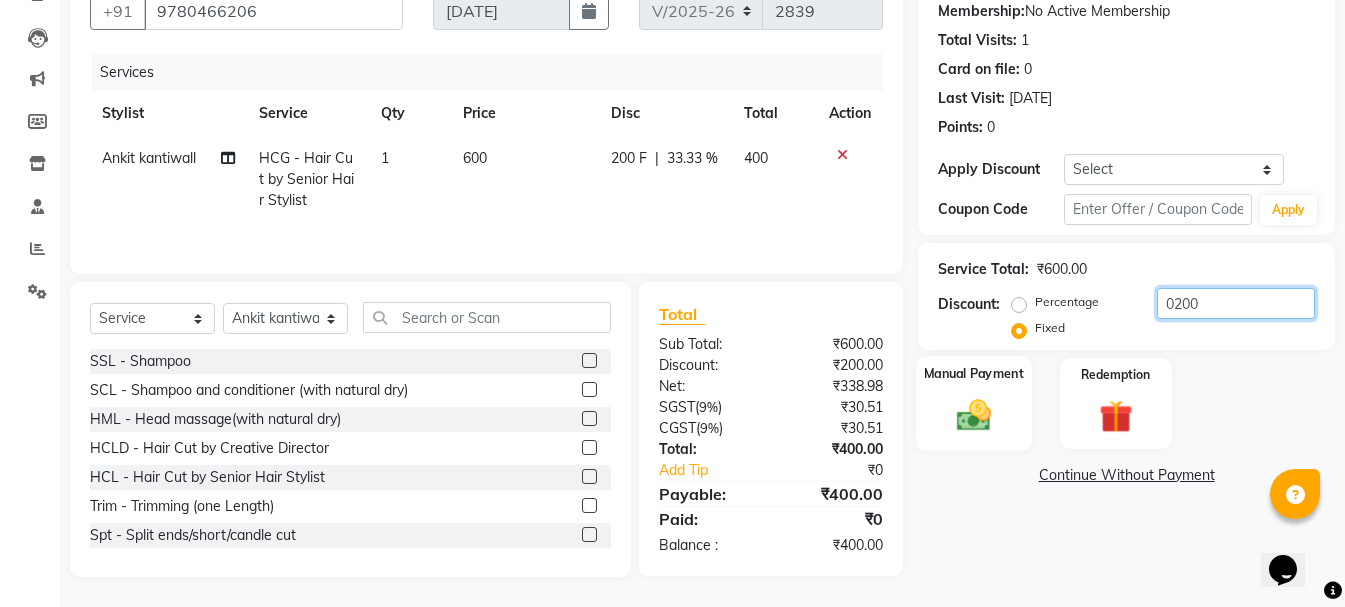 type on "0200" 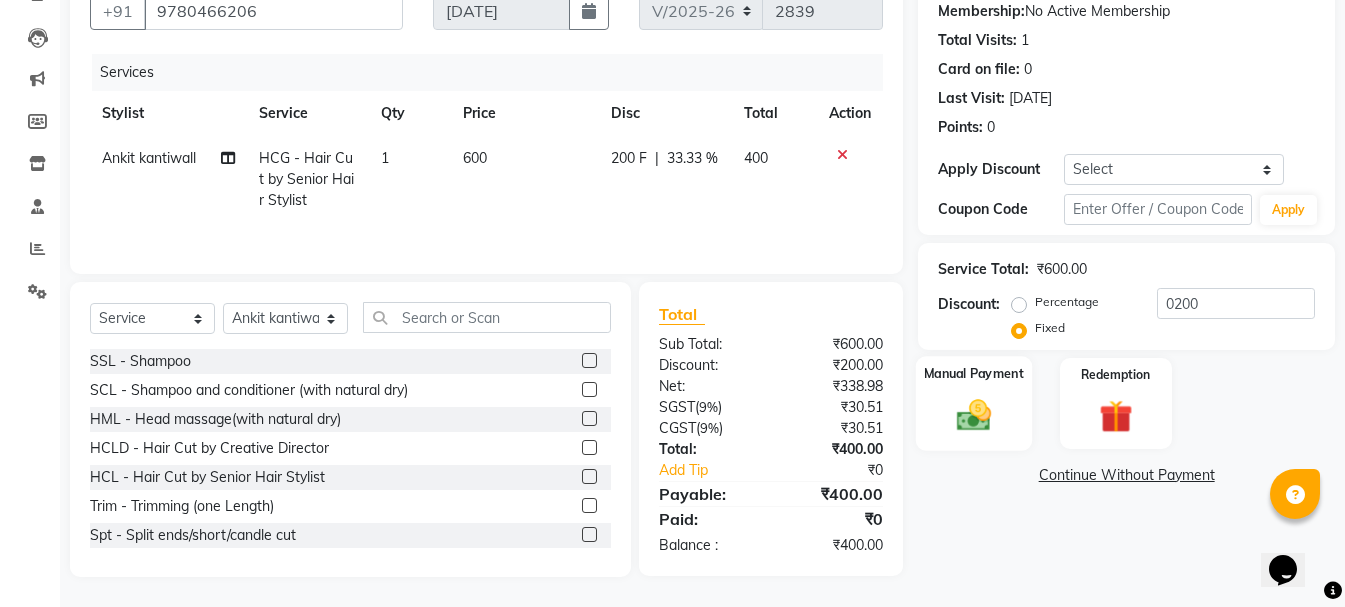 click 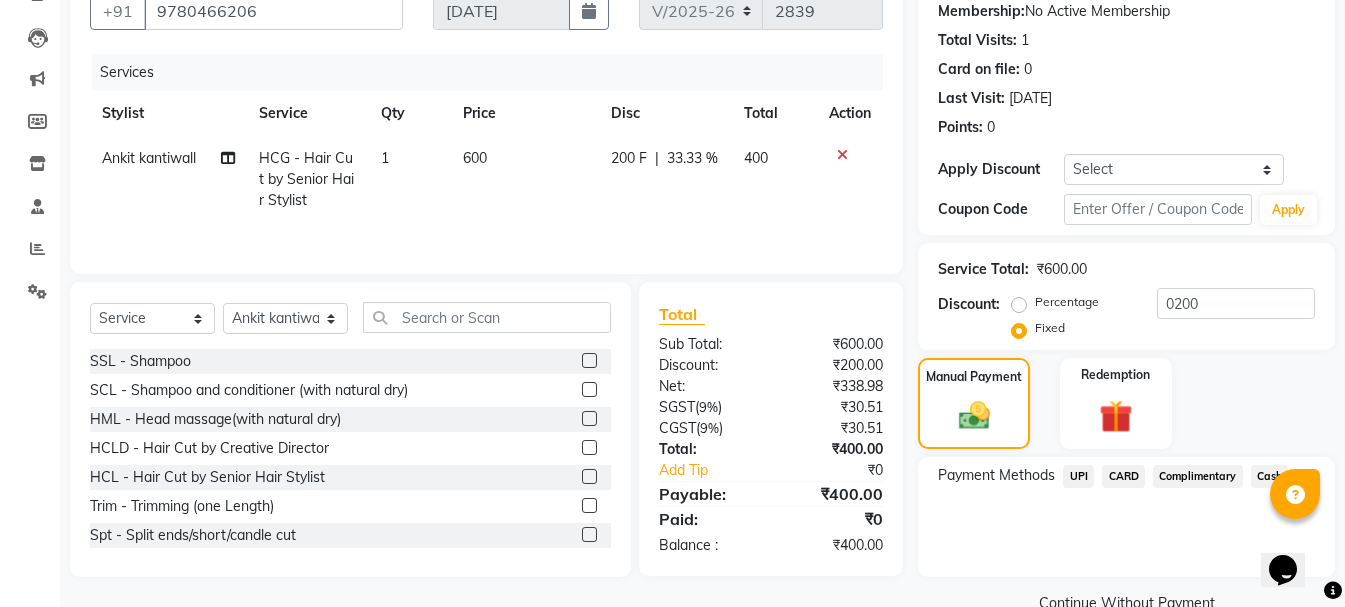 click on "Cash" 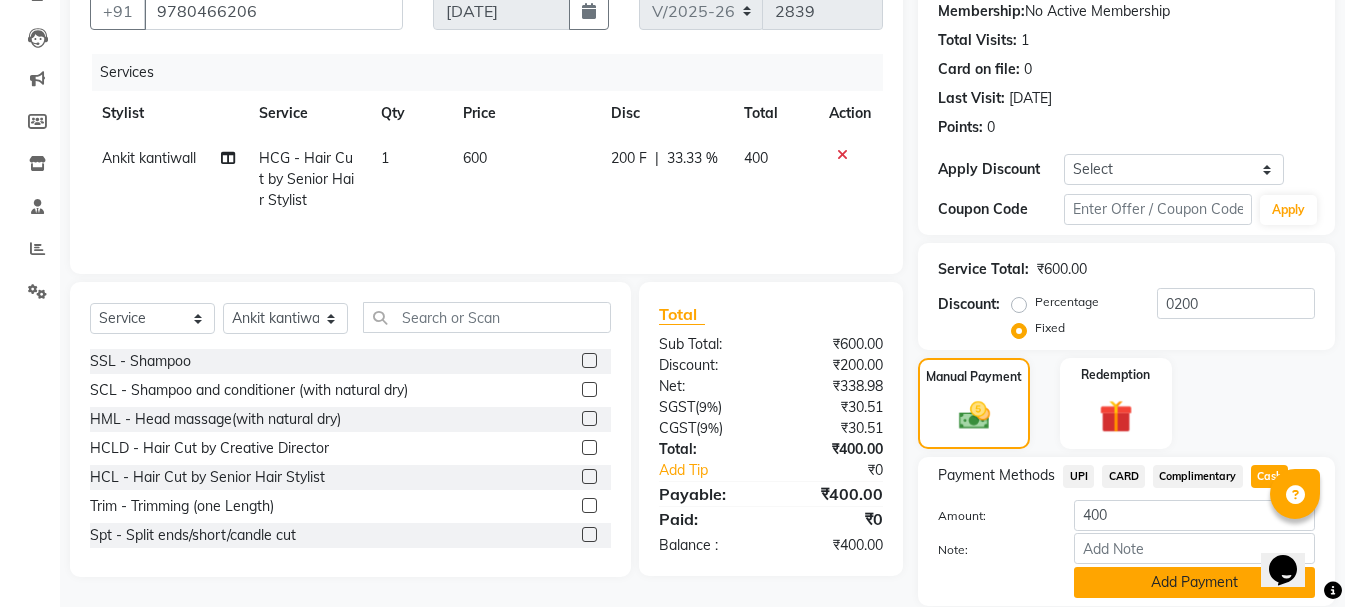 click on "Add Payment" 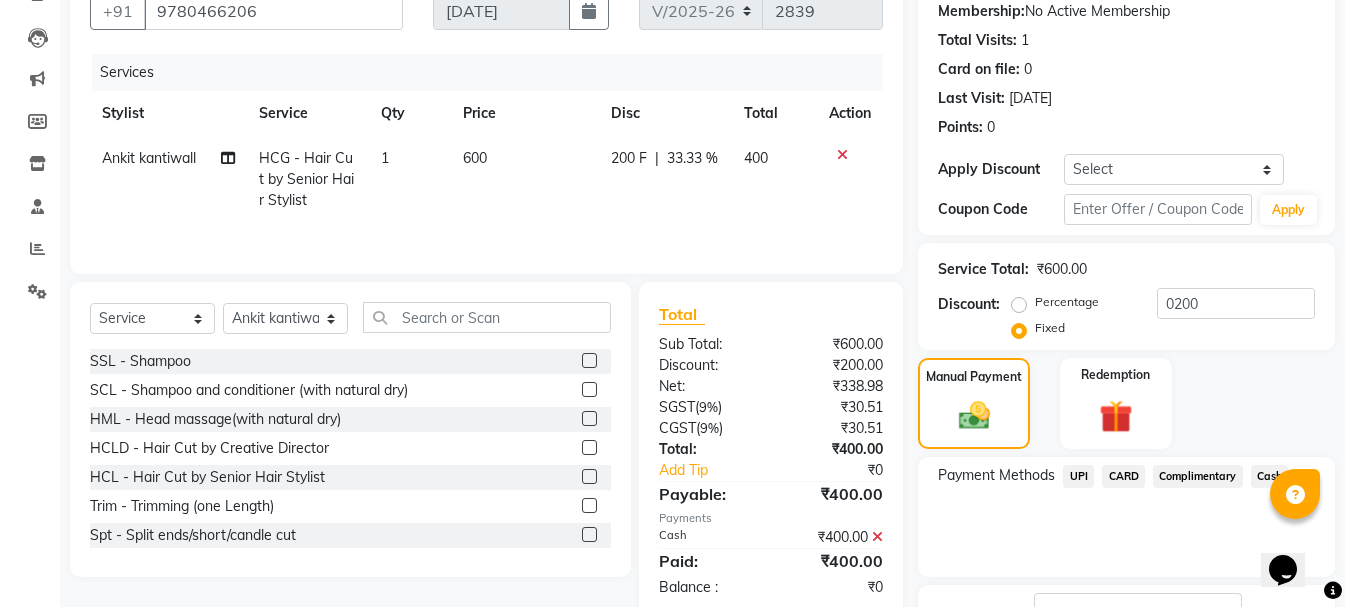 scroll, scrollTop: 348, scrollLeft: 0, axis: vertical 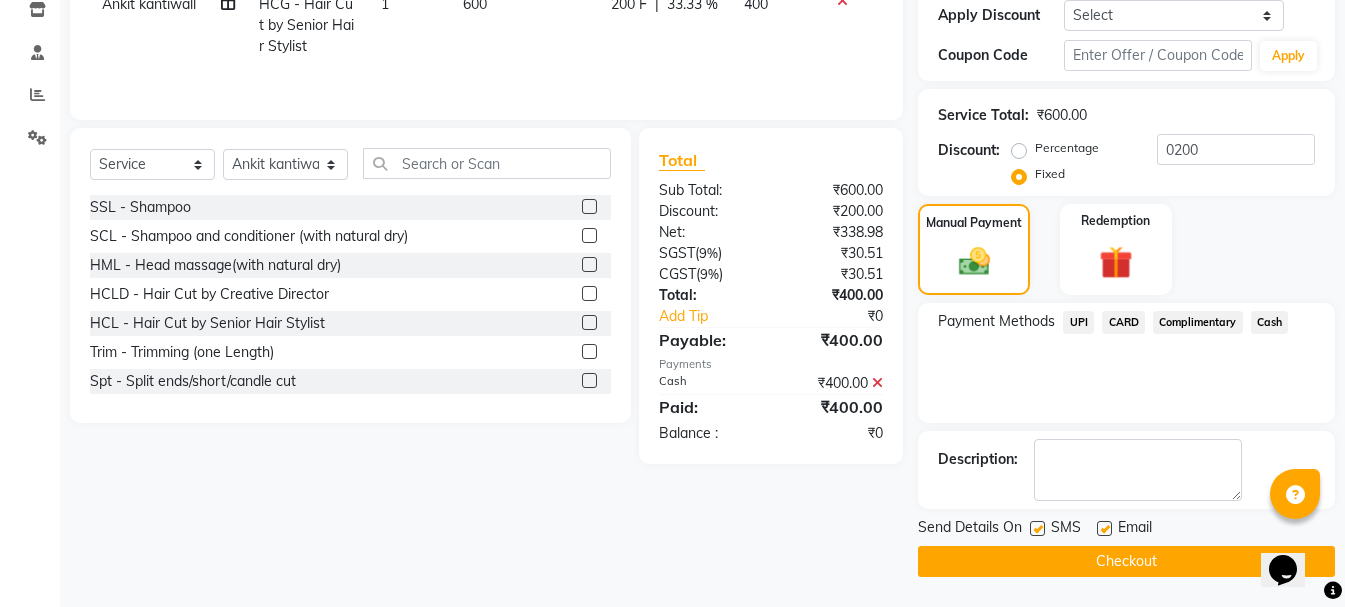 click on "Checkout" 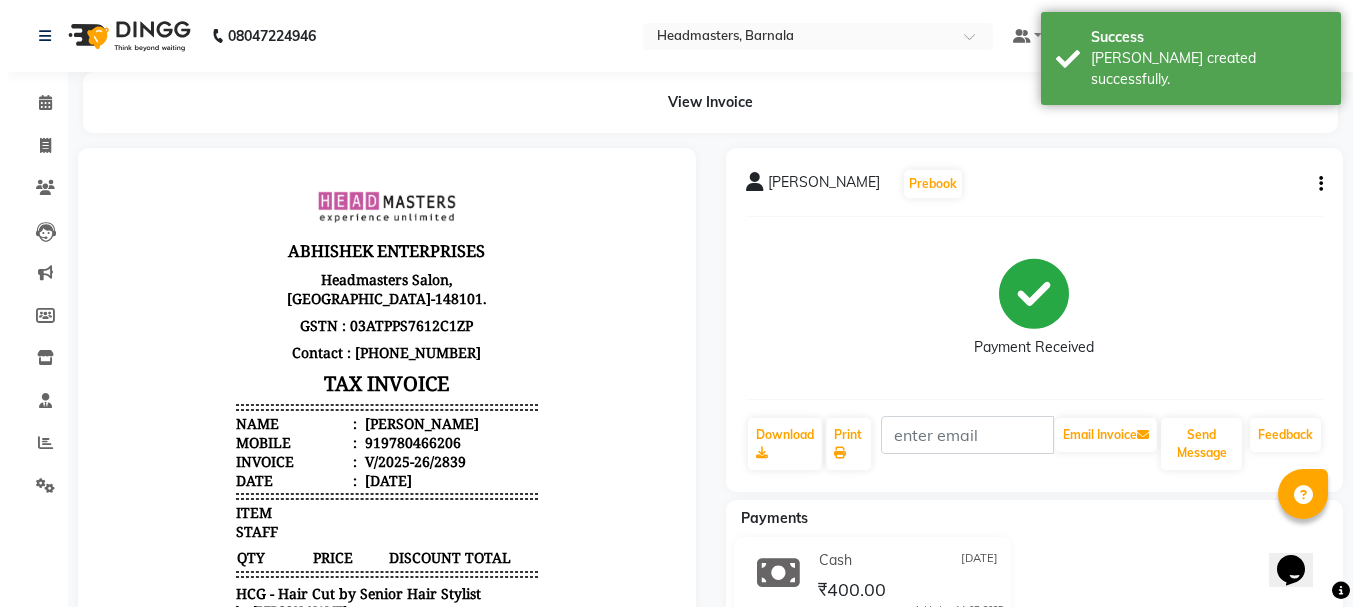 scroll, scrollTop: 0, scrollLeft: 0, axis: both 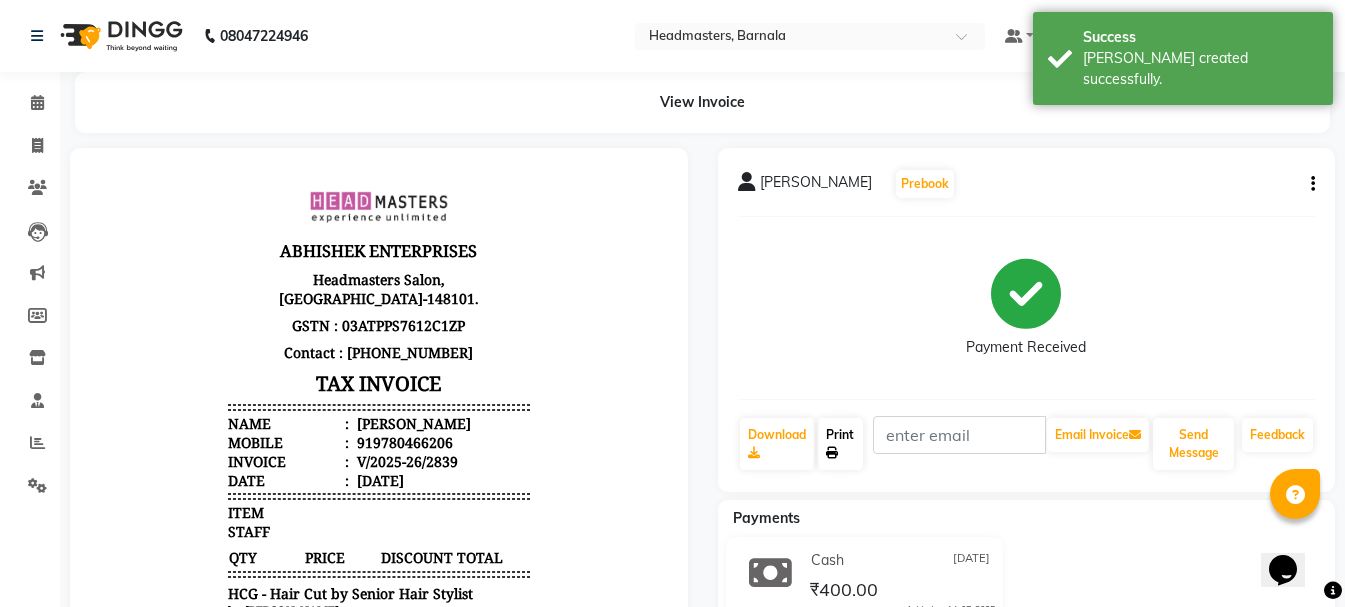 click on "Print" 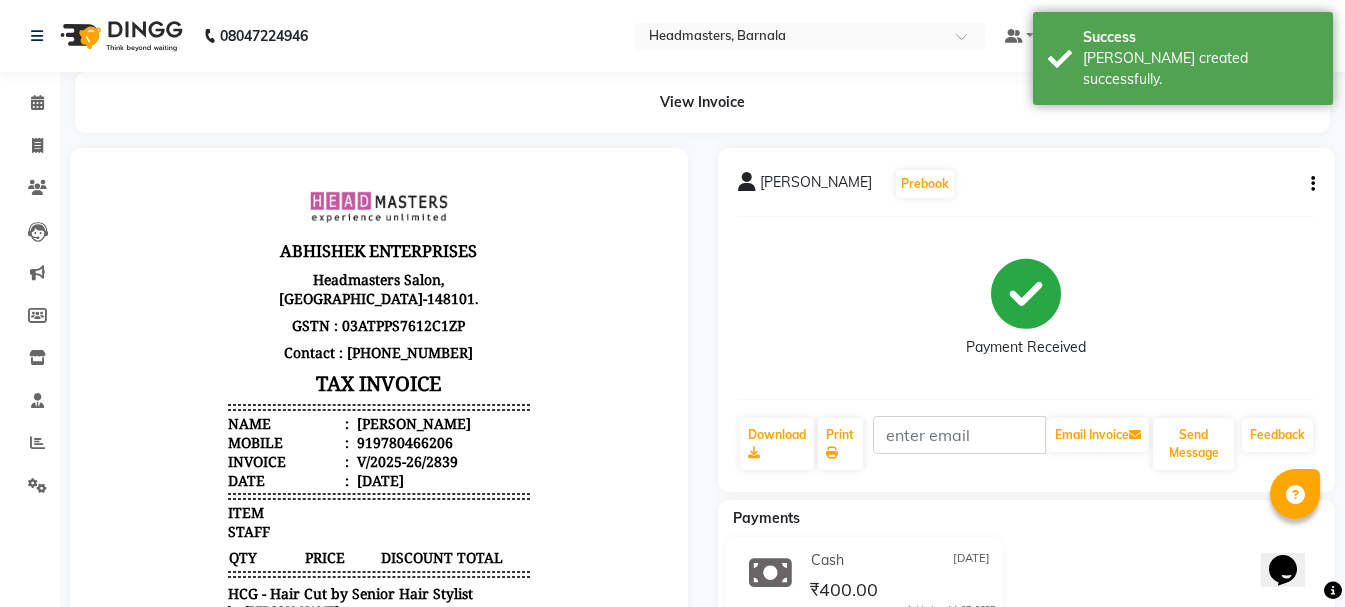 select on "service" 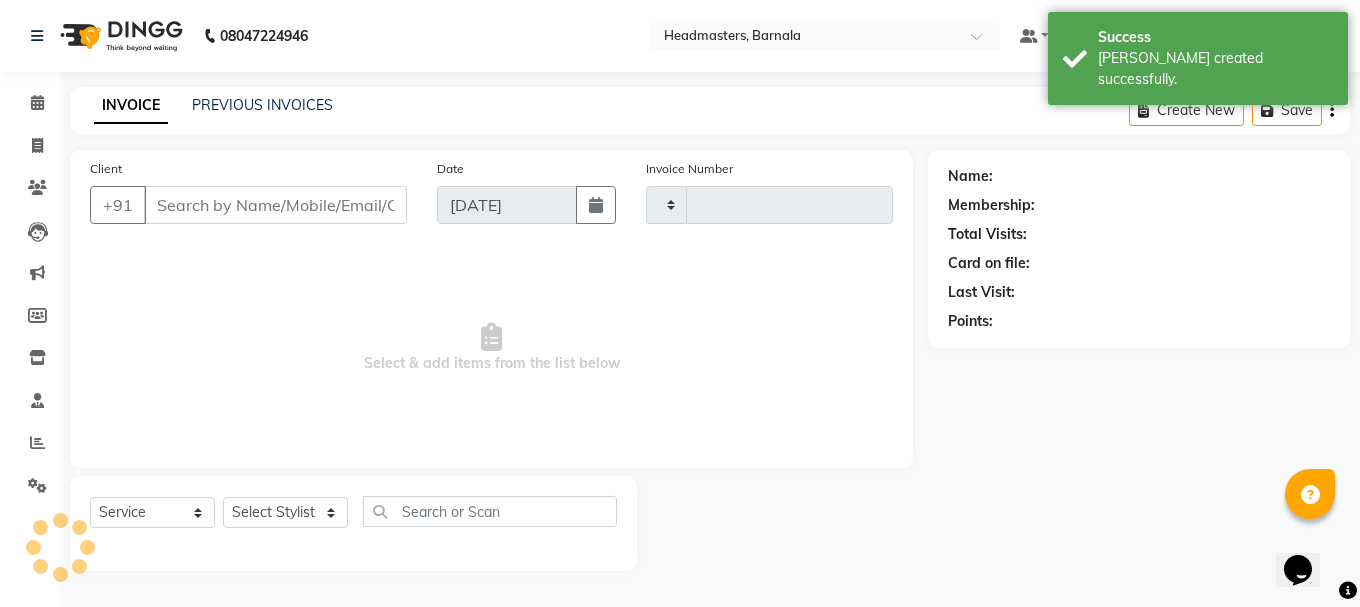 type on "2840" 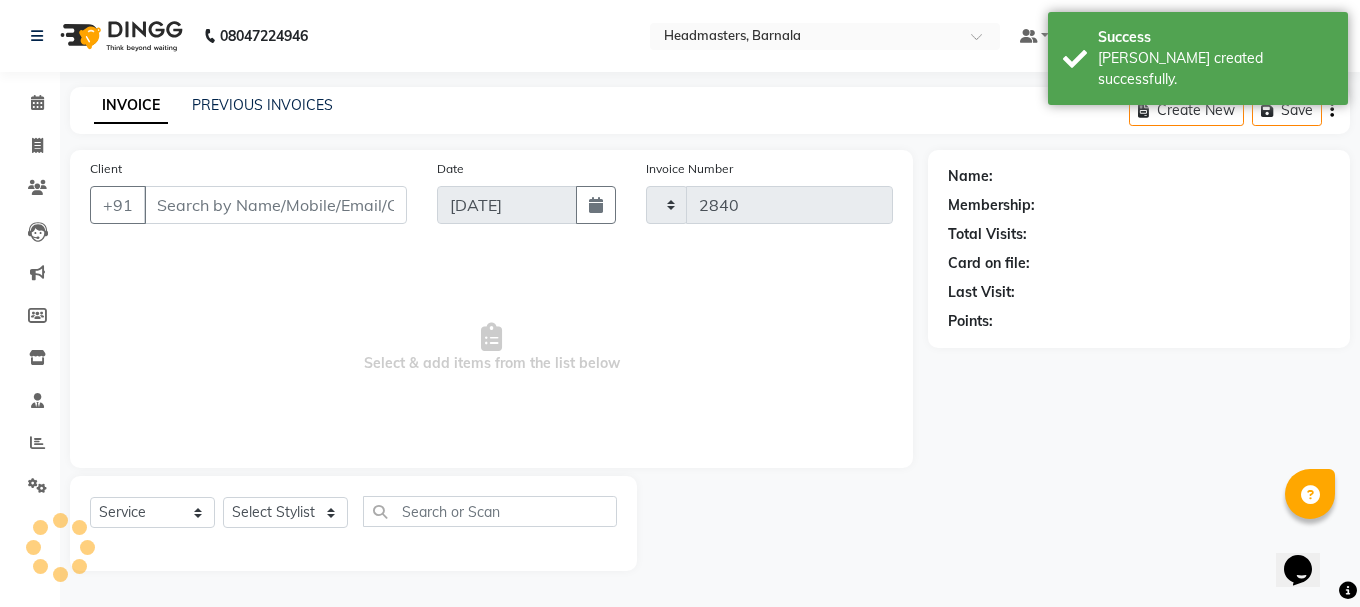 select on "7526" 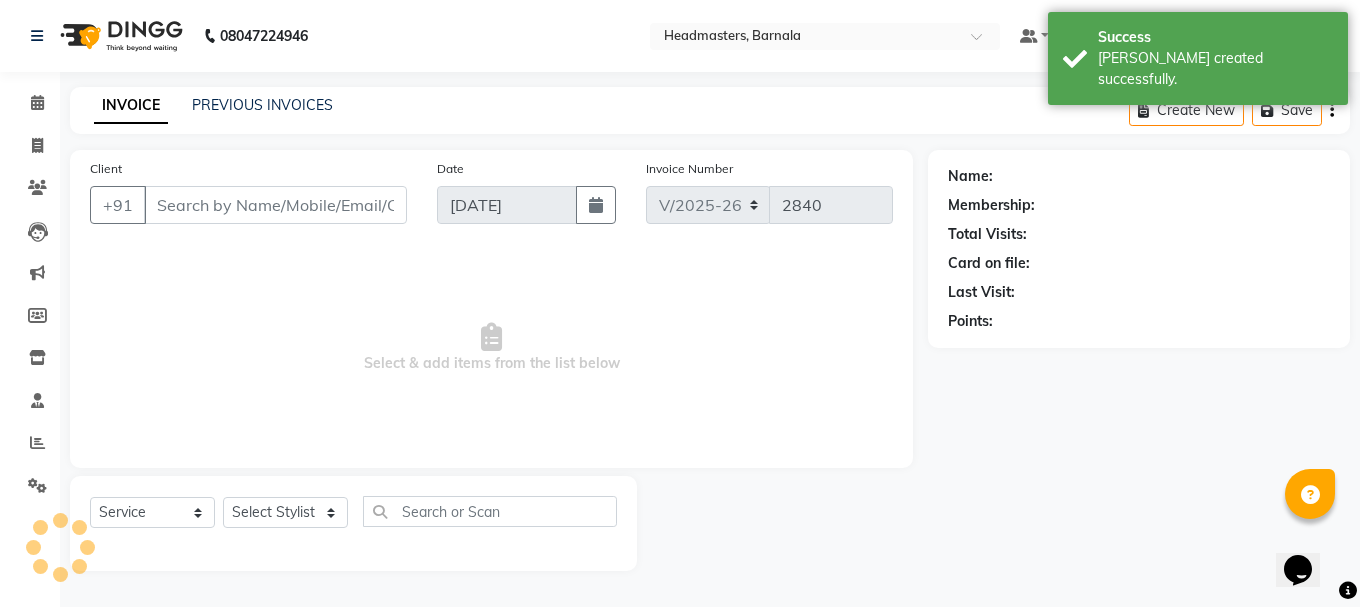 type on "9780466206" 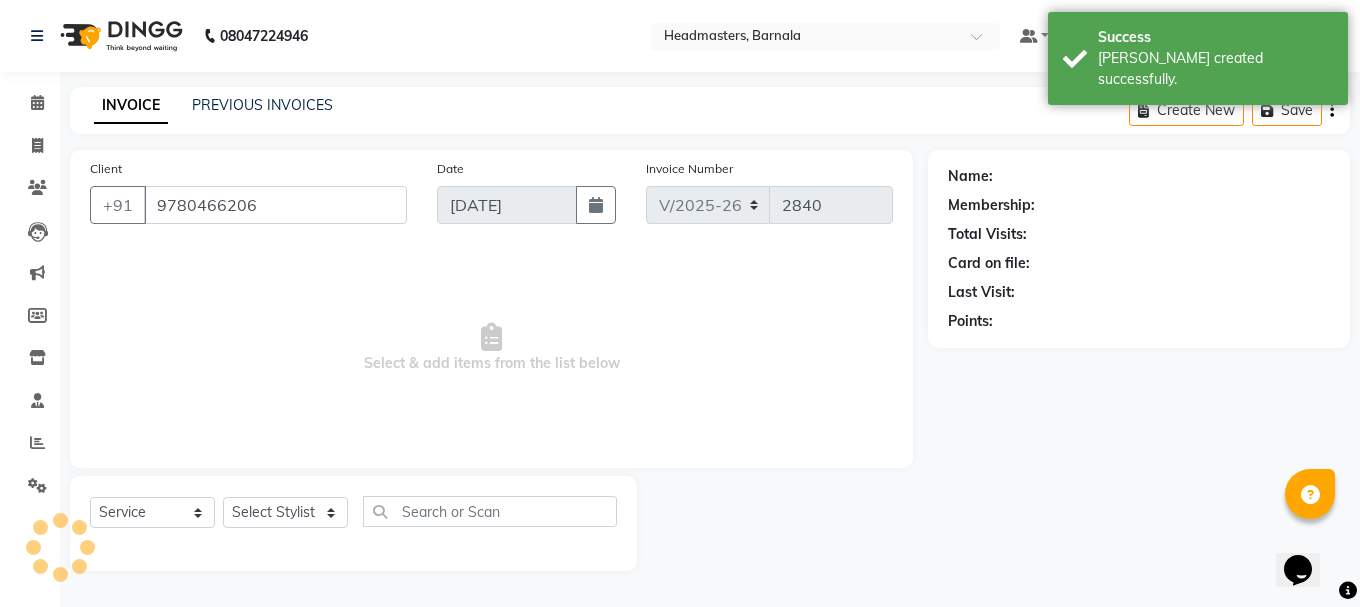 select on "67278" 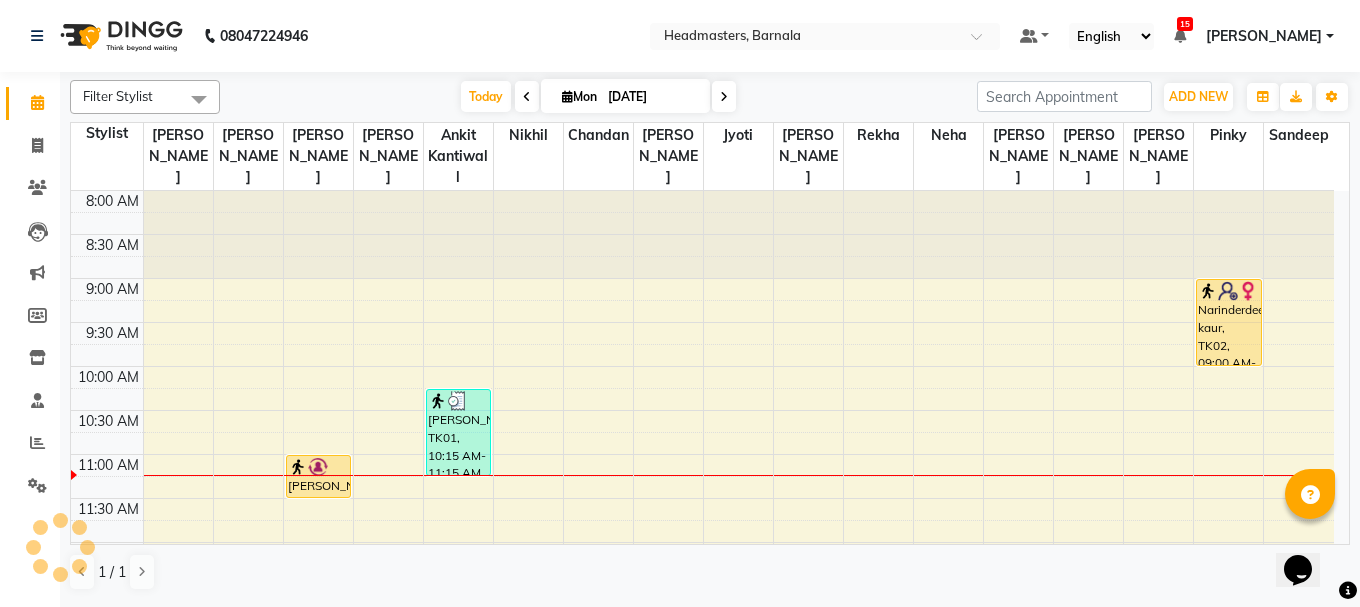 scroll, scrollTop: 0, scrollLeft: 0, axis: both 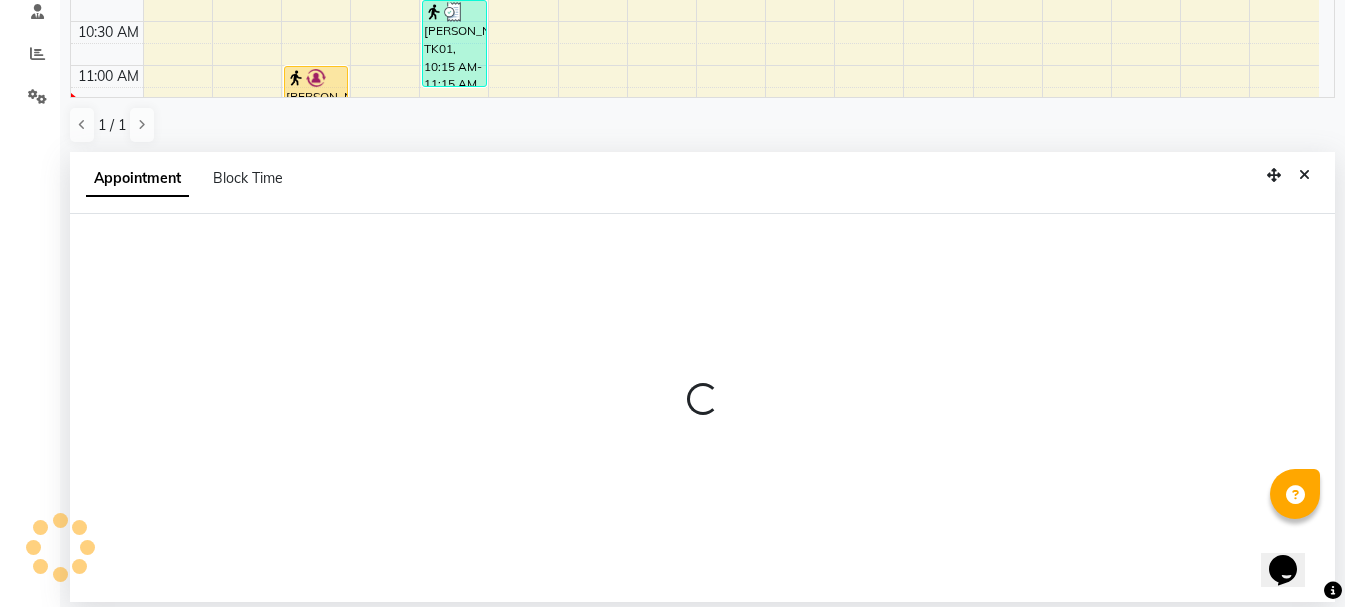 select on "67277" 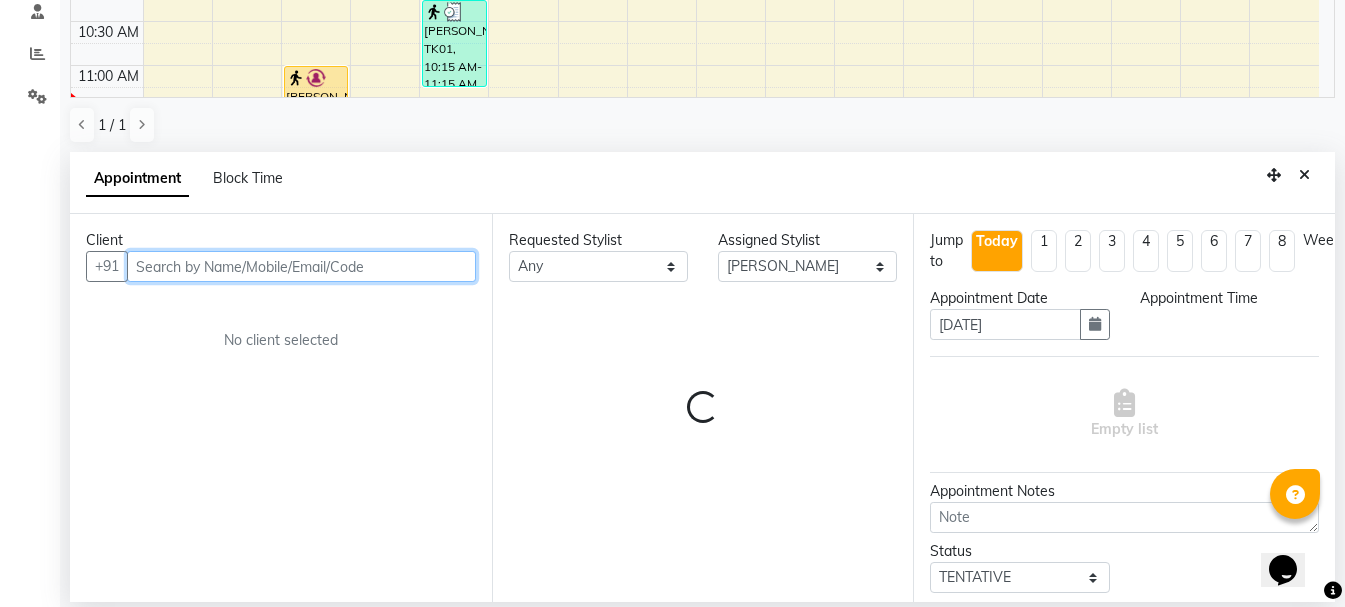 select on "600" 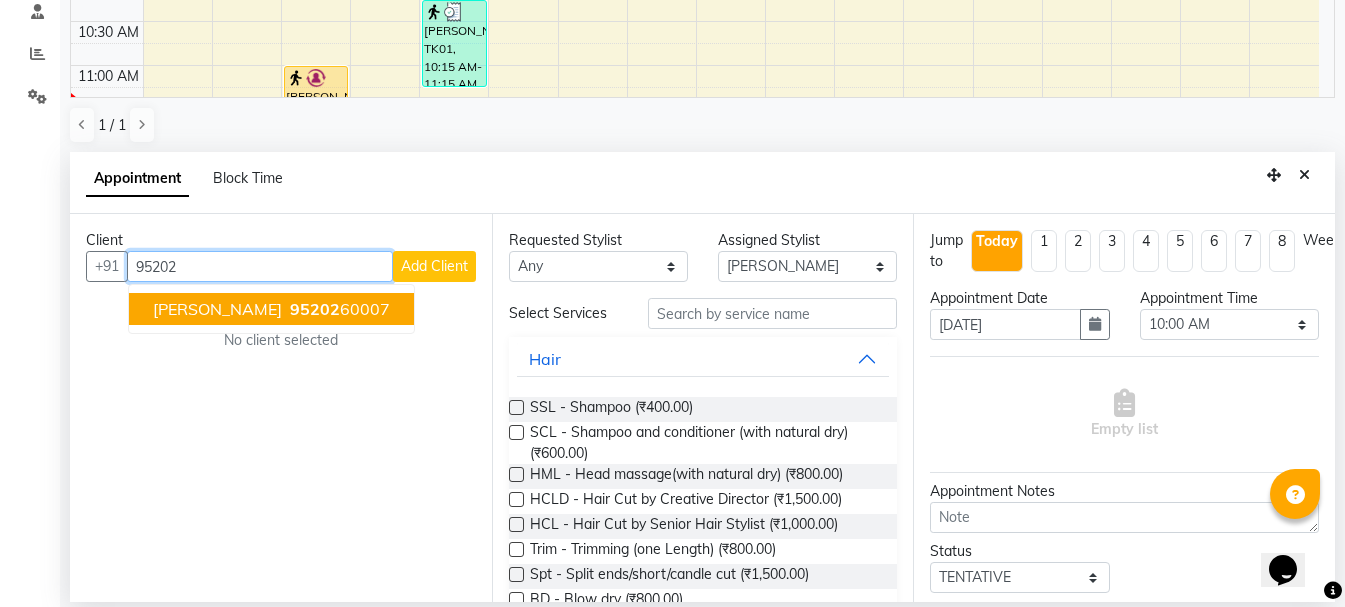 click on "95202" at bounding box center (315, 309) 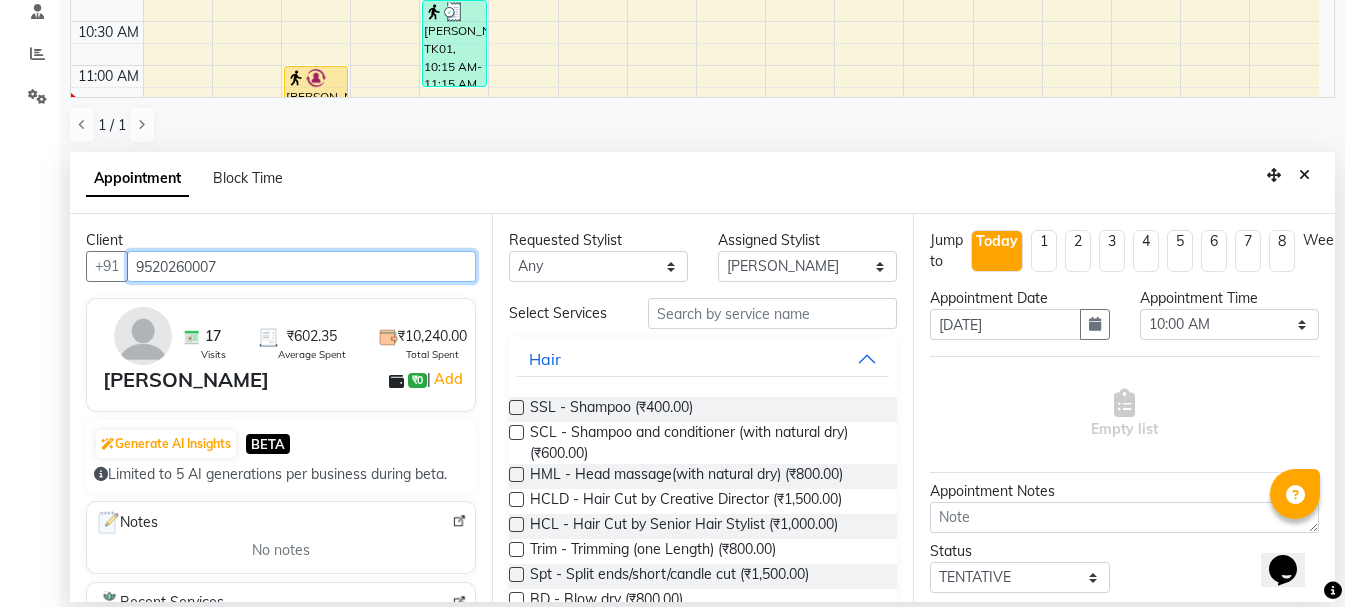 type on "9520260007" 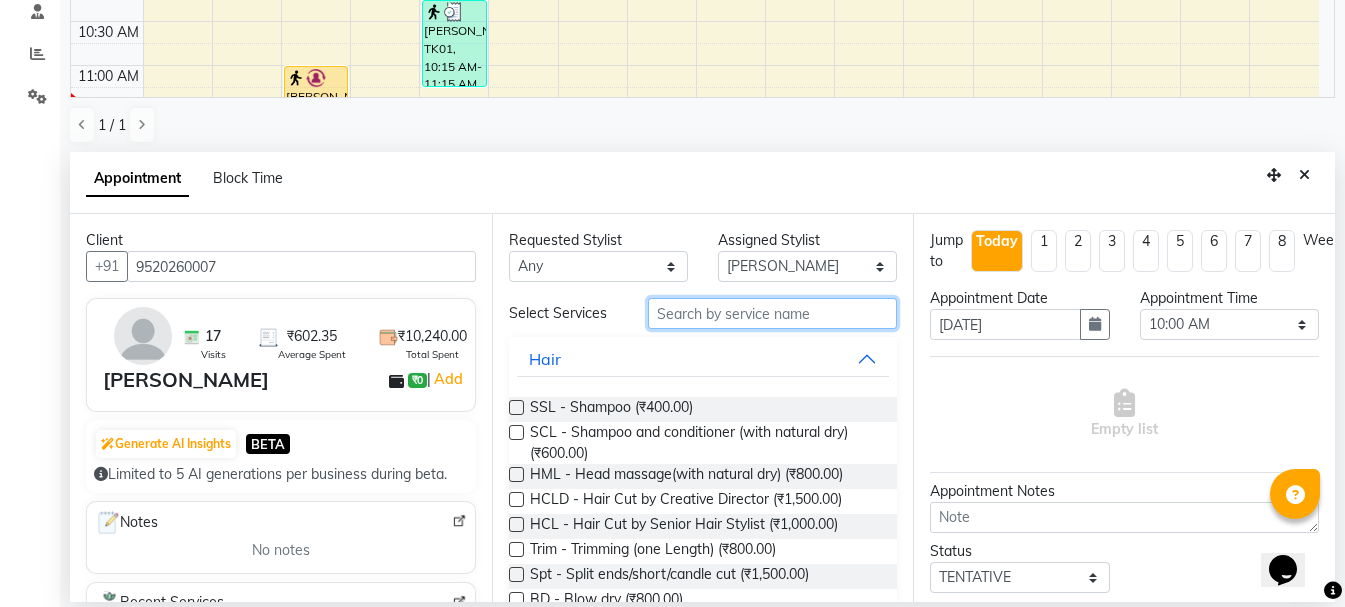 click at bounding box center [772, 313] 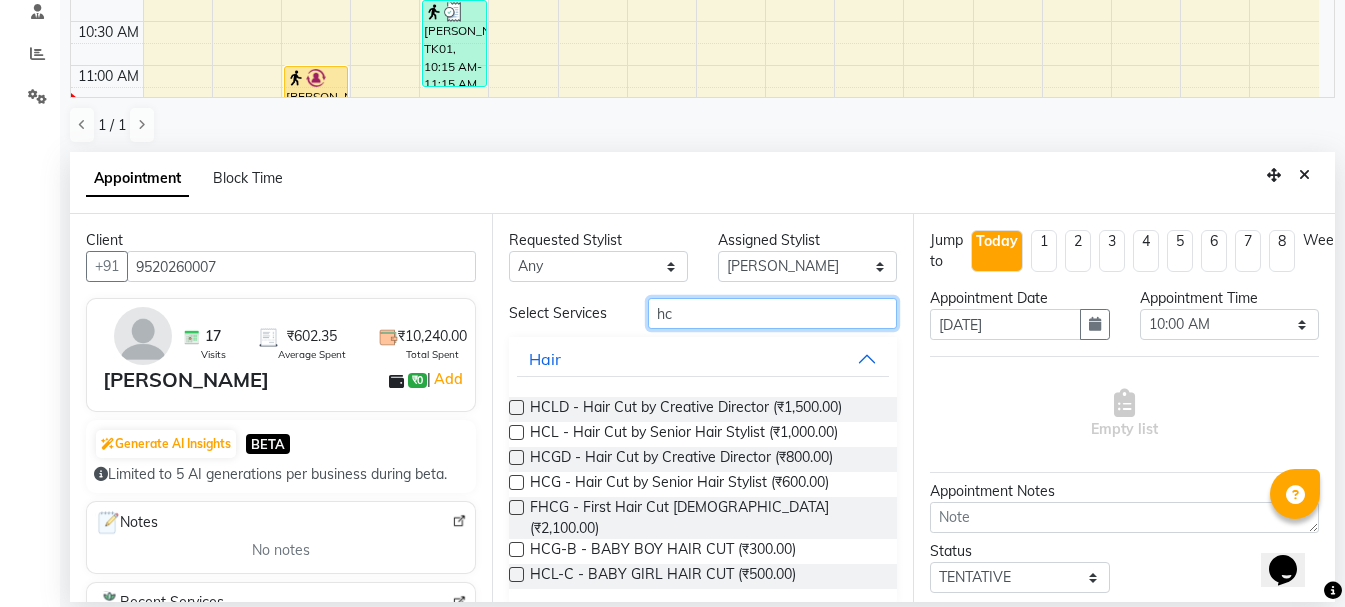 type on "hc" 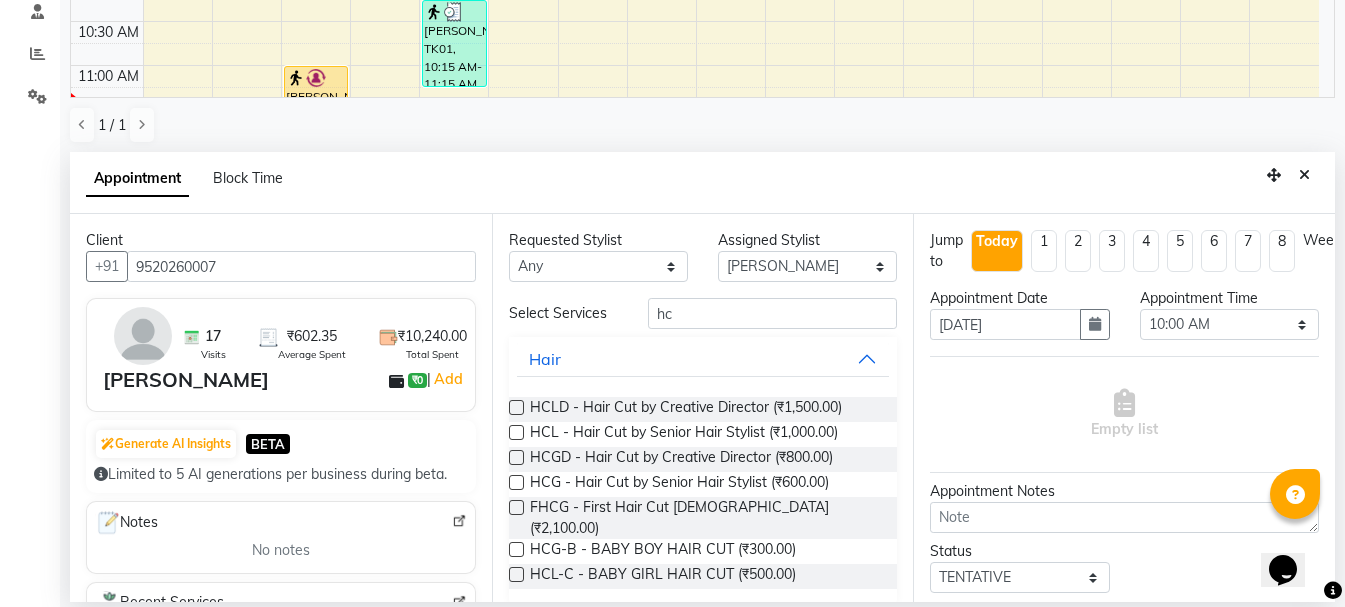 click at bounding box center [516, 457] 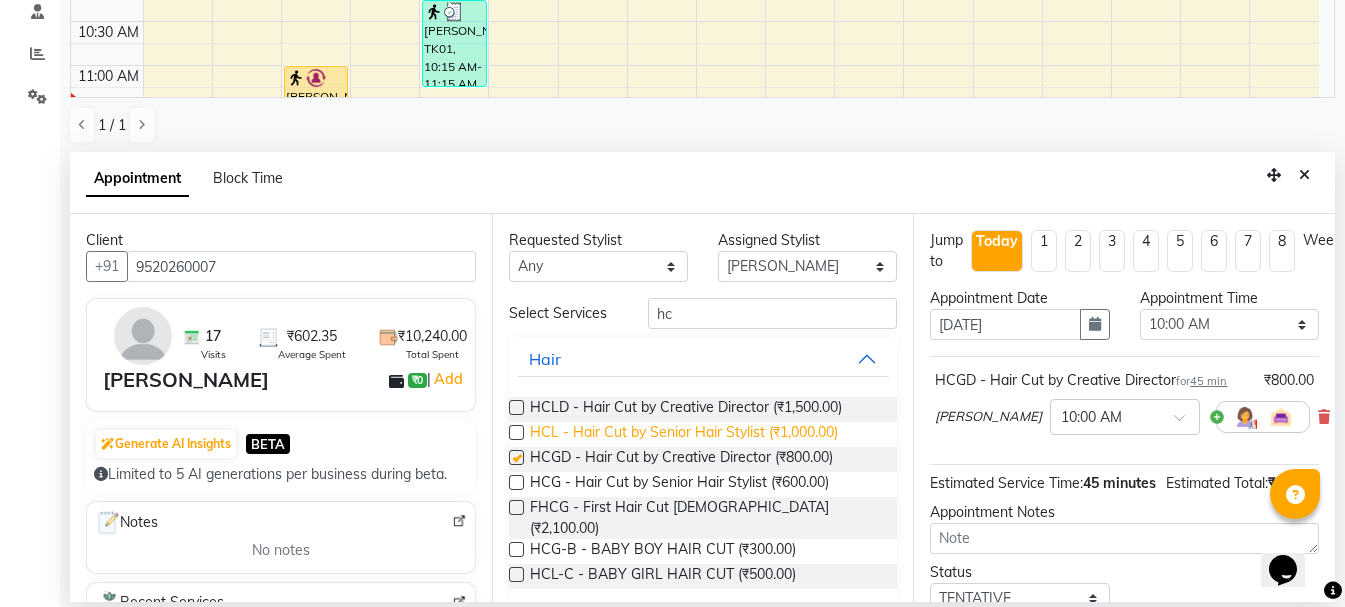checkbox on "false" 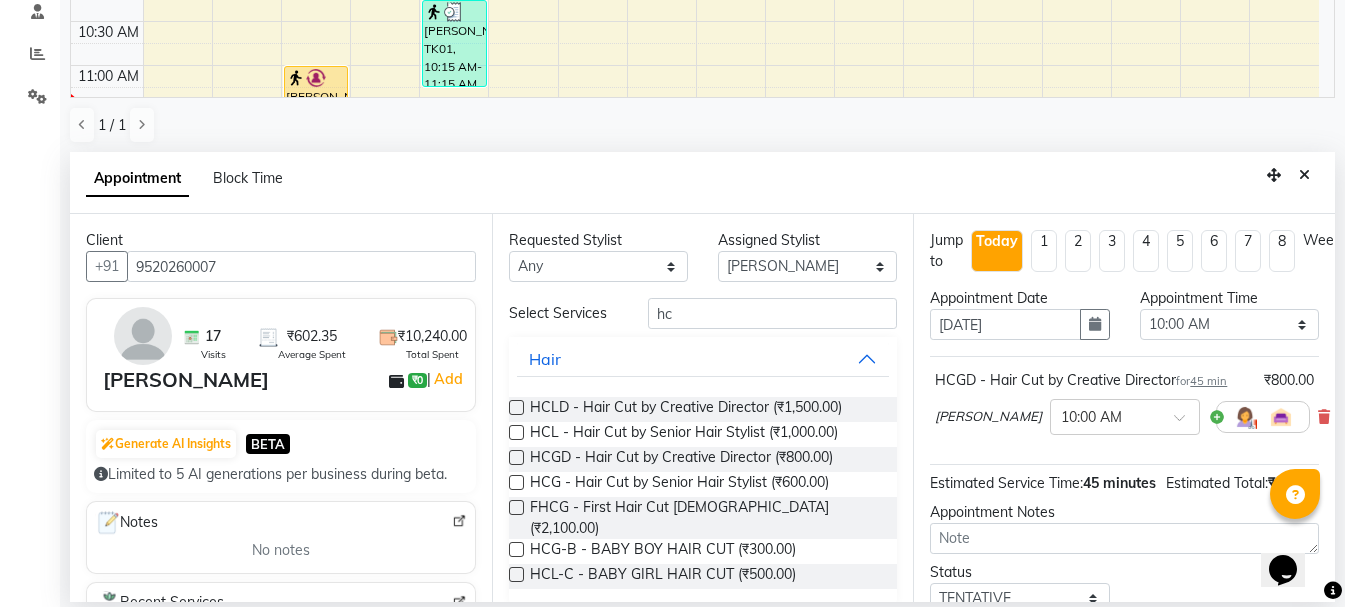scroll, scrollTop: 177, scrollLeft: 0, axis: vertical 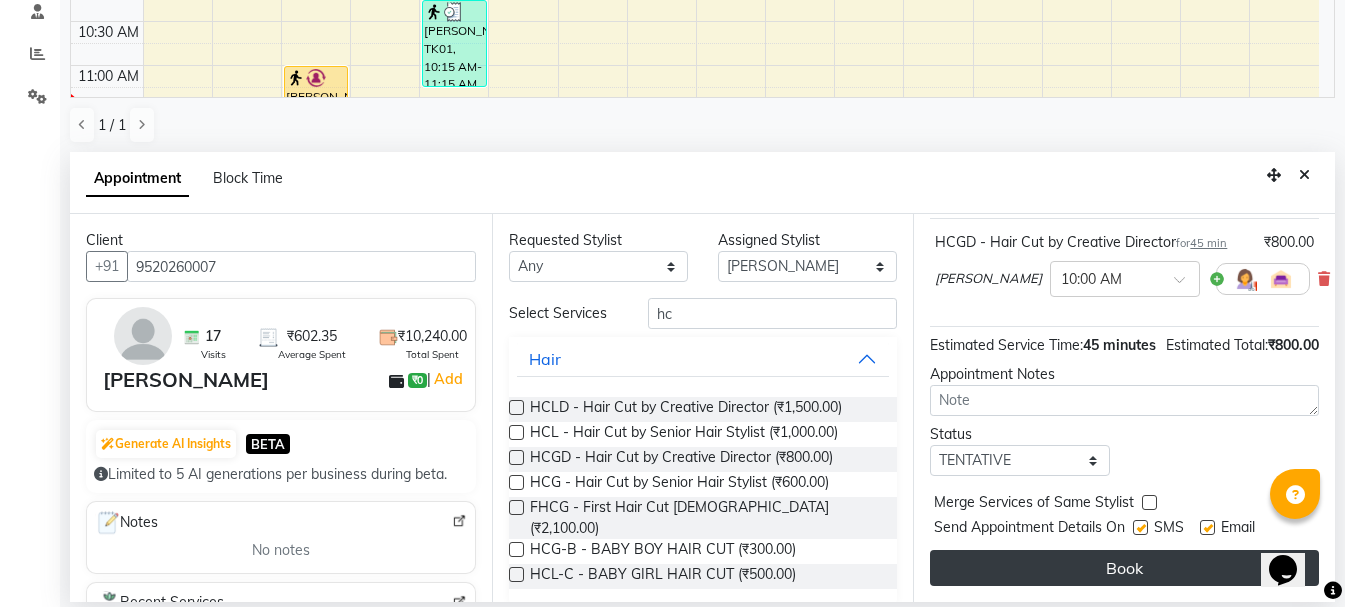 click on "Book" at bounding box center [1124, 568] 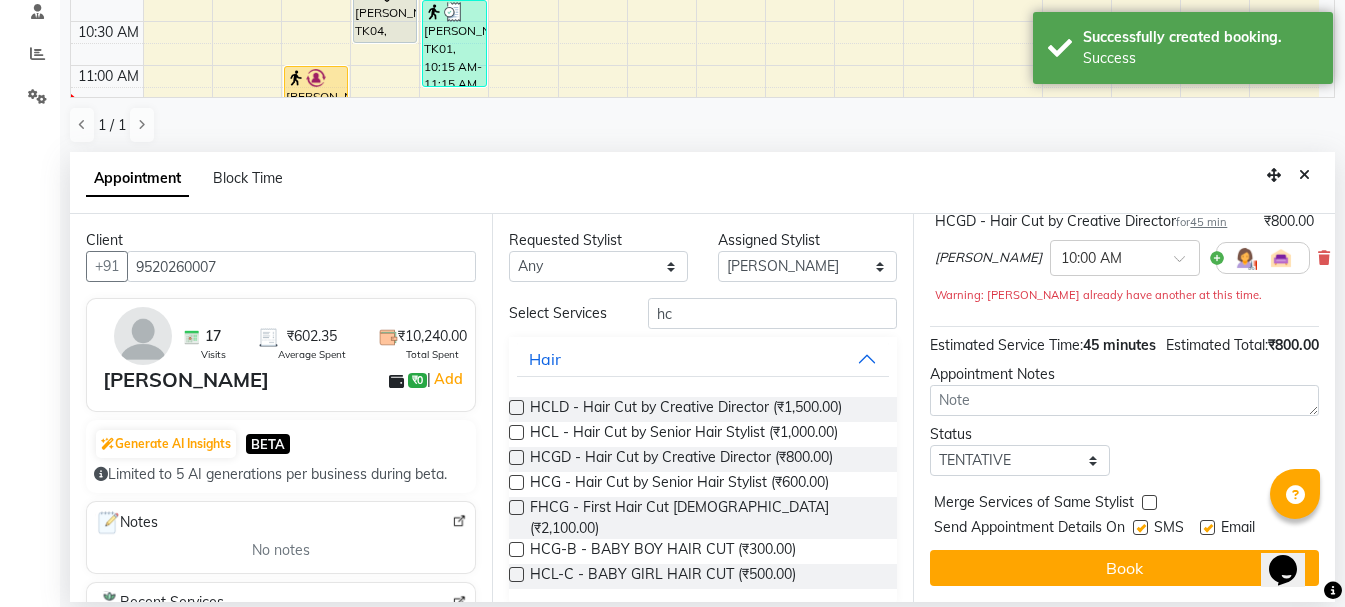 scroll, scrollTop: 0, scrollLeft: 0, axis: both 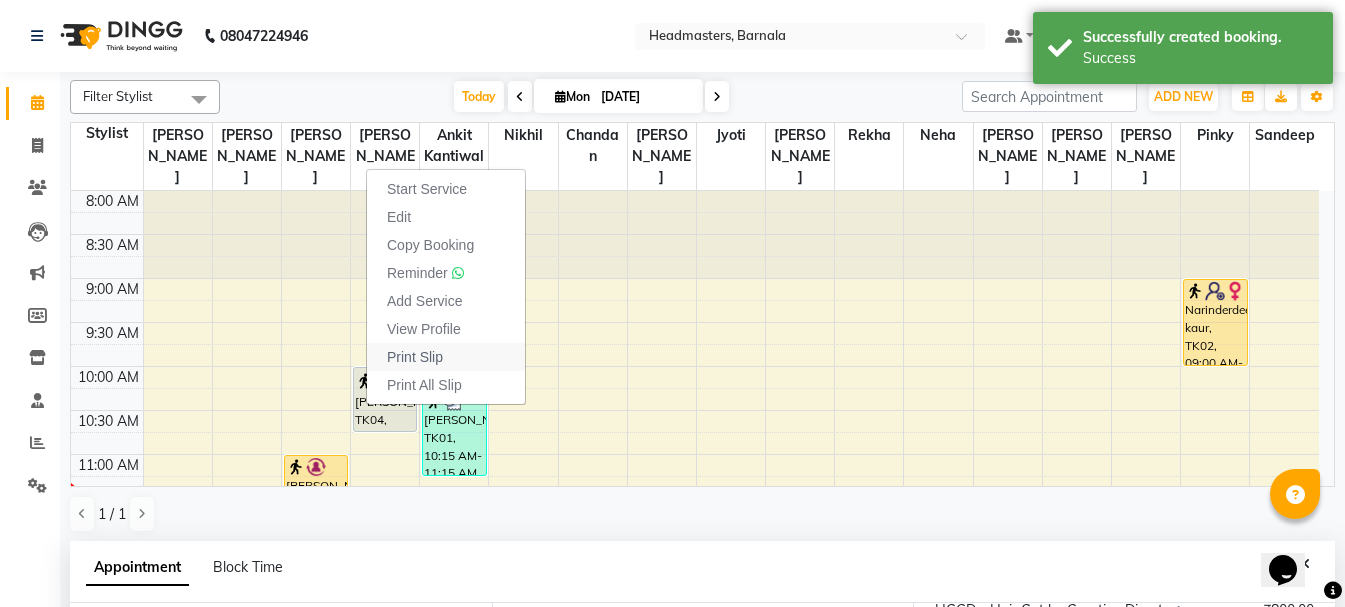 click on "Print Slip" at bounding box center [415, 357] 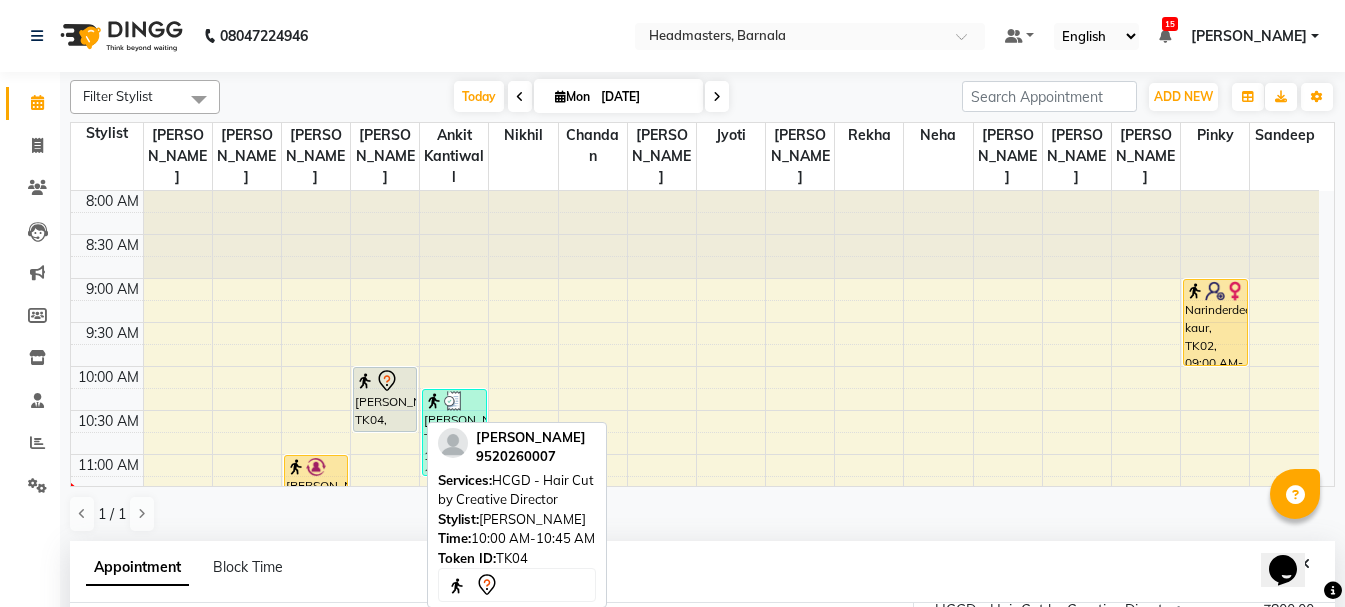 click at bounding box center [385, 381] 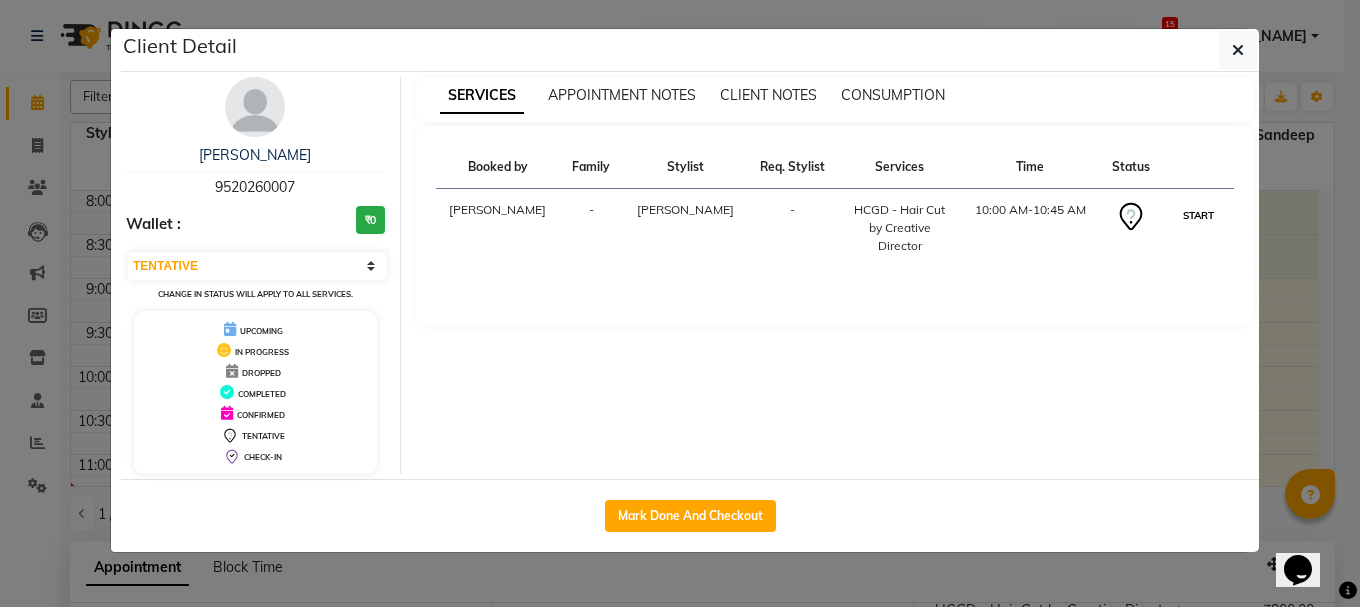 click on "START" at bounding box center [1198, 215] 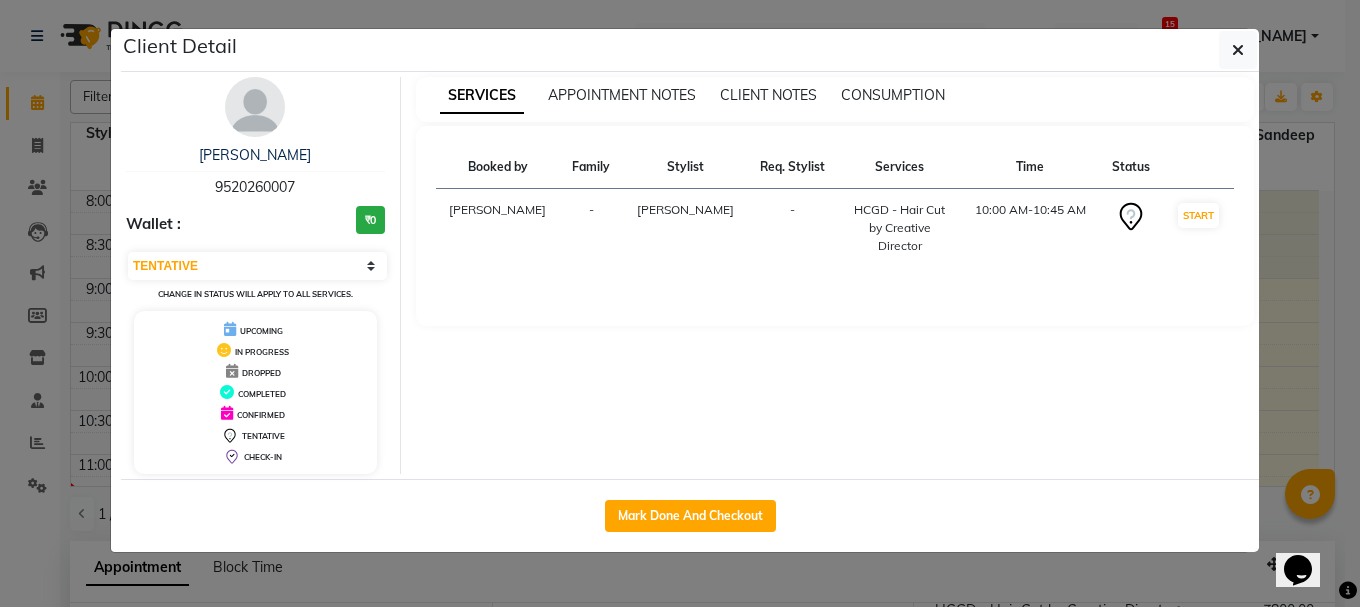 select on "1" 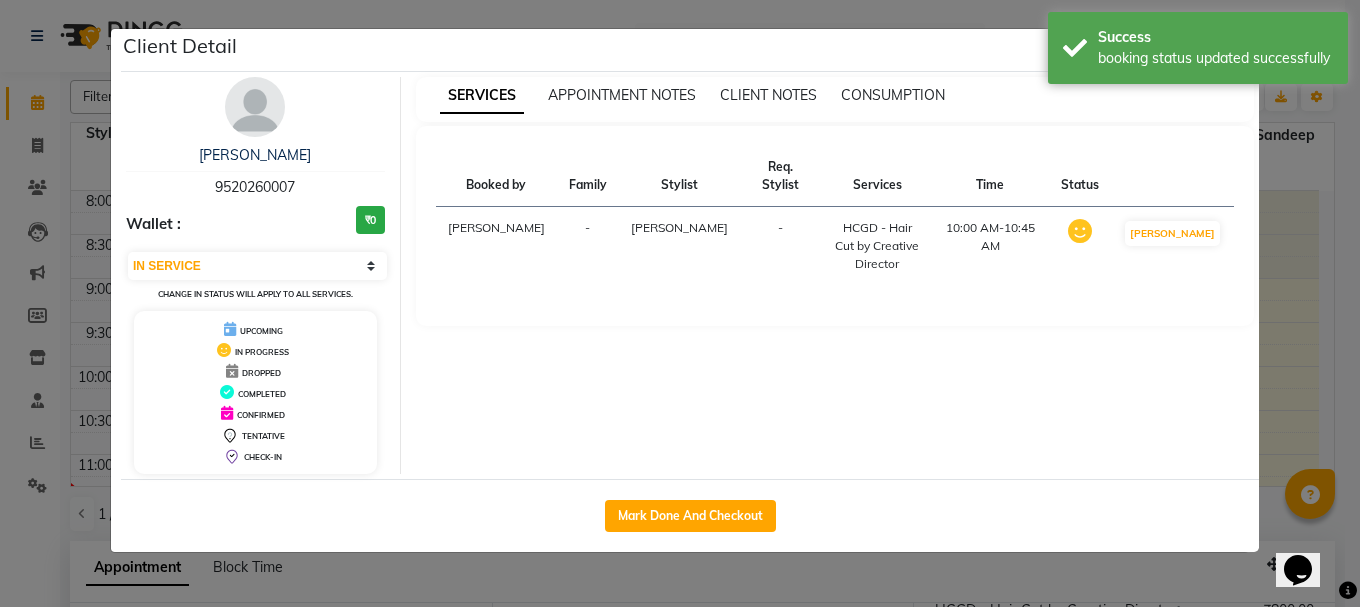 click on "Client Detail  [PERSON_NAME]    9520260007 Wallet : ₹0 Select IN SERVICE CONFIRMED TENTATIVE CHECK IN MARK DONE UPCOMING Change in status will apply to all services. UPCOMING IN PROGRESS DROPPED COMPLETED CONFIRMED TENTATIVE CHECK-IN SERVICES APPOINTMENT NOTES CLIENT NOTES CONSUMPTION Booked by Family Stylist Req. Stylist Services Time Status  [PERSON_NAME]  -  [PERSON_NAME] -  HCGD - Hair Cut by Creative Director   10:00 AM-10:45 AM   MARK DONE   Mark Done And Checkout" 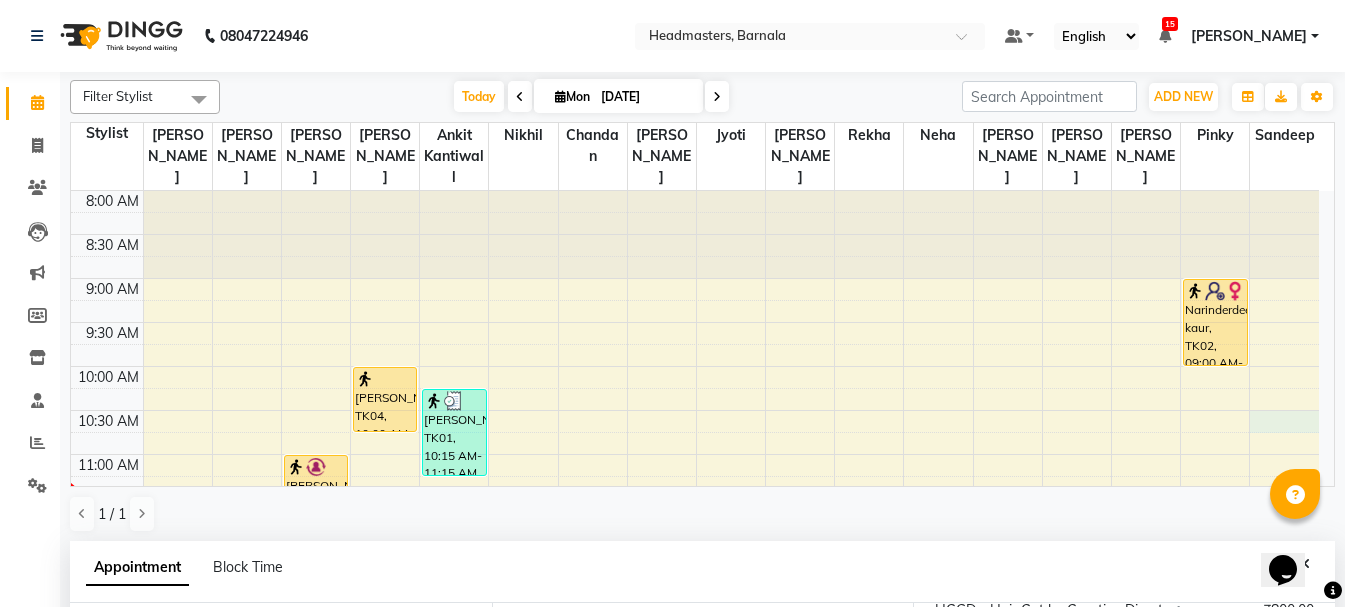 click on "8:00 AM 8:30 AM 9:00 AM 9:30 AM 10:00 AM 10:30 AM 11:00 AM 11:30 AM 12:00 PM 12:30 PM 1:00 PM 1:30 PM 2:00 PM 2:30 PM 3:00 PM 3:30 PM 4:00 PM 4:30 PM 5:00 PM 5:30 PM 6:00 PM 6:30 PM 7:00 PM 7:30 PM 8:00 PM 8:30 PM     [PERSON_NAME], TK03, 11:00 AM-11:30 AM, HCG-B - BABY BOY HAIR CUT     [PERSON_NAME], TK04, 10:00 AM-10:45 AM, HCGD - Hair Cut by Creative Director     [PERSON_NAME], TK01, 10:15 AM-11:15 AM, HCG - Hair Cut by Senior Hair Stylist     Narinderdeep kaur, TK02, 09:00 AM-10:00 AM, INS-FC-W&B - [MEDICAL_DATA] & Brightening (For Pigmentation, D-tan And uneven skin)" at bounding box center [695, 762] 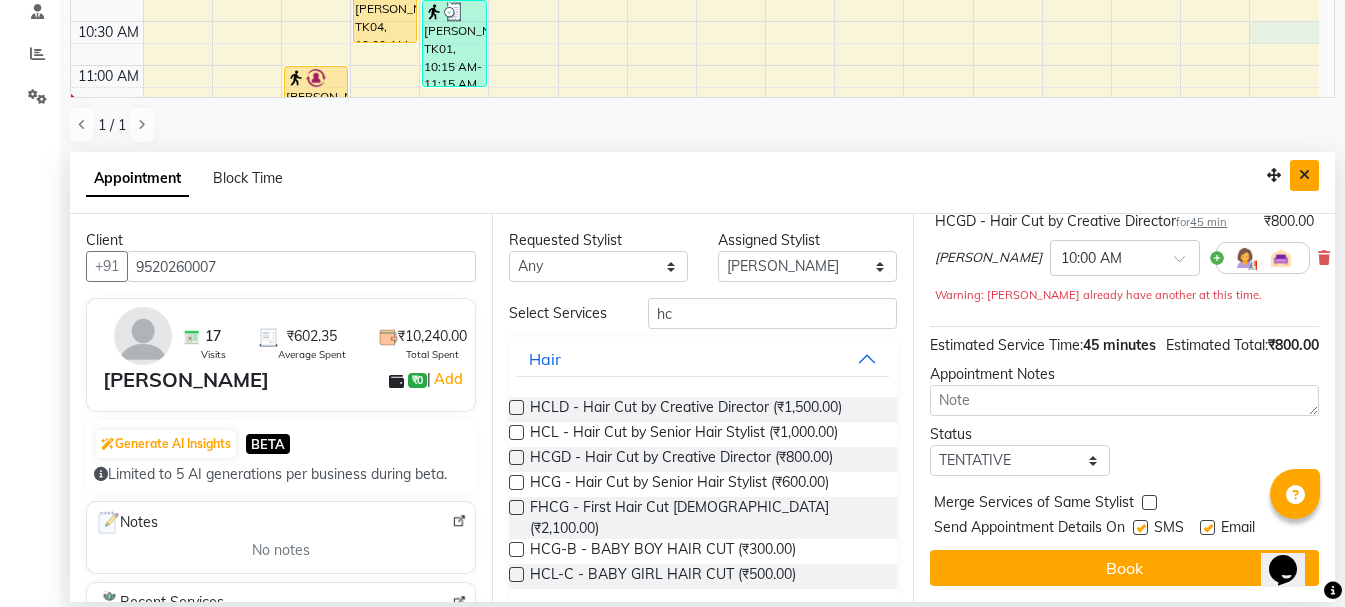 click at bounding box center [1304, 175] 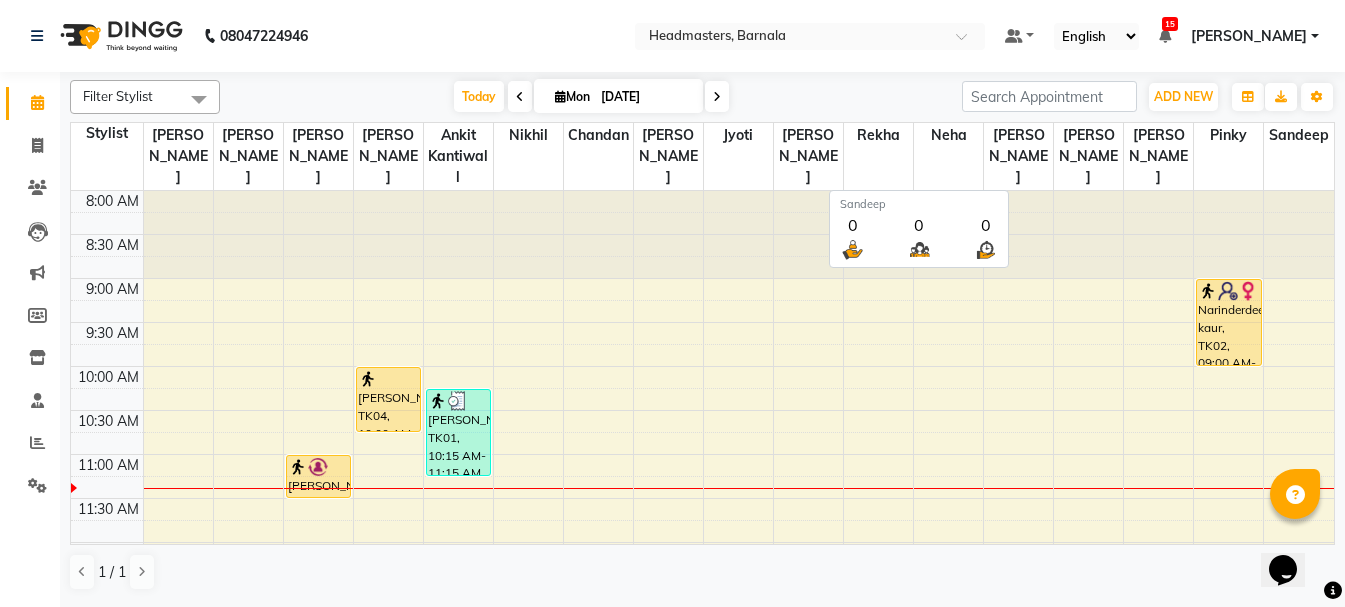 scroll, scrollTop: 0, scrollLeft: 0, axis: both 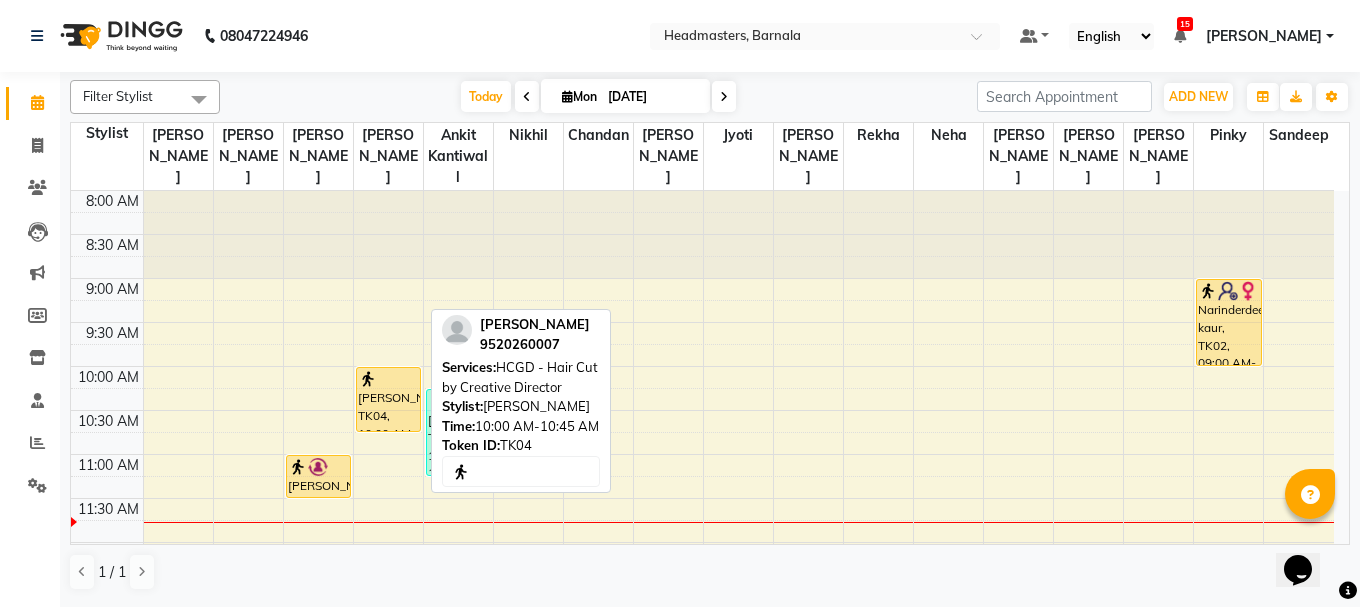 click on "[PERSON_NAME], TK04, 10:00 AM-10:45 AM, HCGD - Hair Cut by Creative Director" at bounding box center [388, 399] 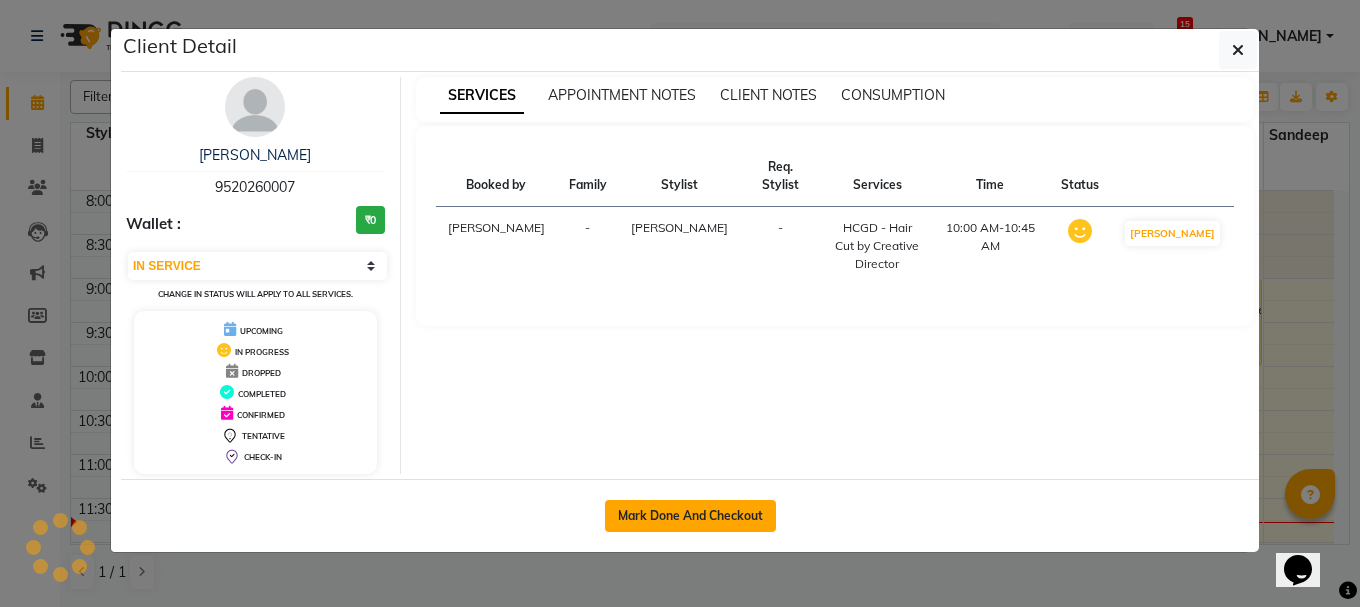 click on "Mark Done And Checkout" 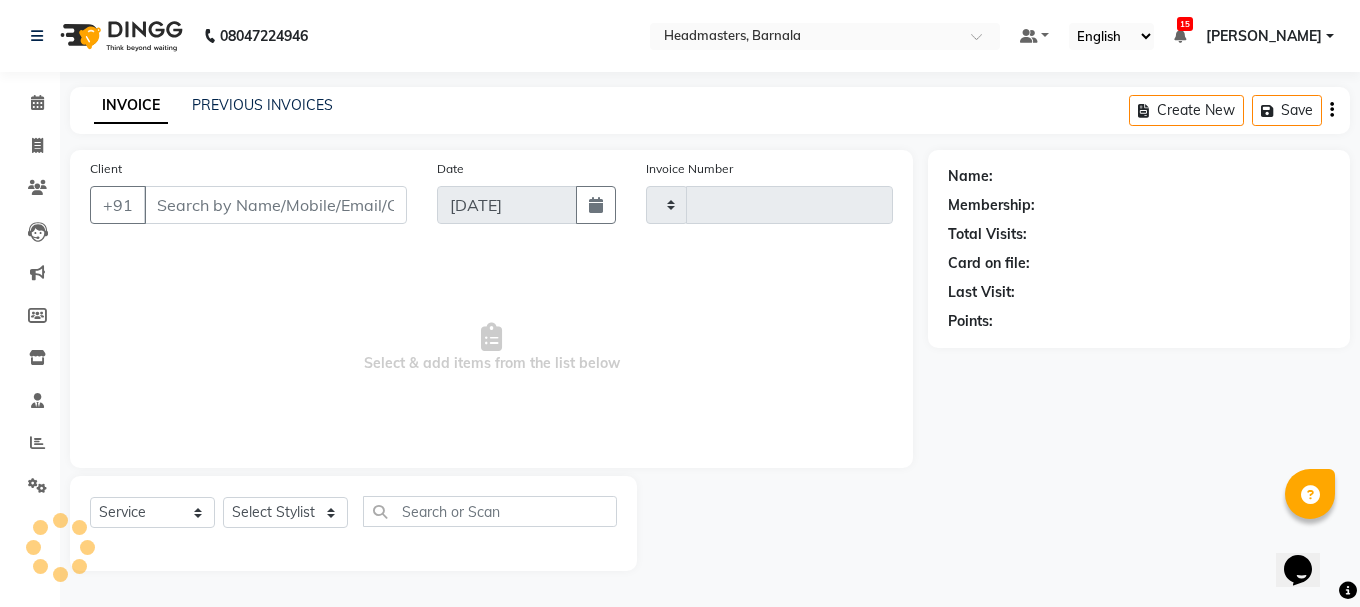 type on "2840" 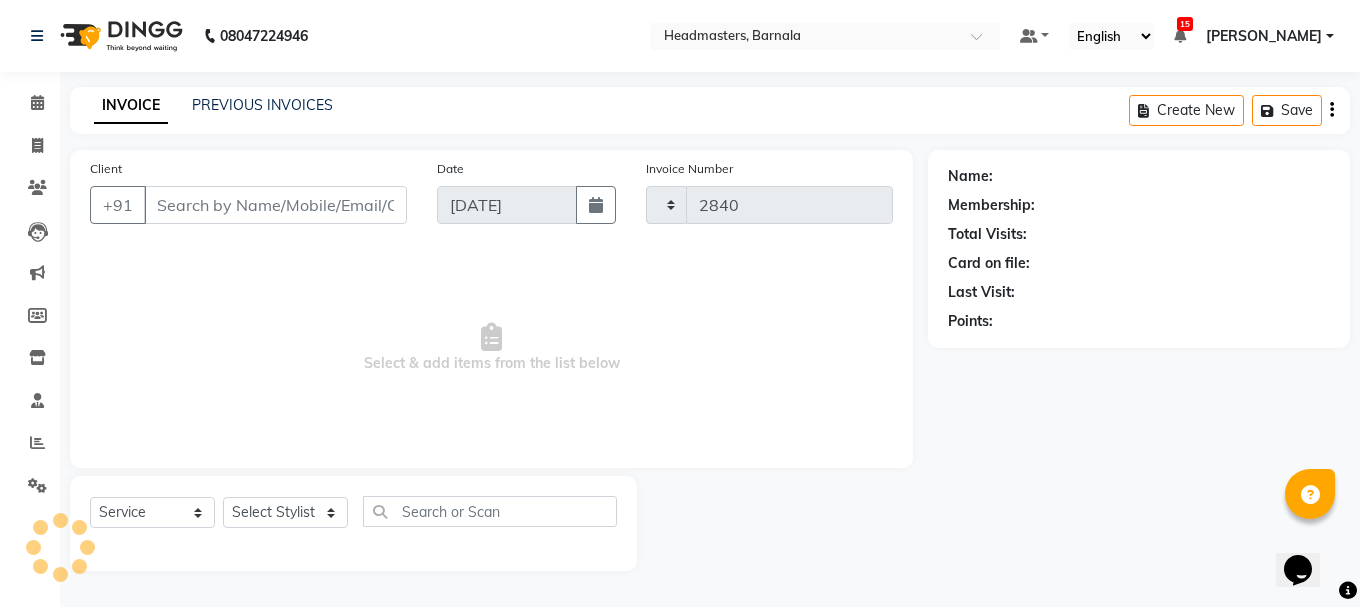 select on "7526" 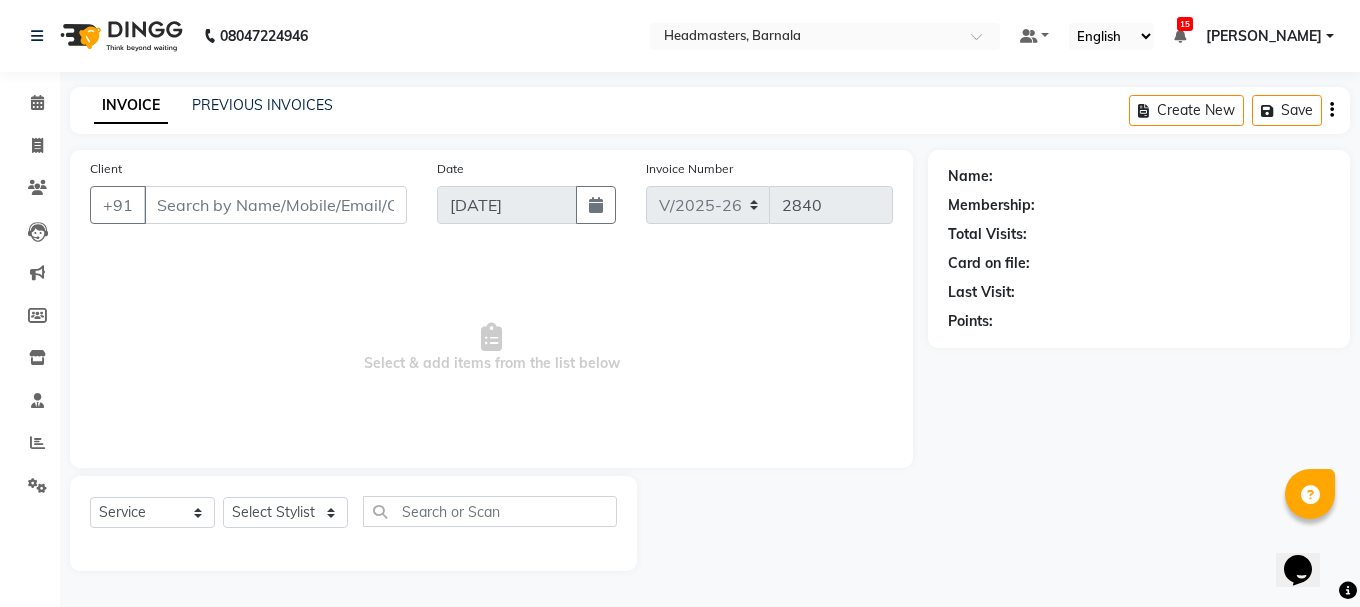 type on "9520260007" 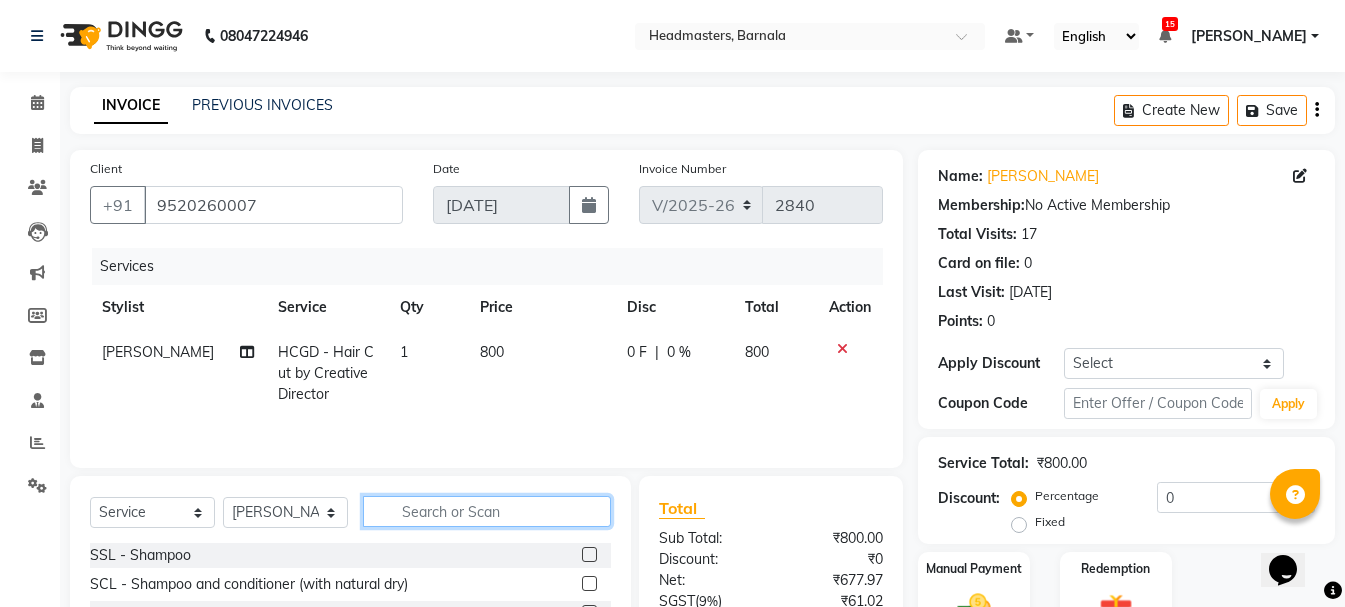 click 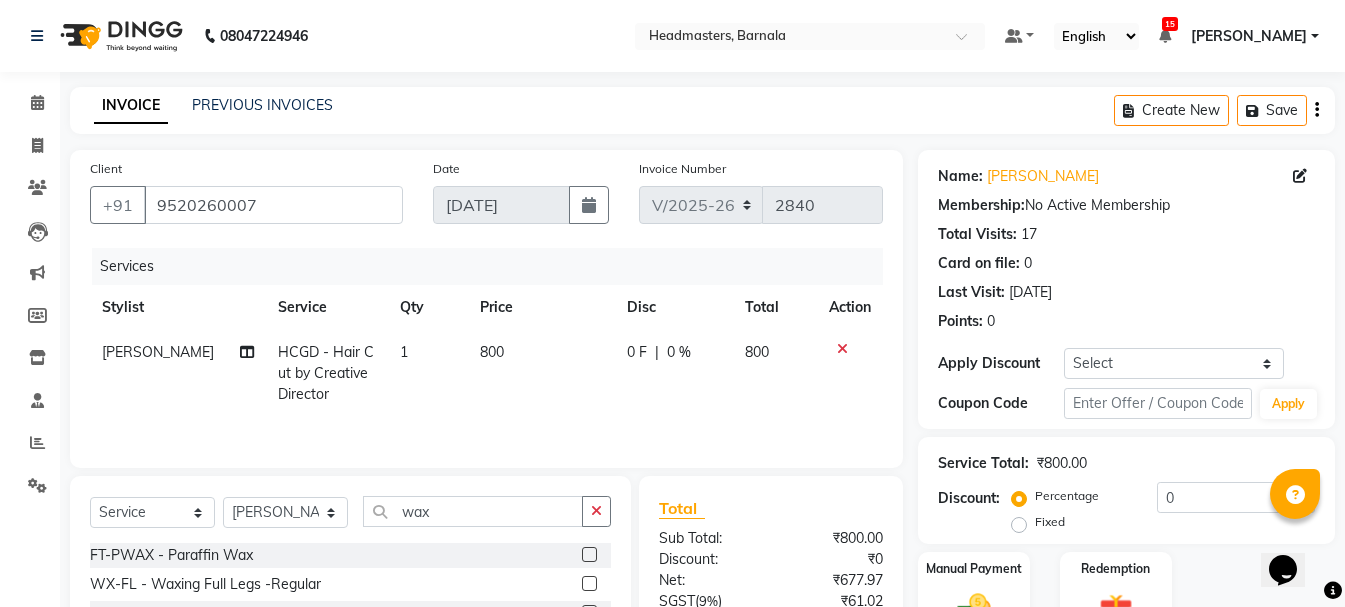 click on "Net:" 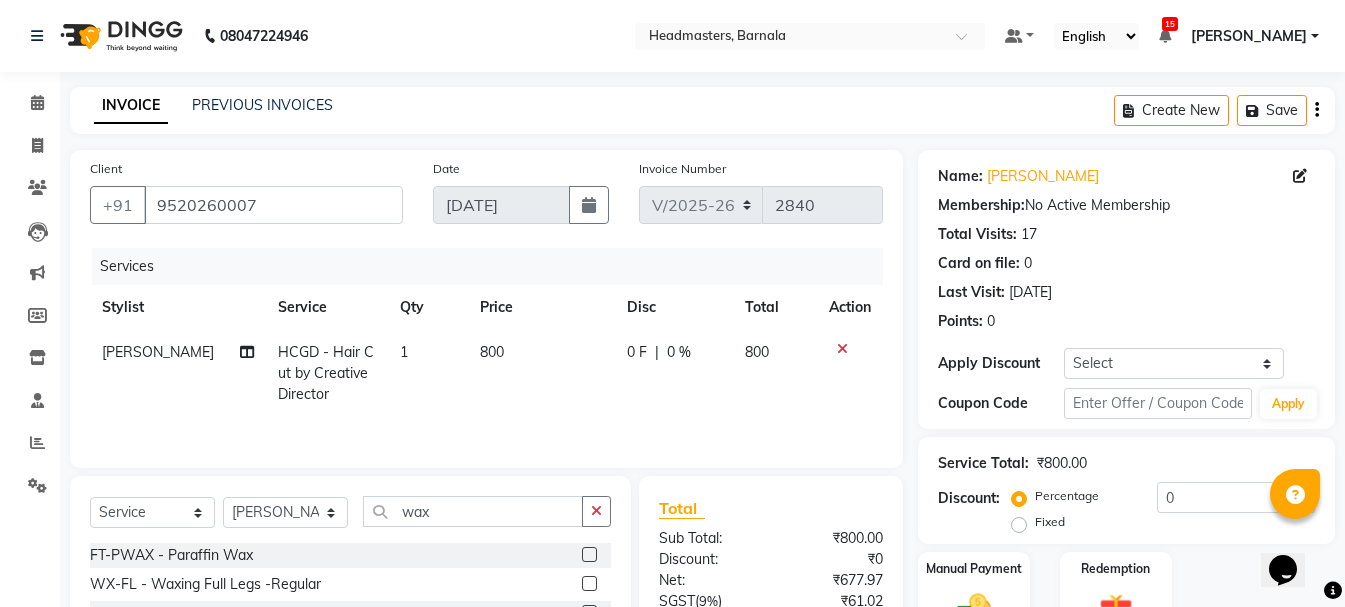 scroll, scrollTop: 175, scrollLeft: 0, axis: vertical 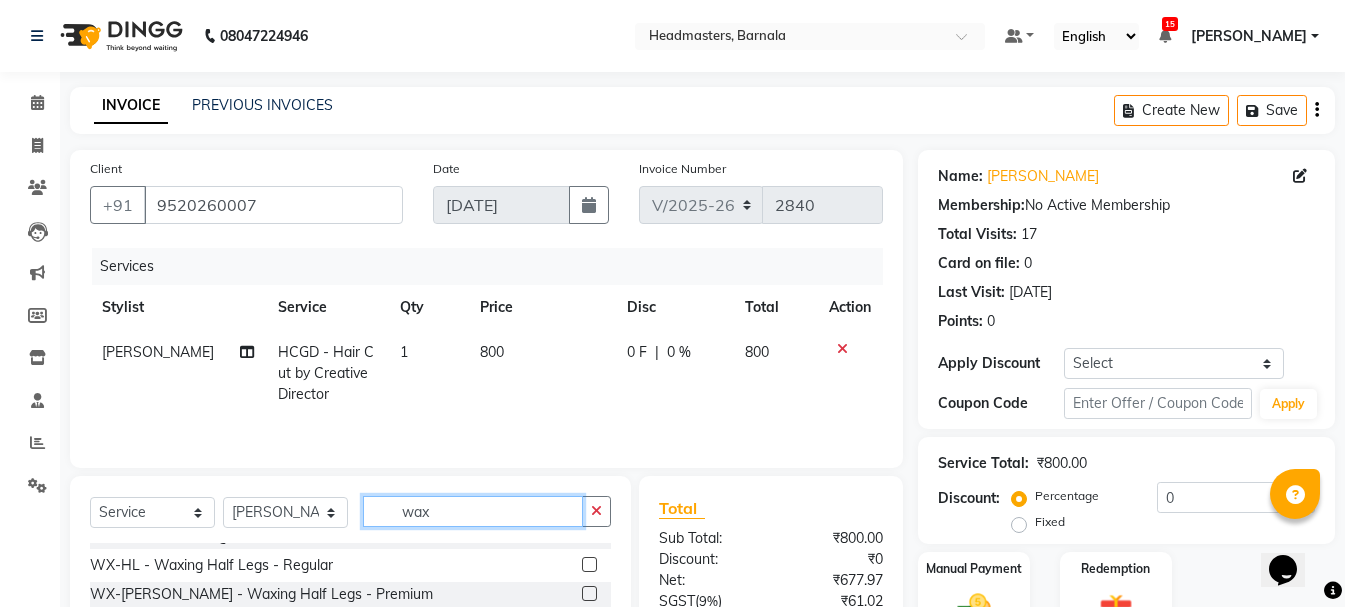 click on "wax" 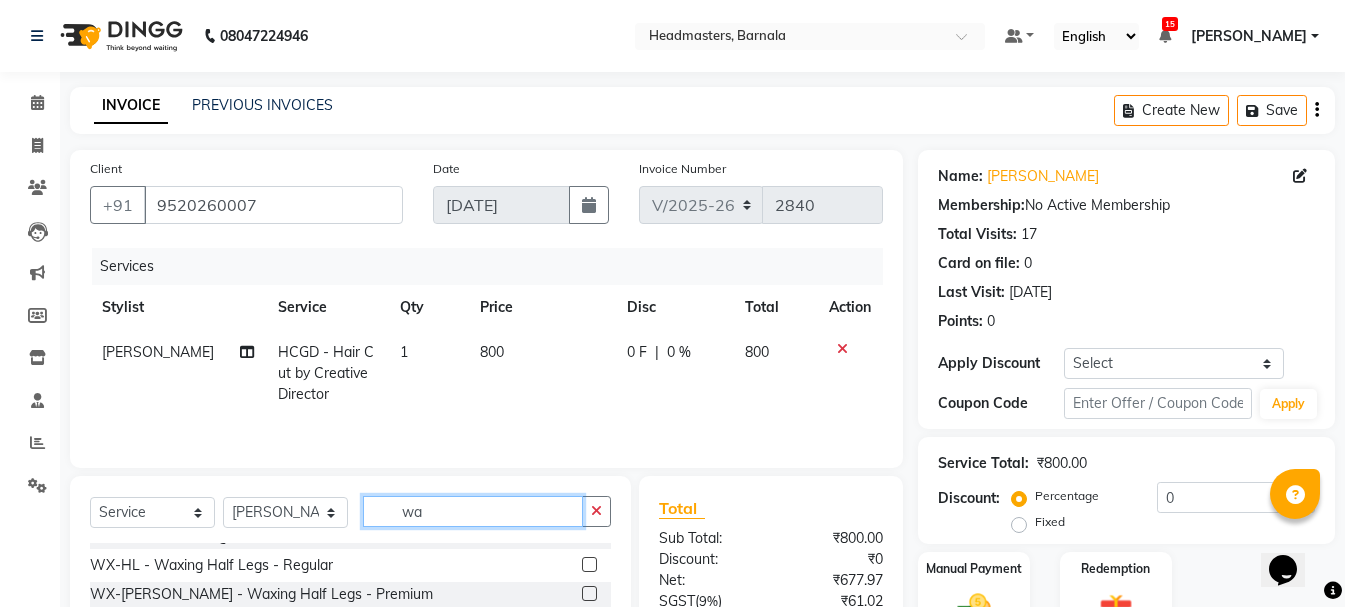 type on "w" 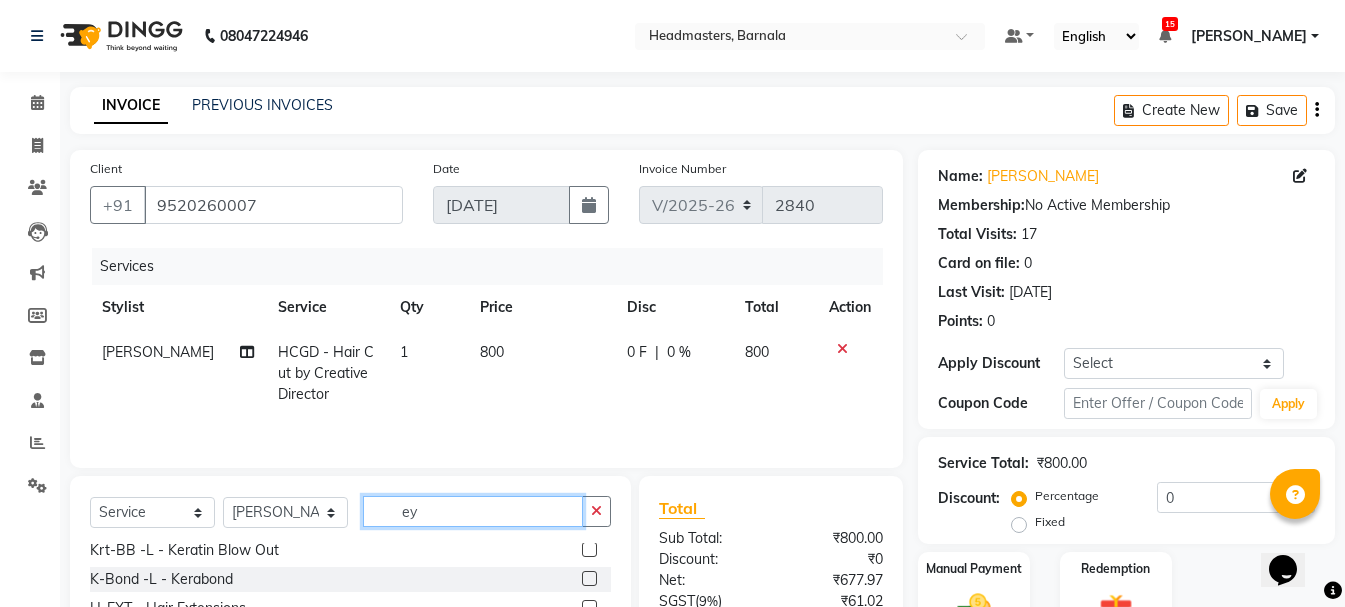 scroll, scrollTop: 0, scrollLeft: 0, axis: both 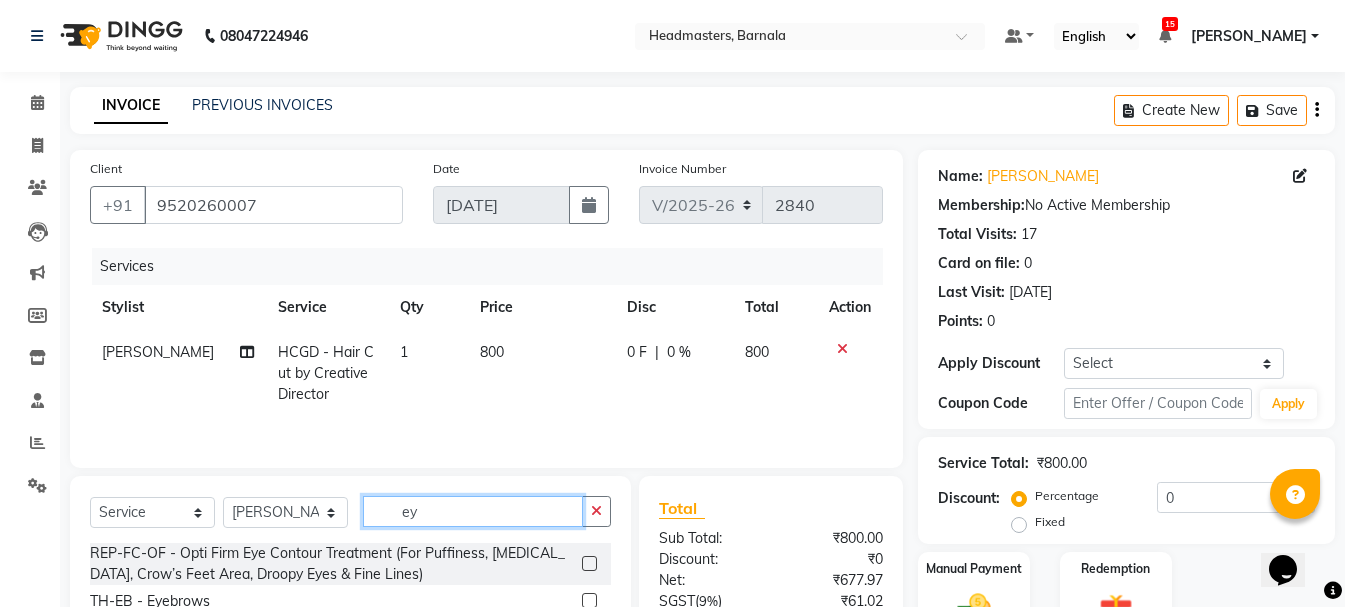 type on "ey" 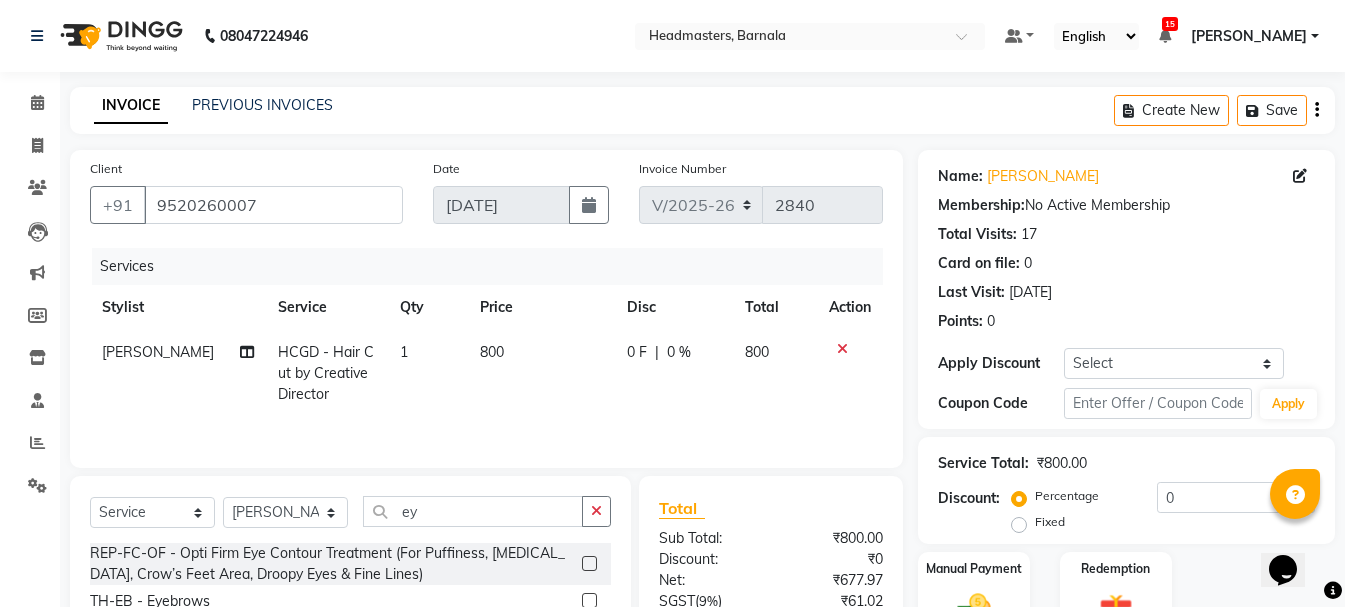 click 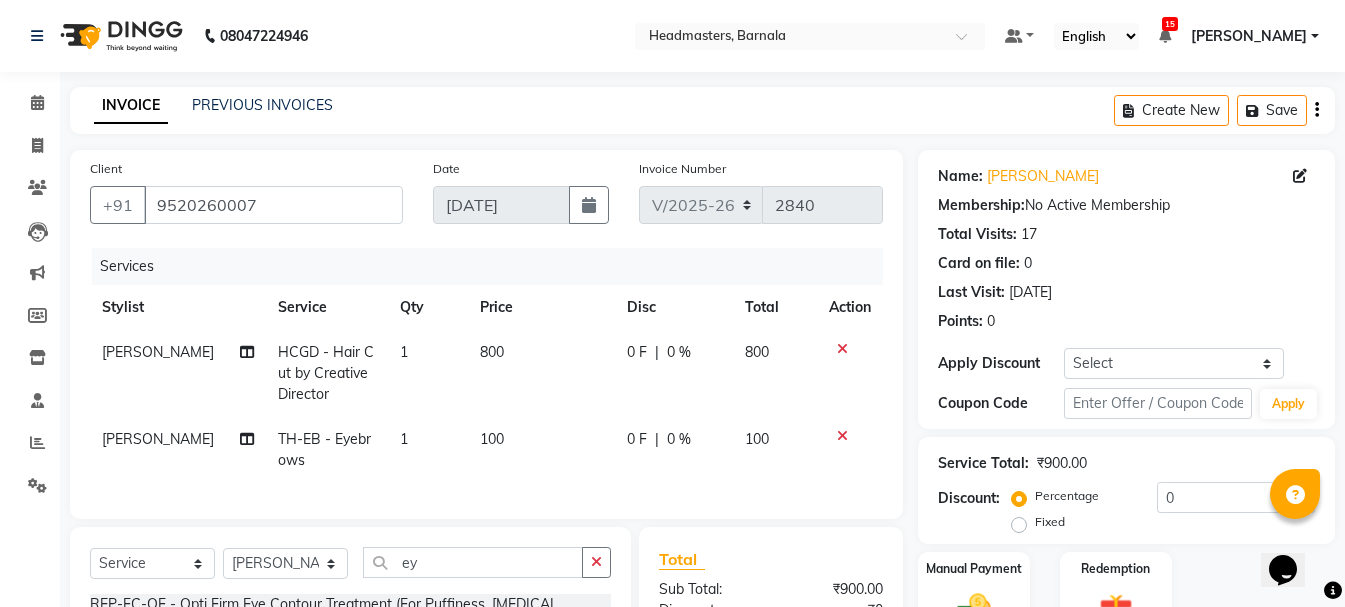 checkbox on "false" 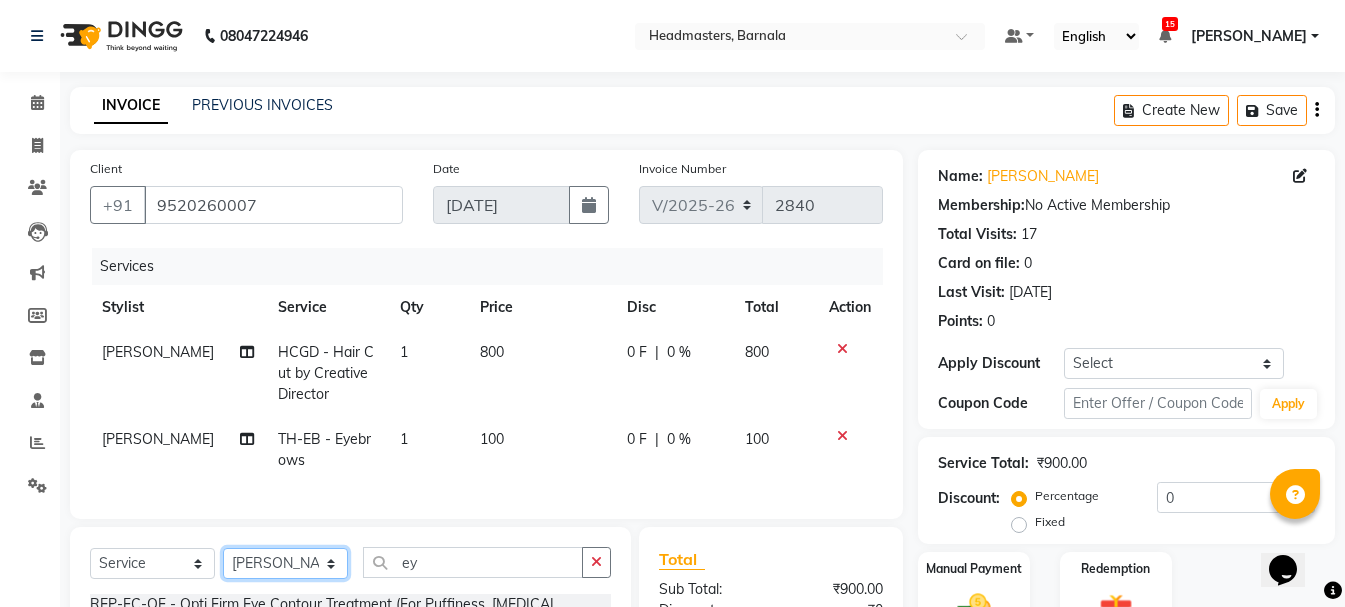 click on "Select Stylist  Ankit kantiwall Chandan [PERSON_NAME] [PERSON_NAME] [PERSON_NAME] [PERSON_NAME] [PERSON_NAME] [PERSON_NAME] [PERSON_NAME] [PERSON_NAME]" 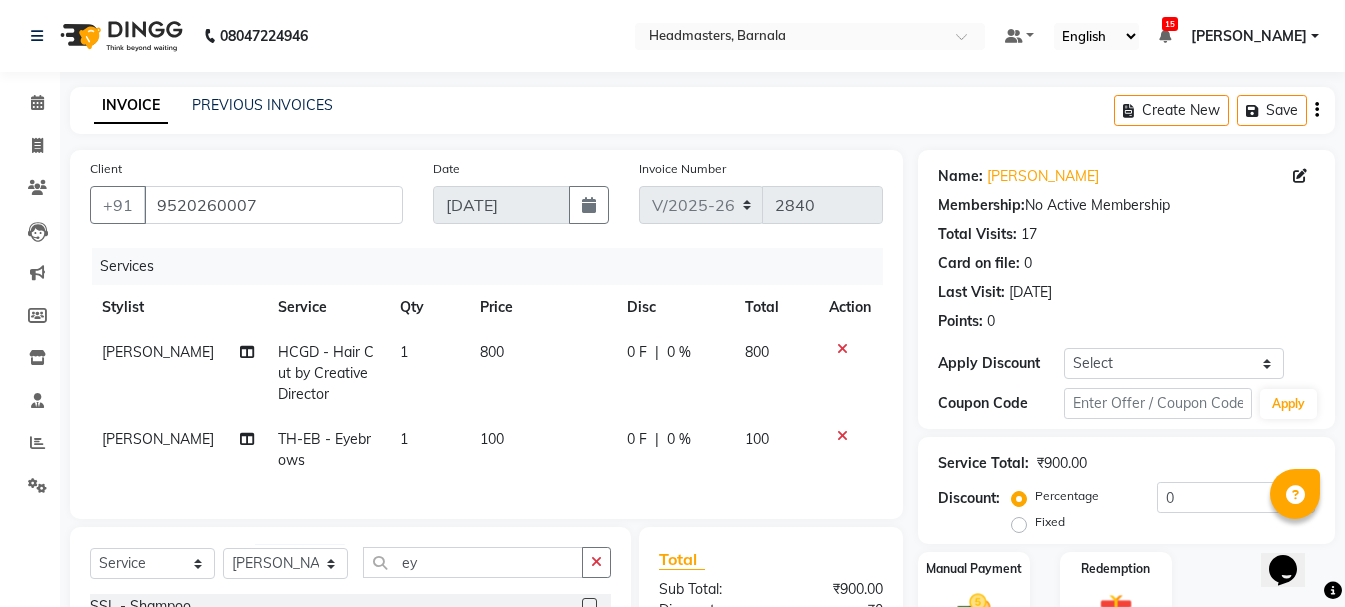 click 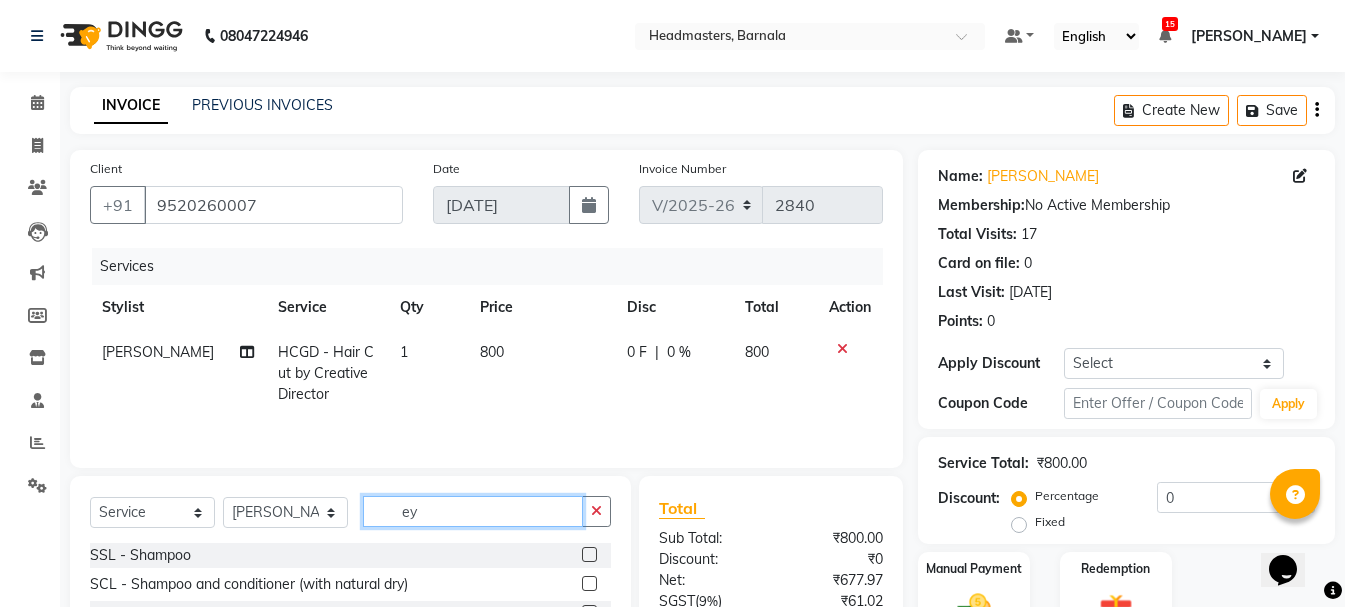 click on "ey" 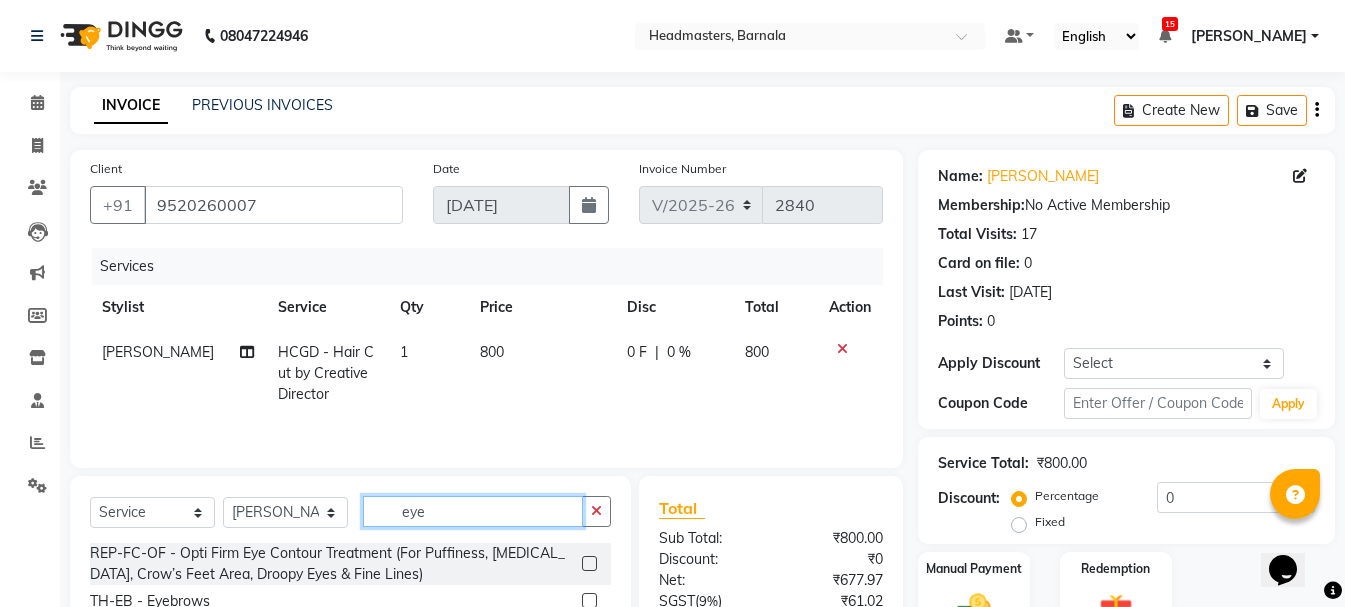 type on "eye" 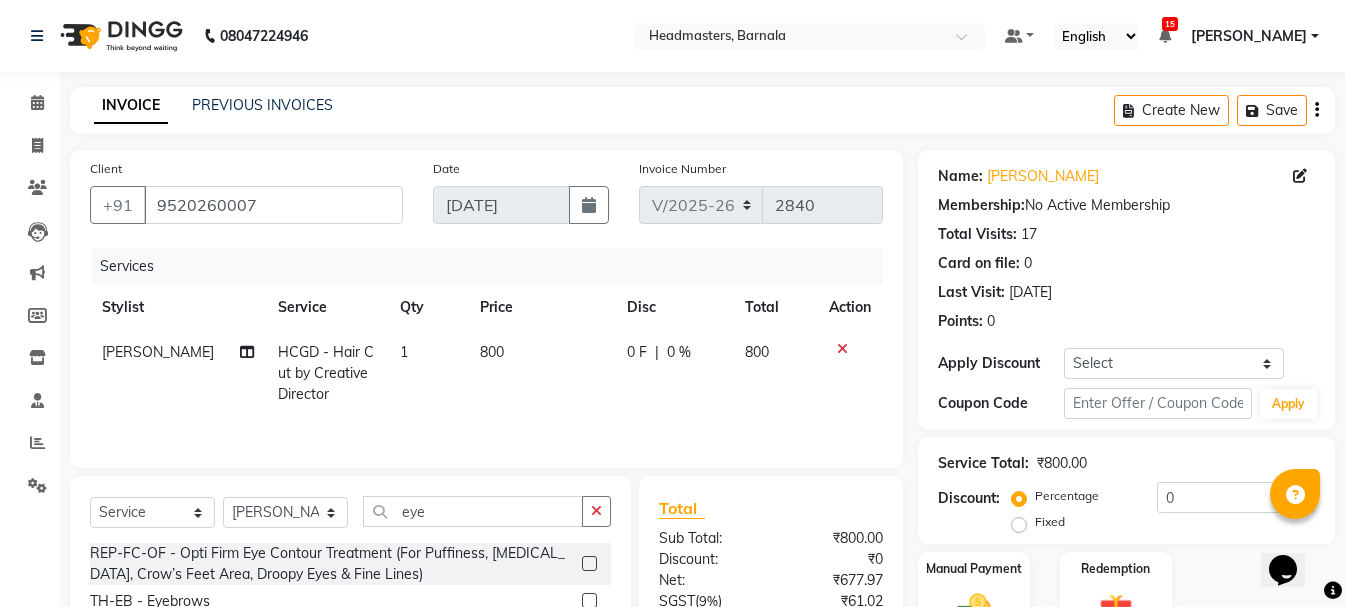 click 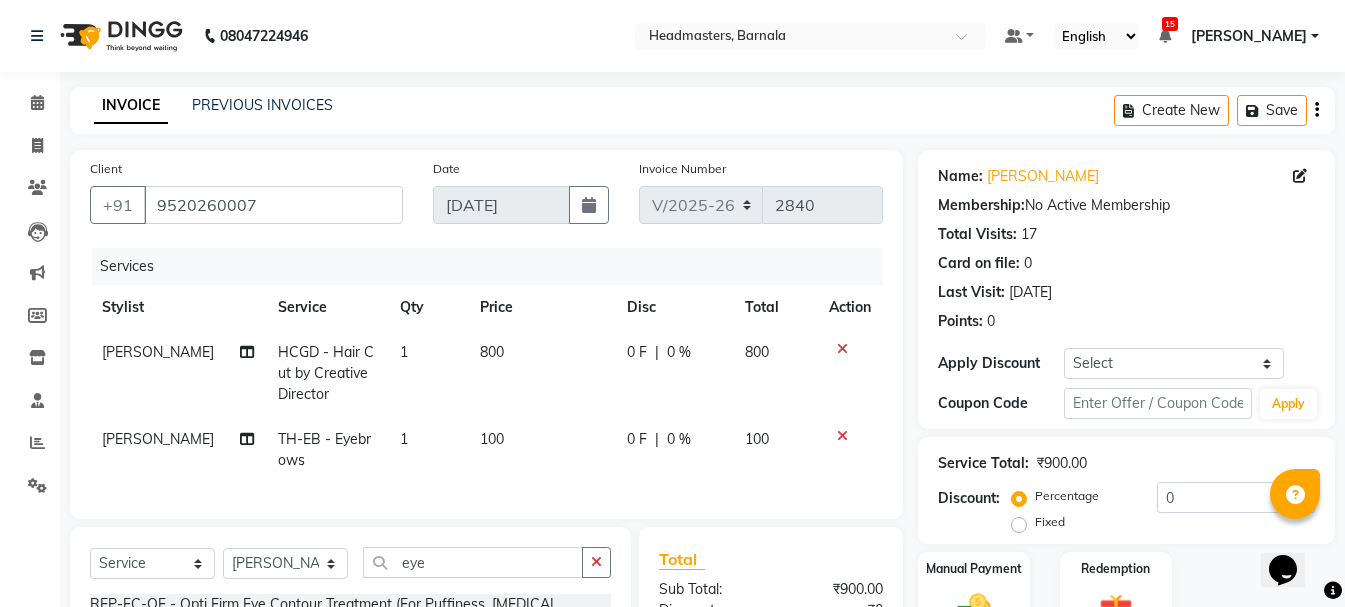 checkbox on "false" 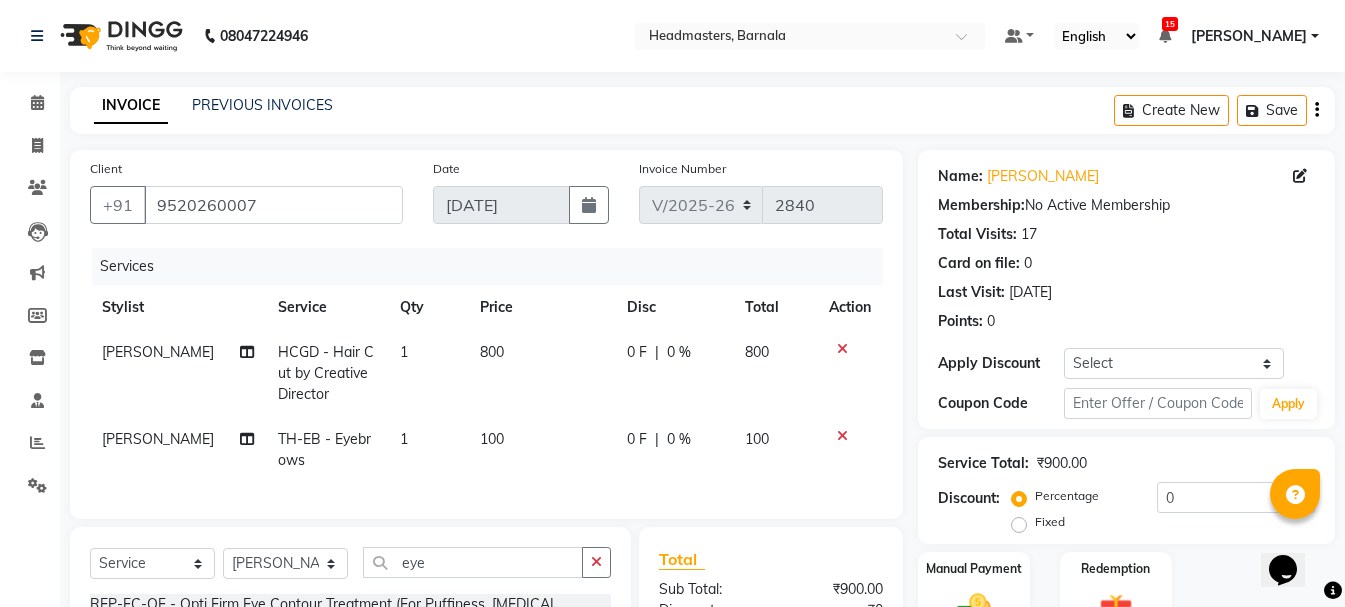 scroll, scrollTop: 259, scrollLeft: 0, axis: vertical 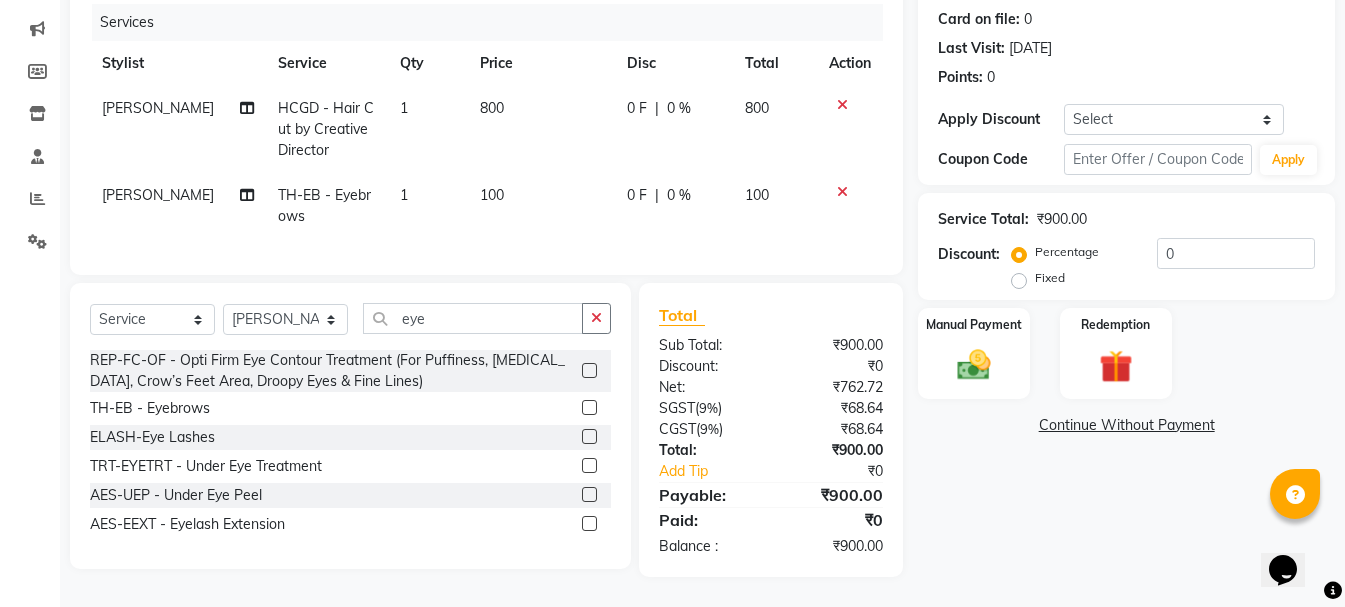 click on "Fixed" 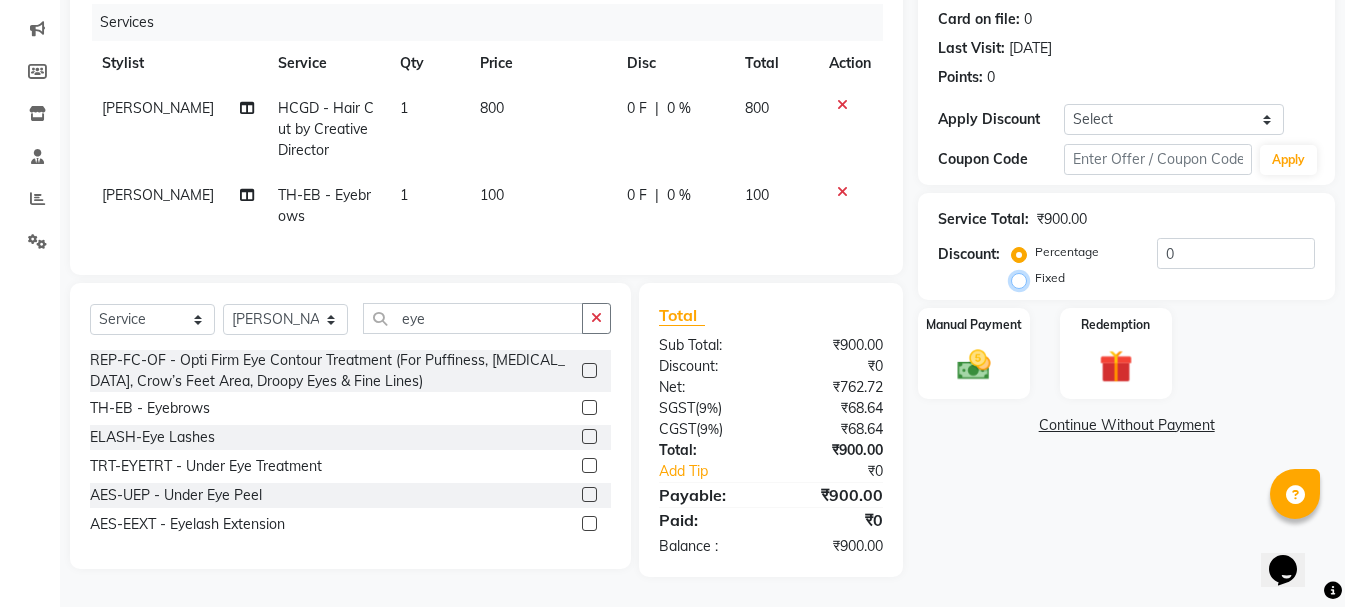 click on "Fixed" at bounding box center (1023, 278) 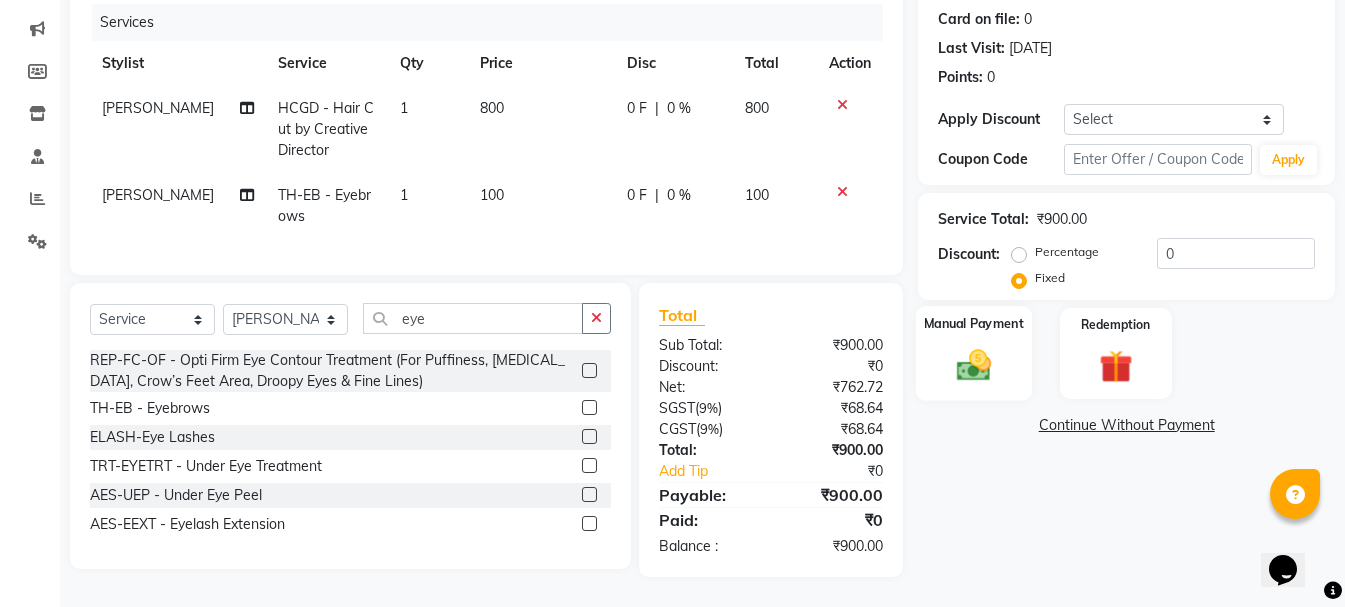 click 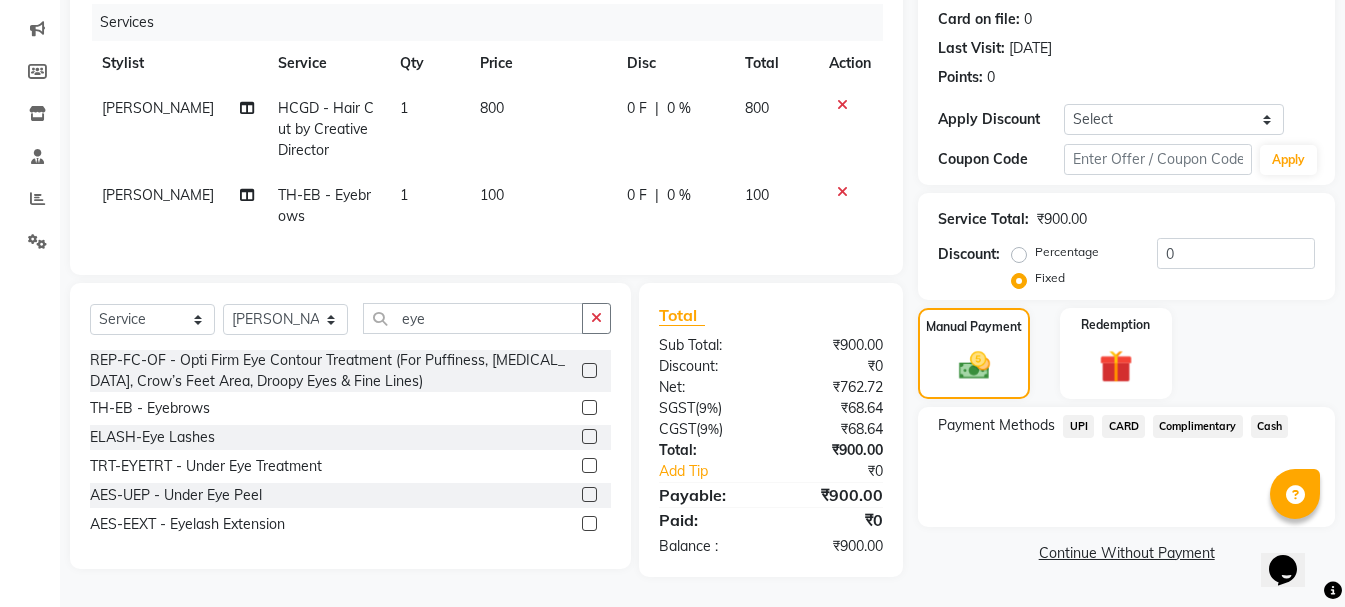click on "Cash" 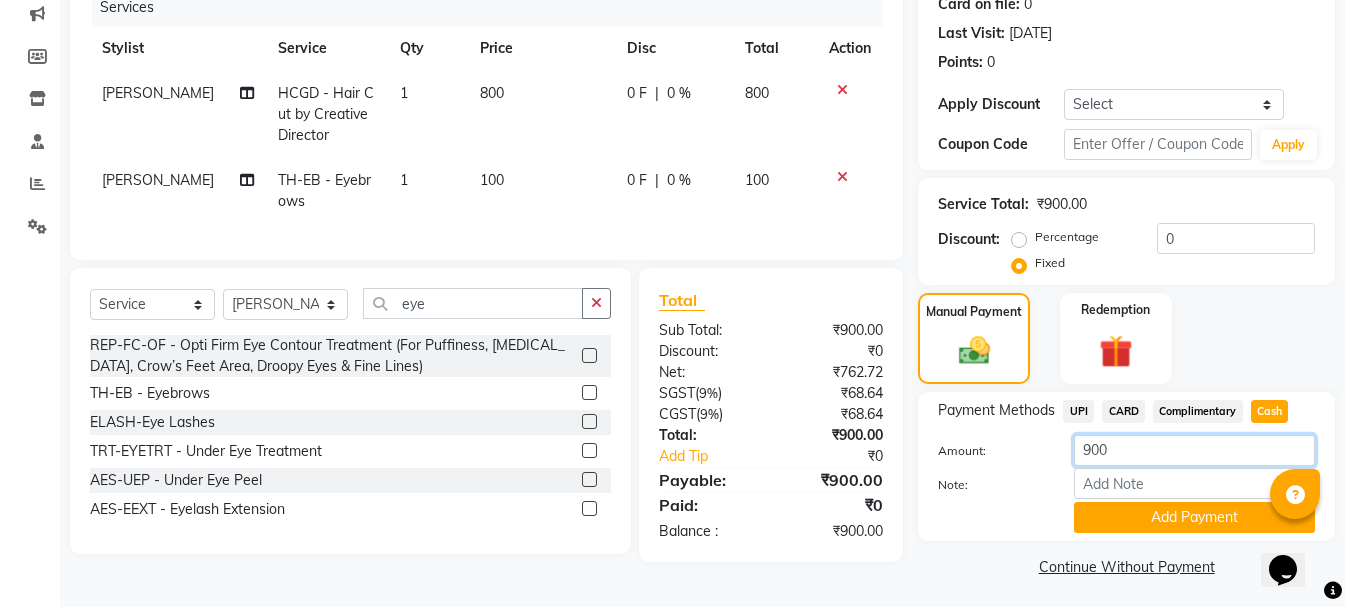 click on "900" 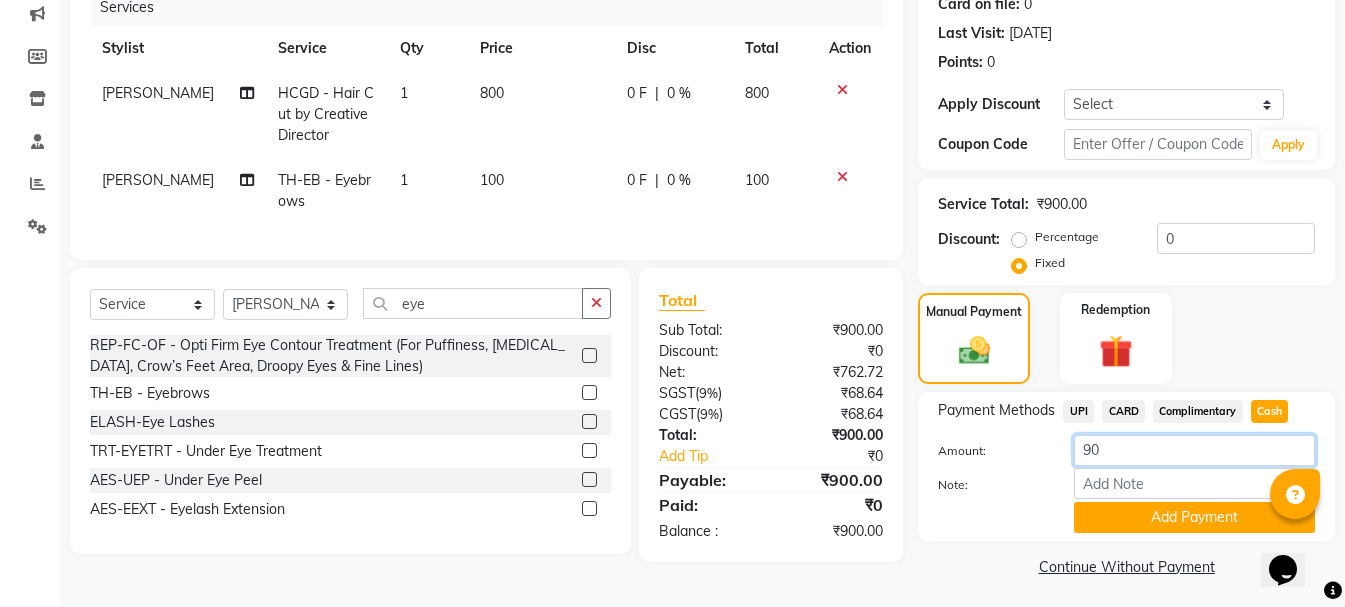 type on "9" 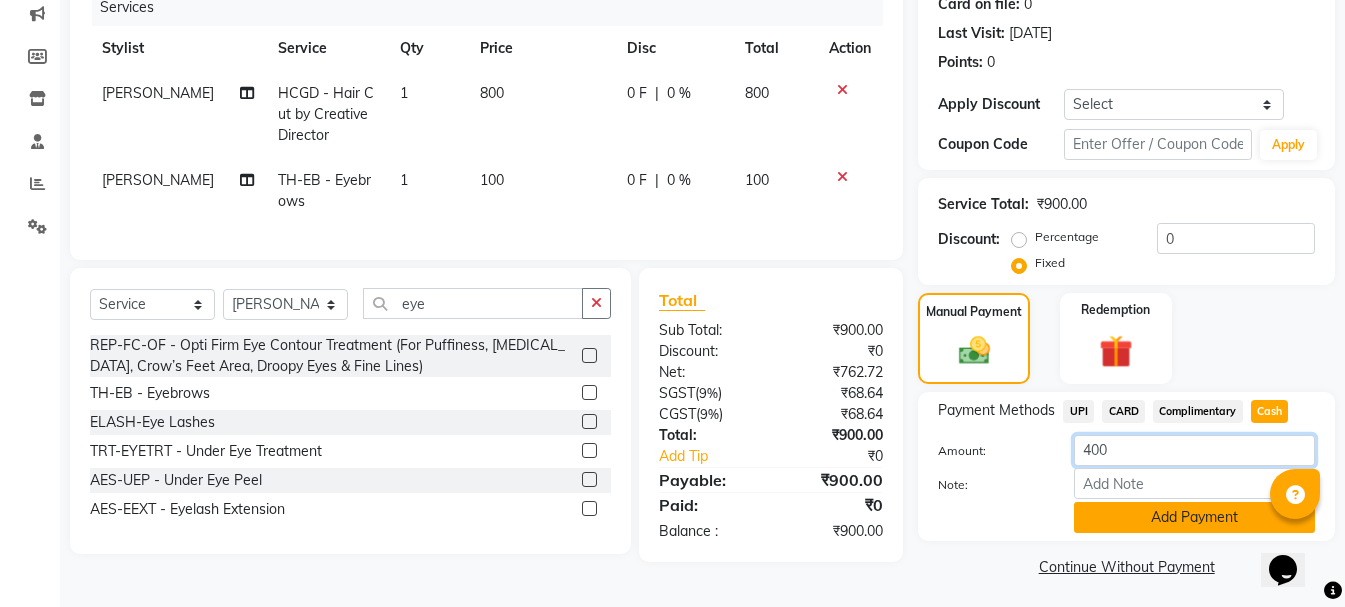 type on "400" 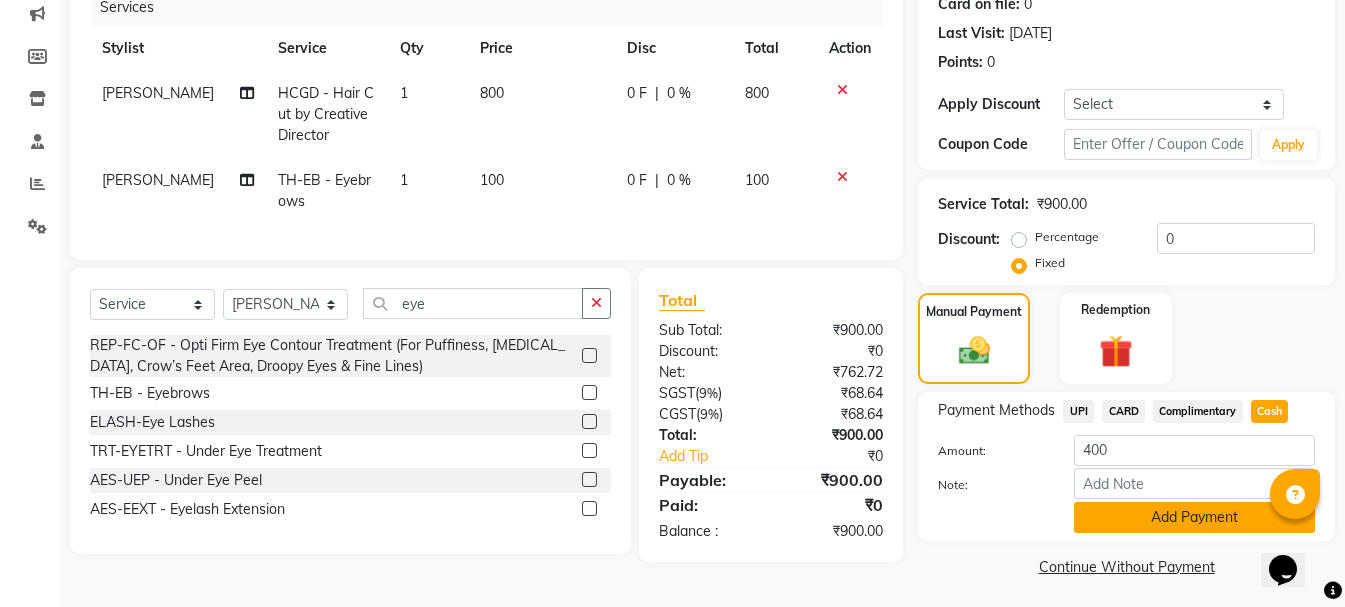 click on "Add Payment" 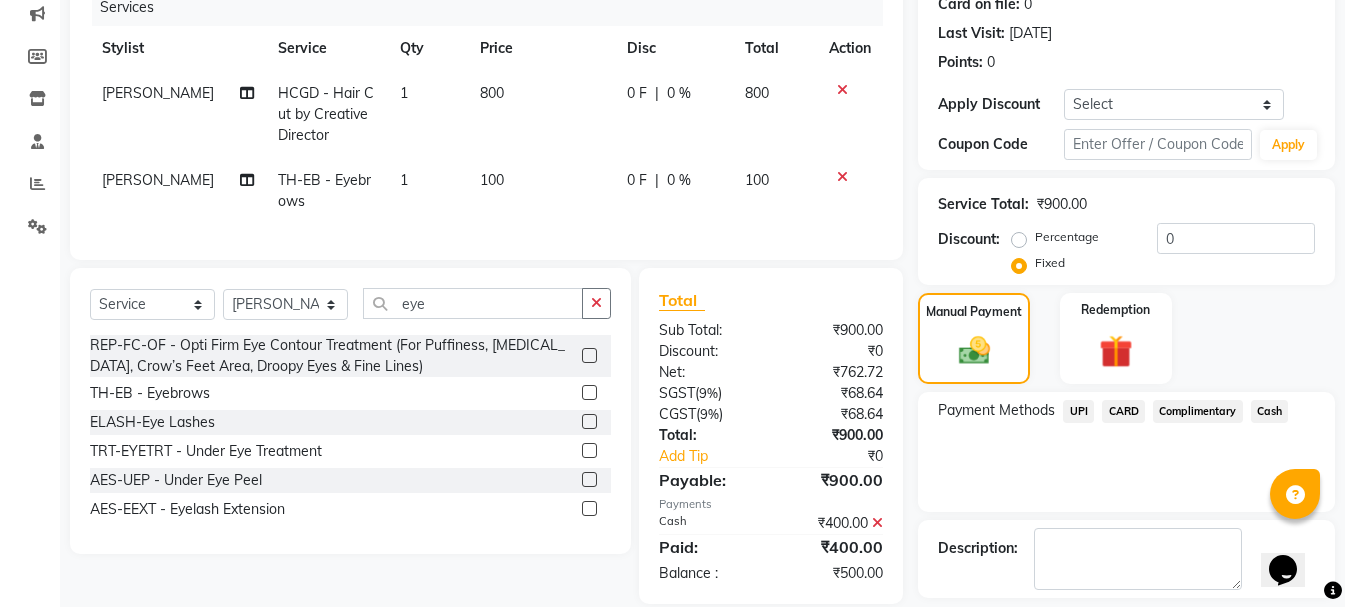 click on "UPI" 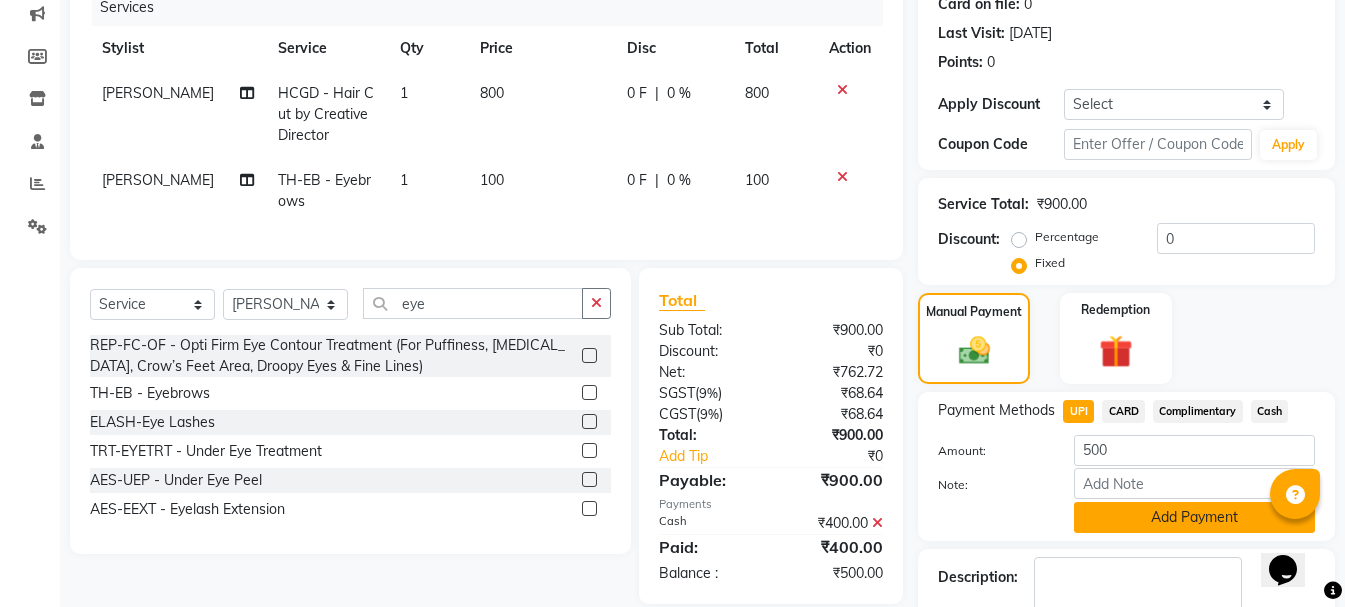 click on "Add Payment" 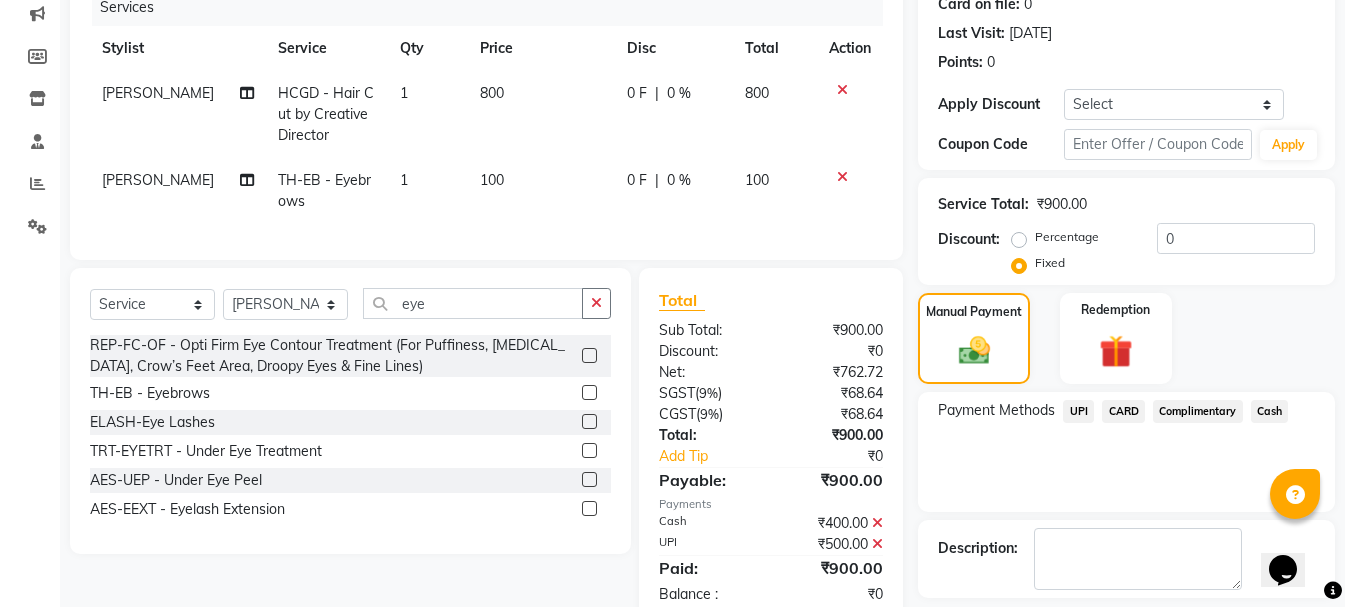 scroll, scrollTop: 348, scrollLeft: 0, axis: vertical 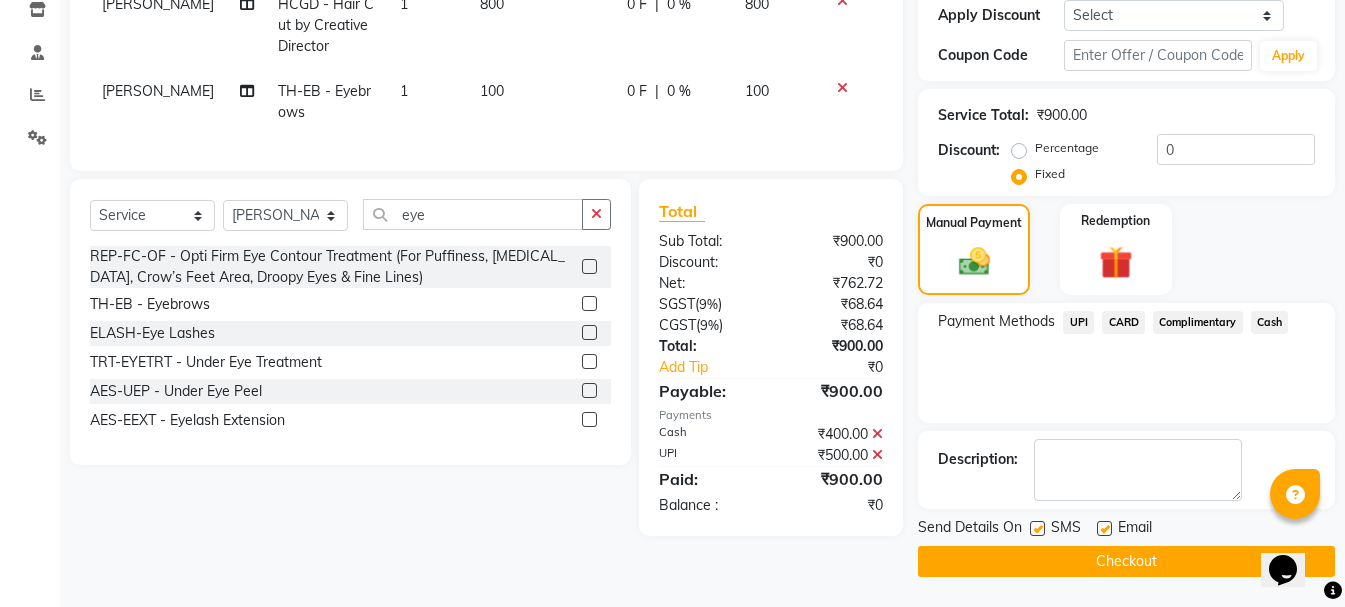 click on "Checkout" 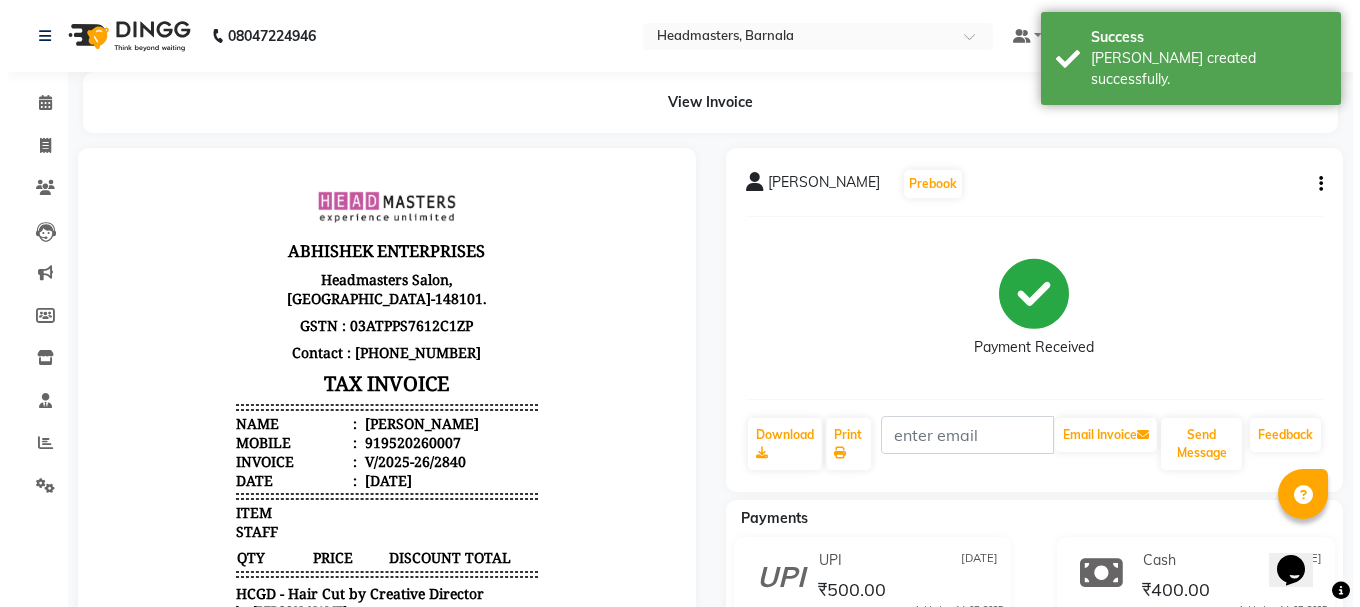 scroll, scrollTop: 0, scrollLeft: 0, axis: both 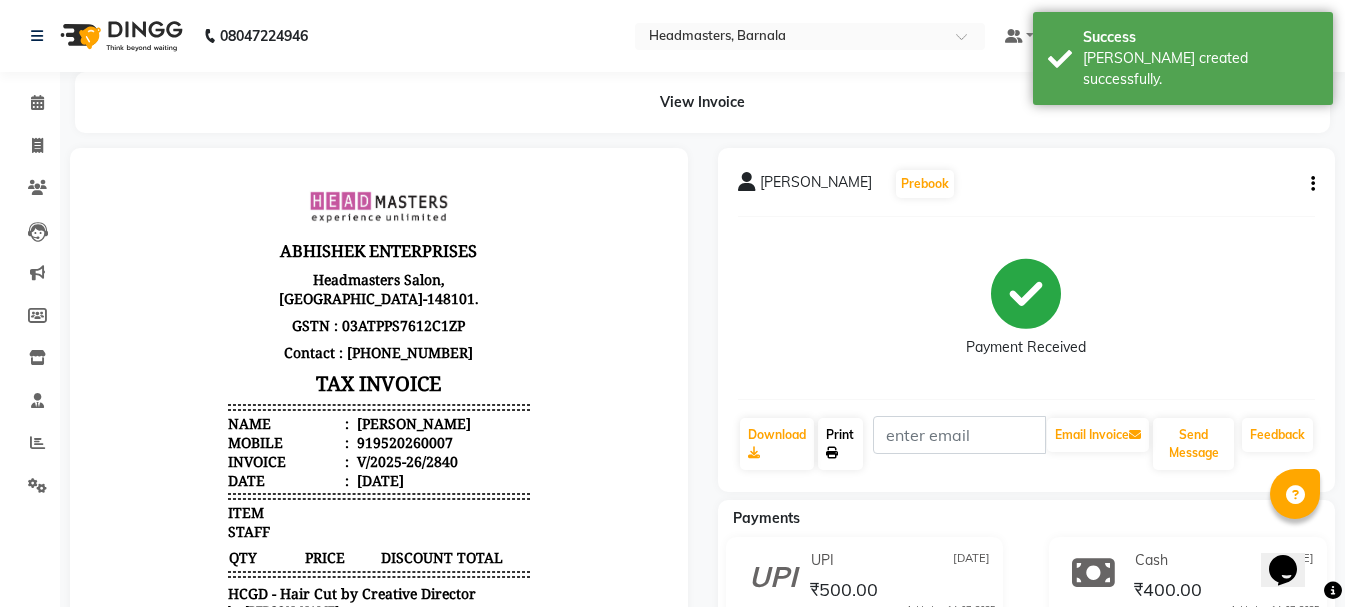 click on "Print" 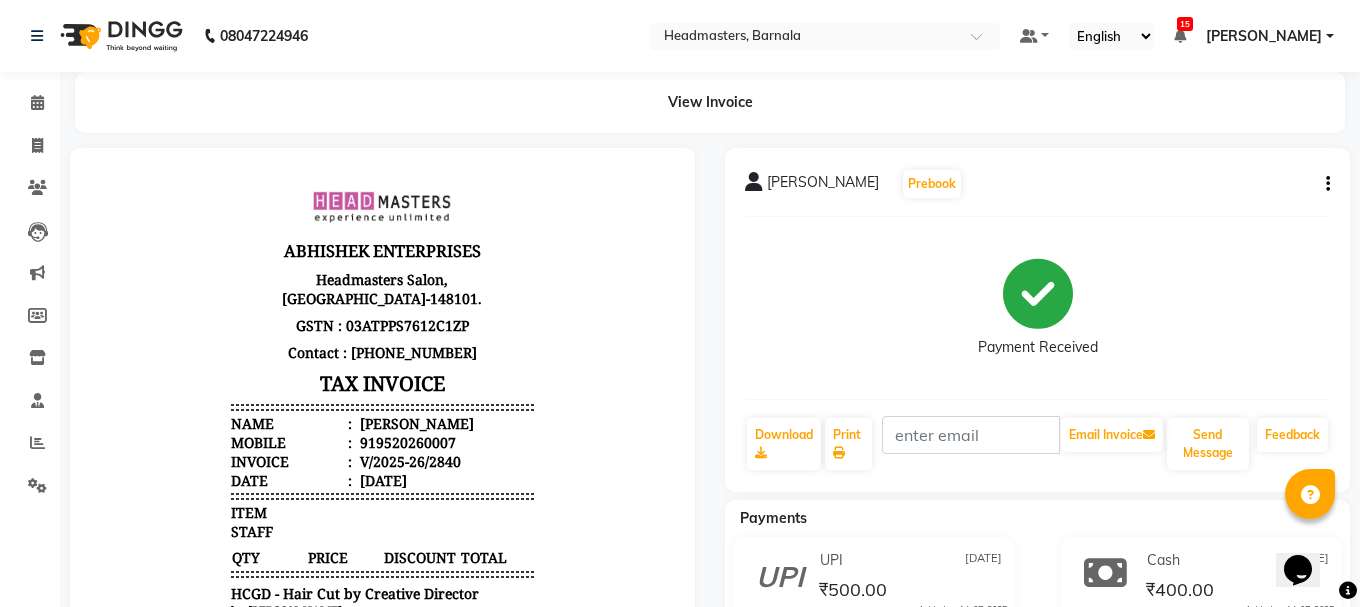 select on "service" 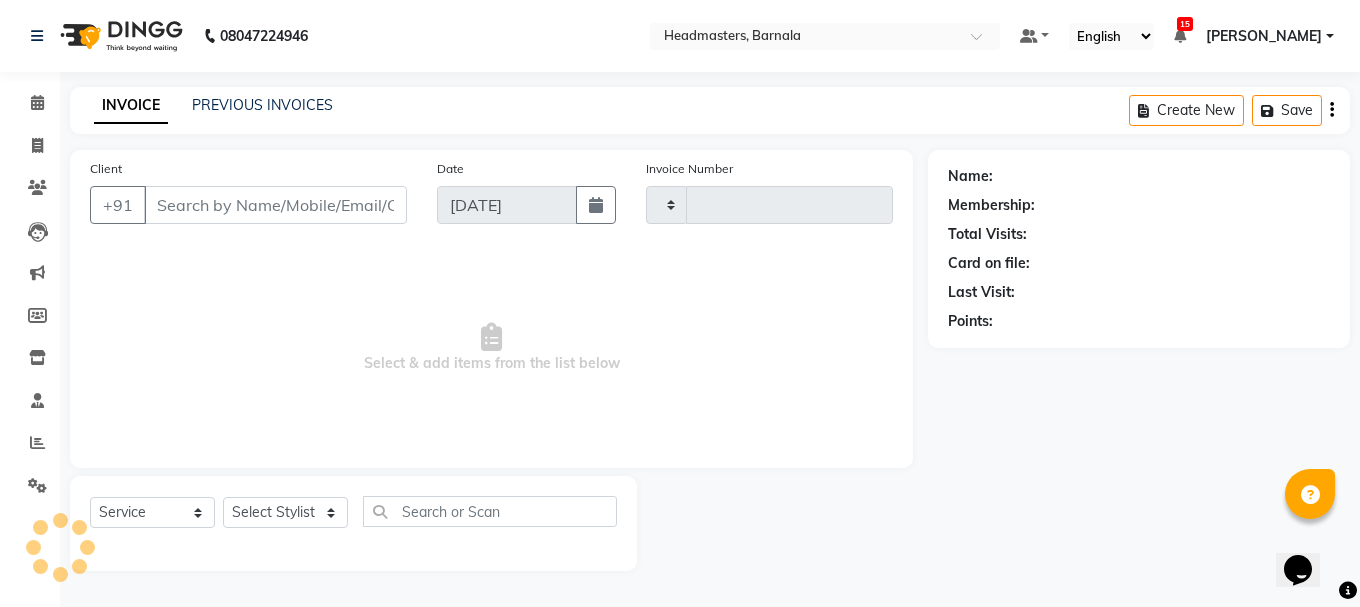 type on "2841" 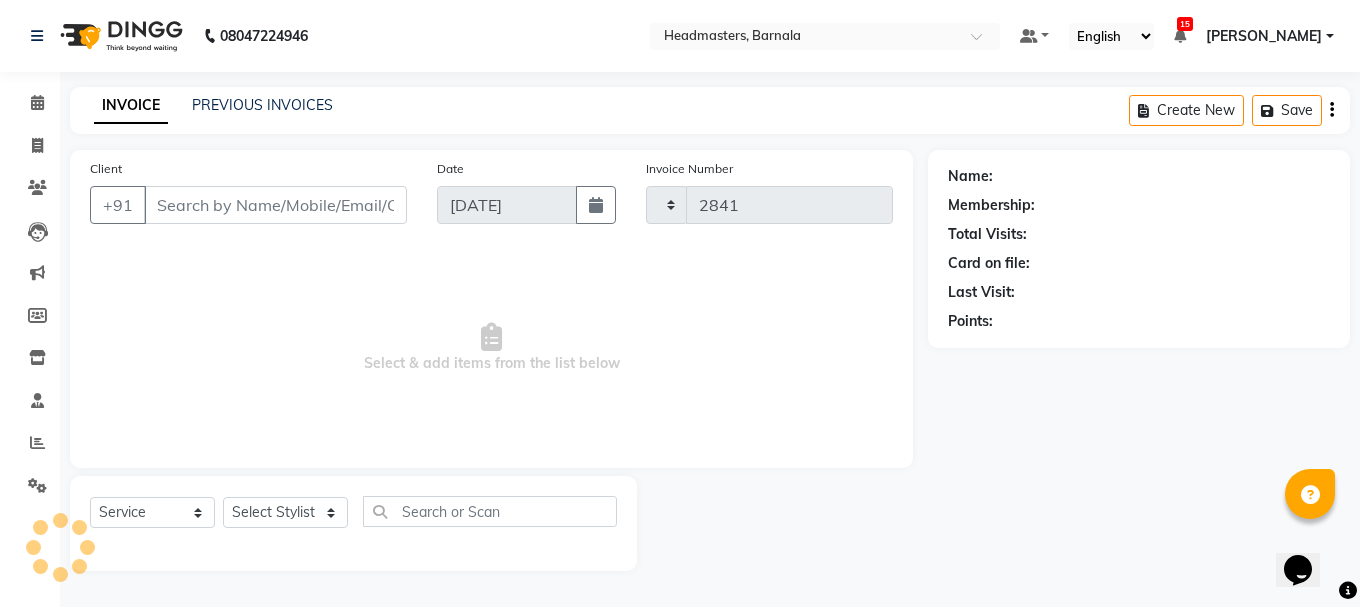 select on "7526" 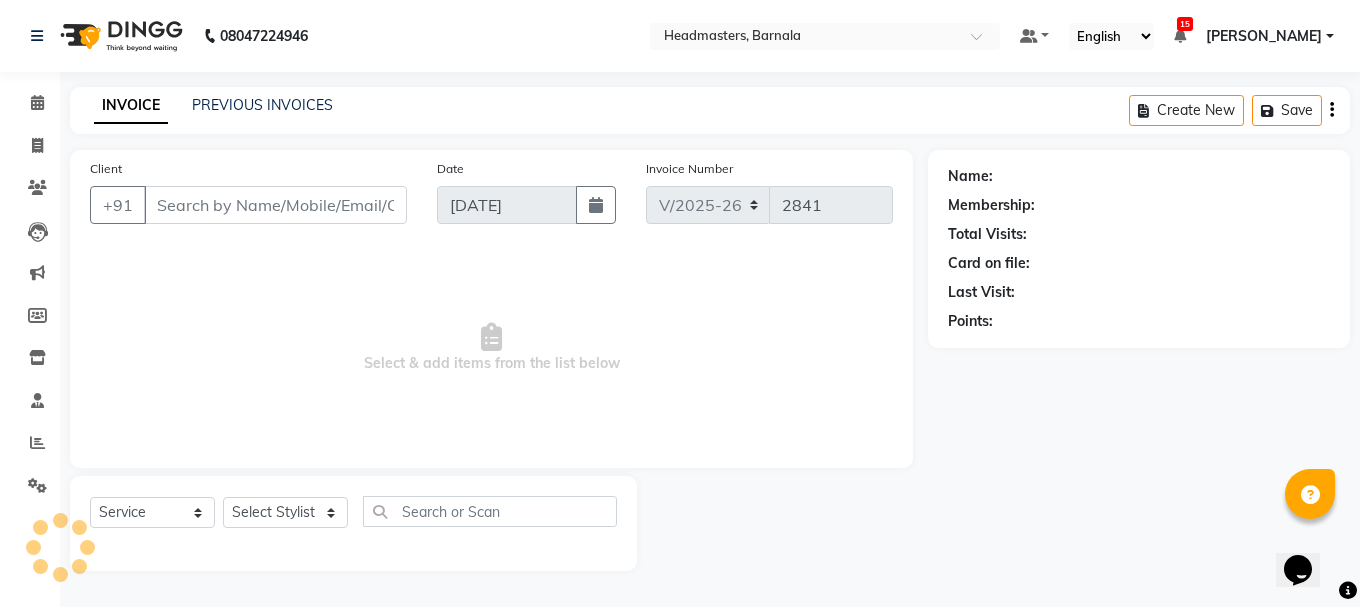 type on "9520260007" 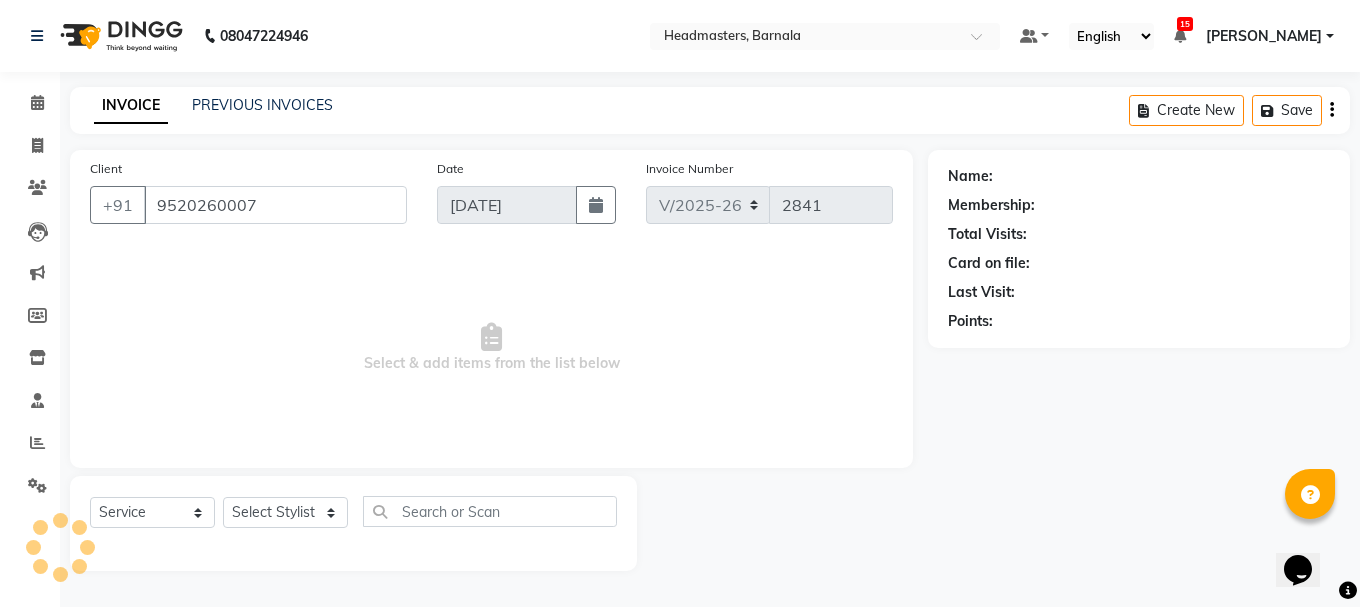 select on "67277" 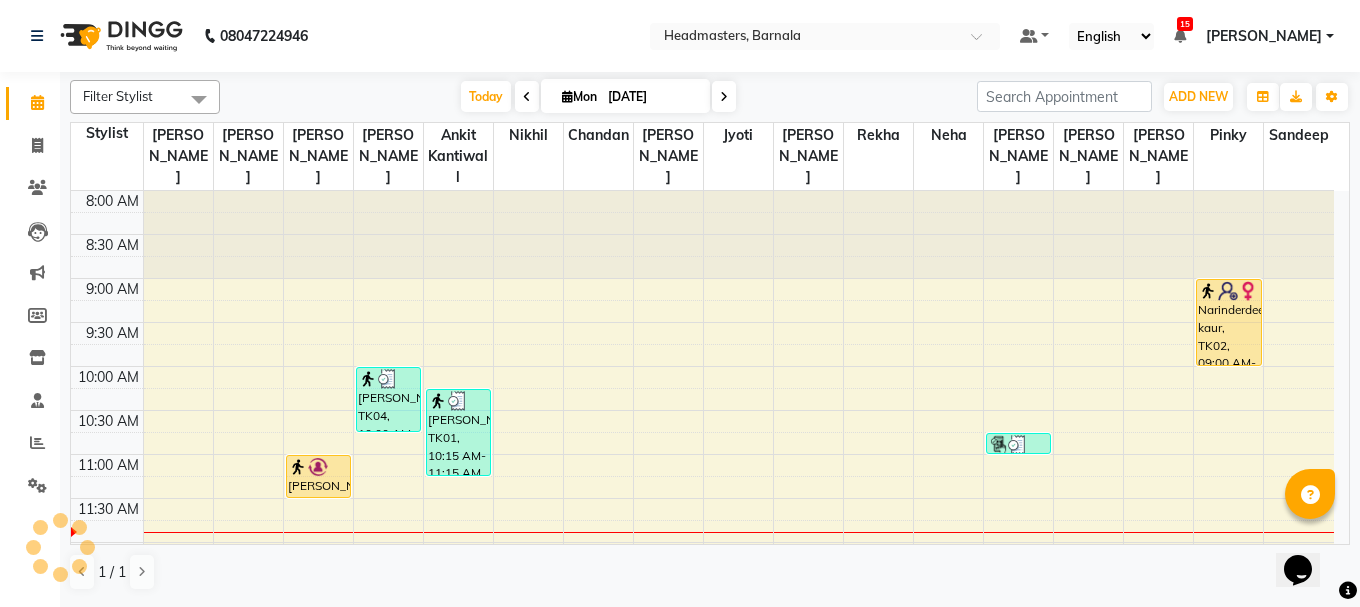 scroll, scrollTop: 0, scrollLeft: 0, axis: both 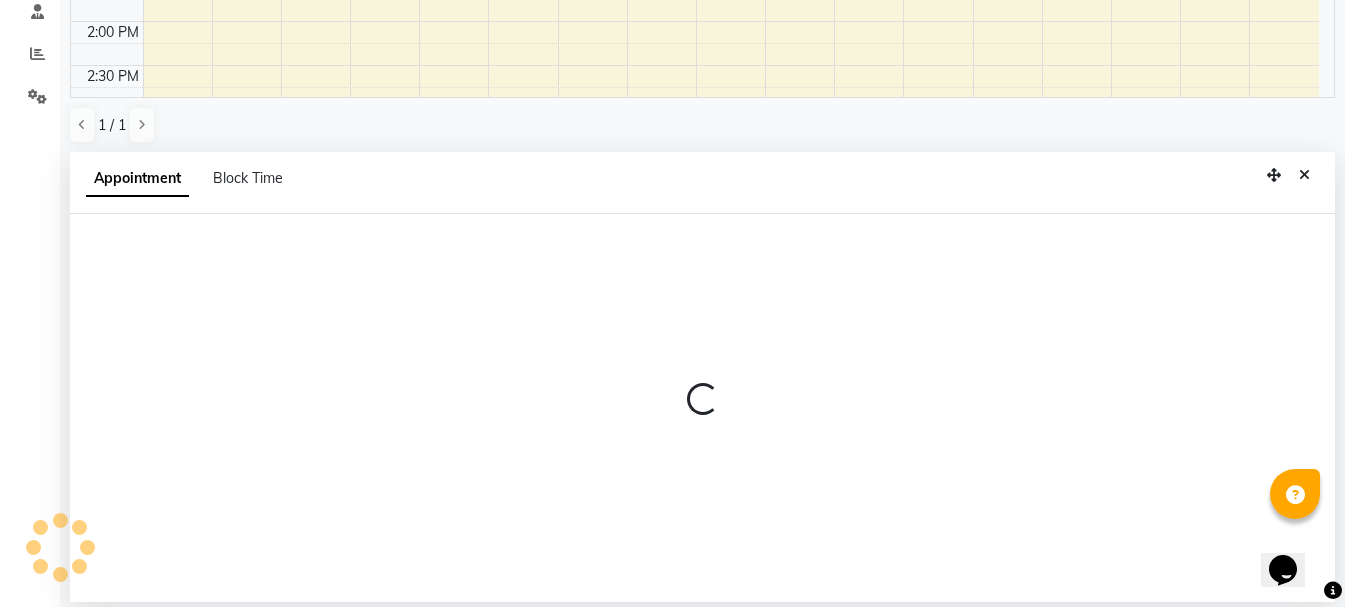 select on "71857" 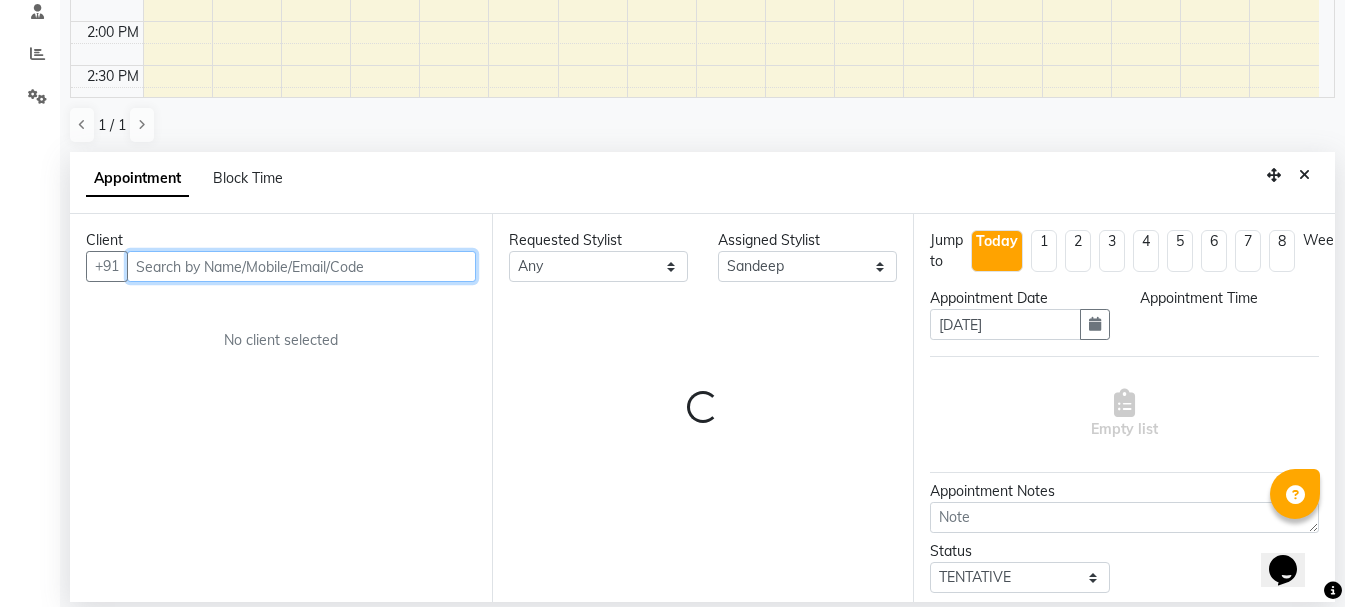 select on "720" 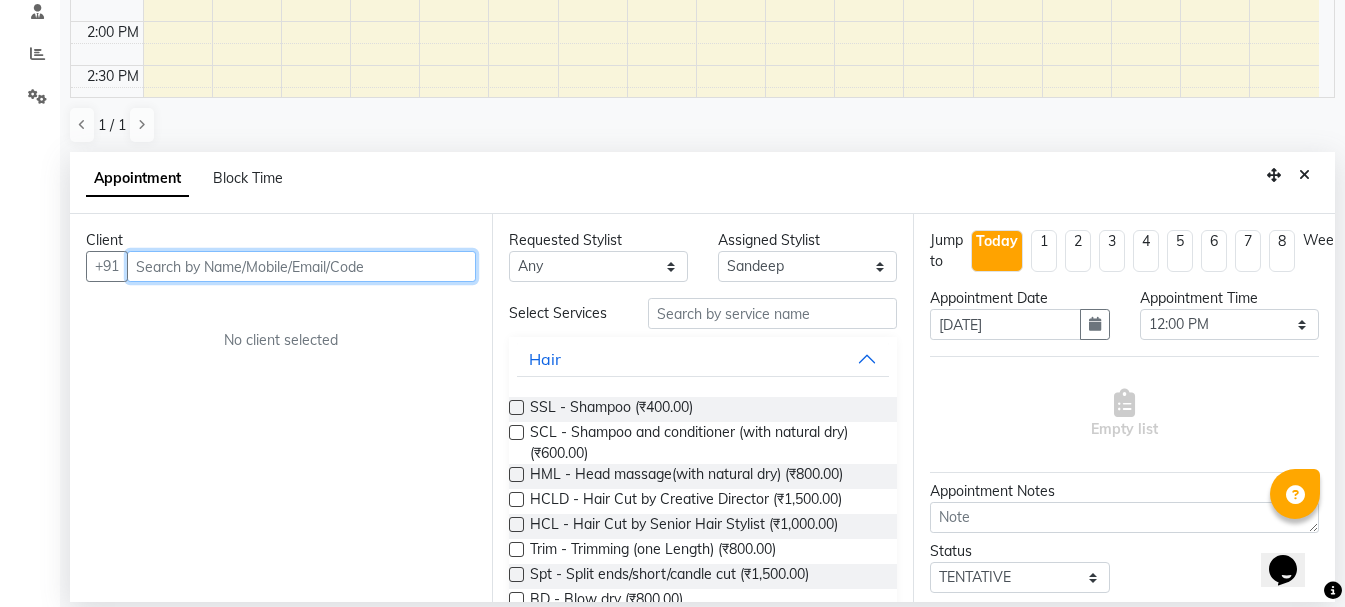 click at bounding box center (301, 266) 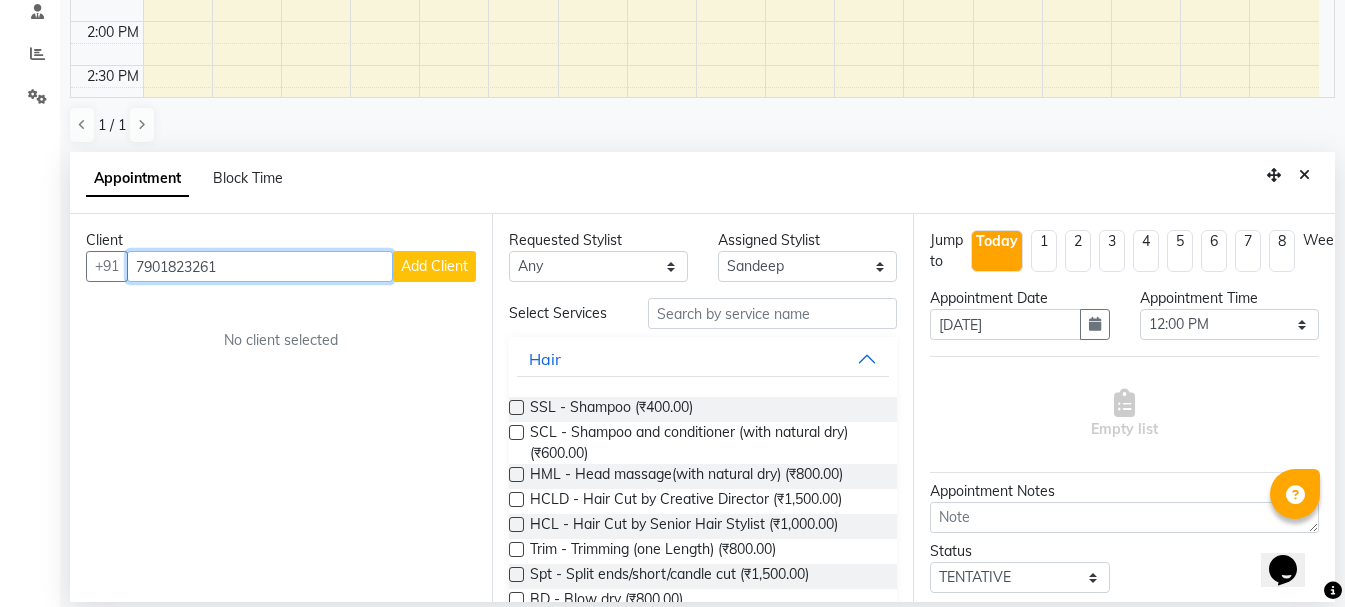 type on "7901823261" 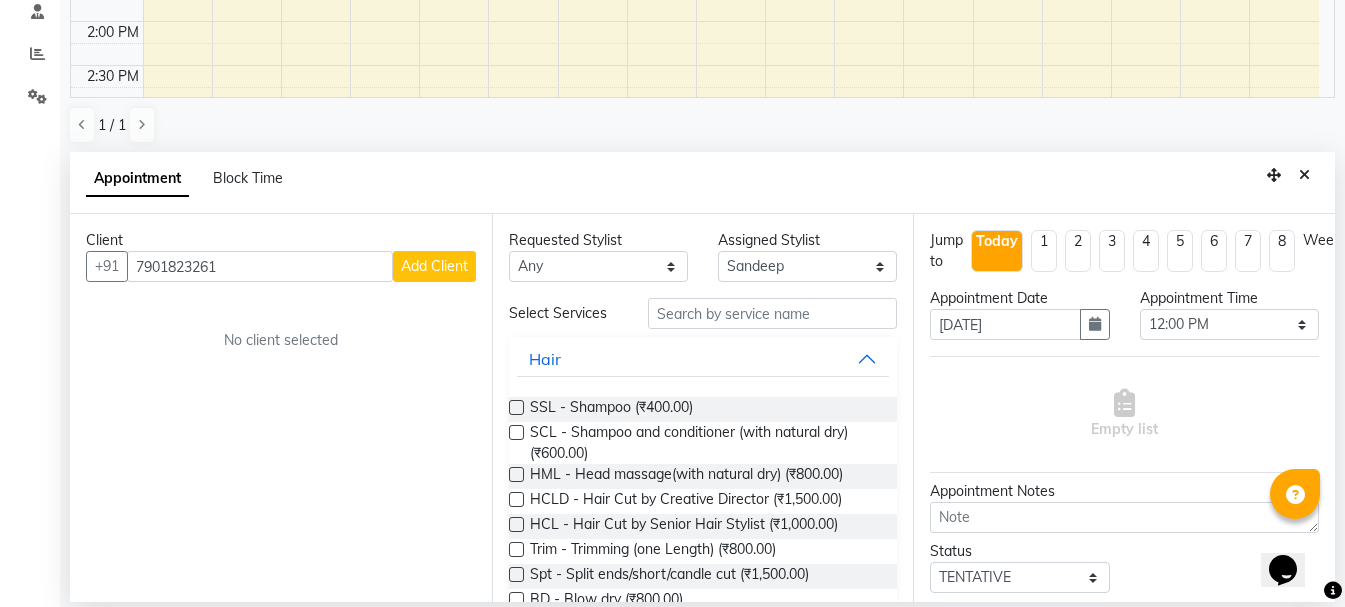 click on "Add Client" at bounding box center [434, 266] 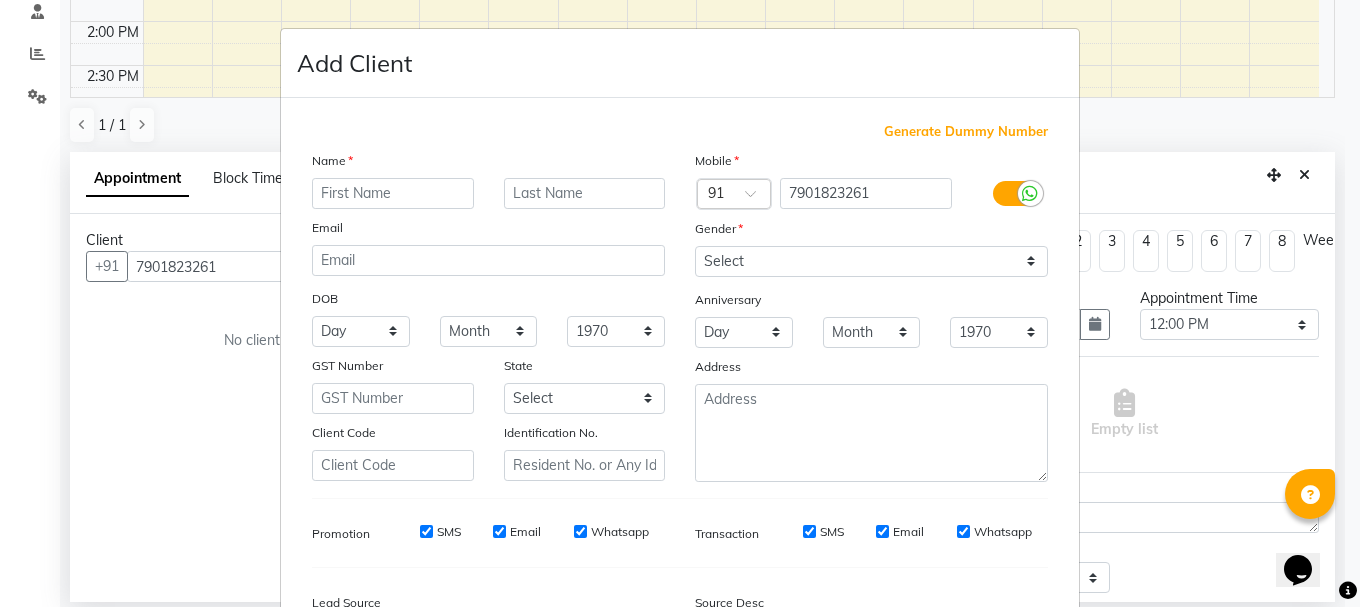 click at bounding box center [393, 193] 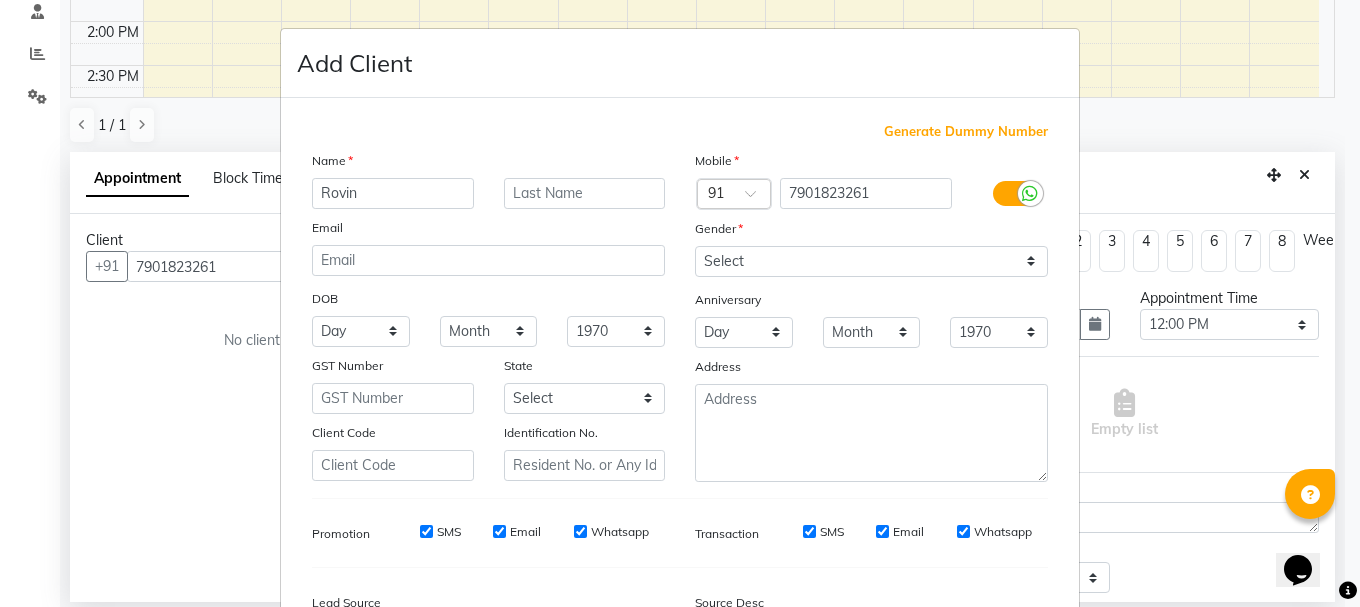type on "Rovin" 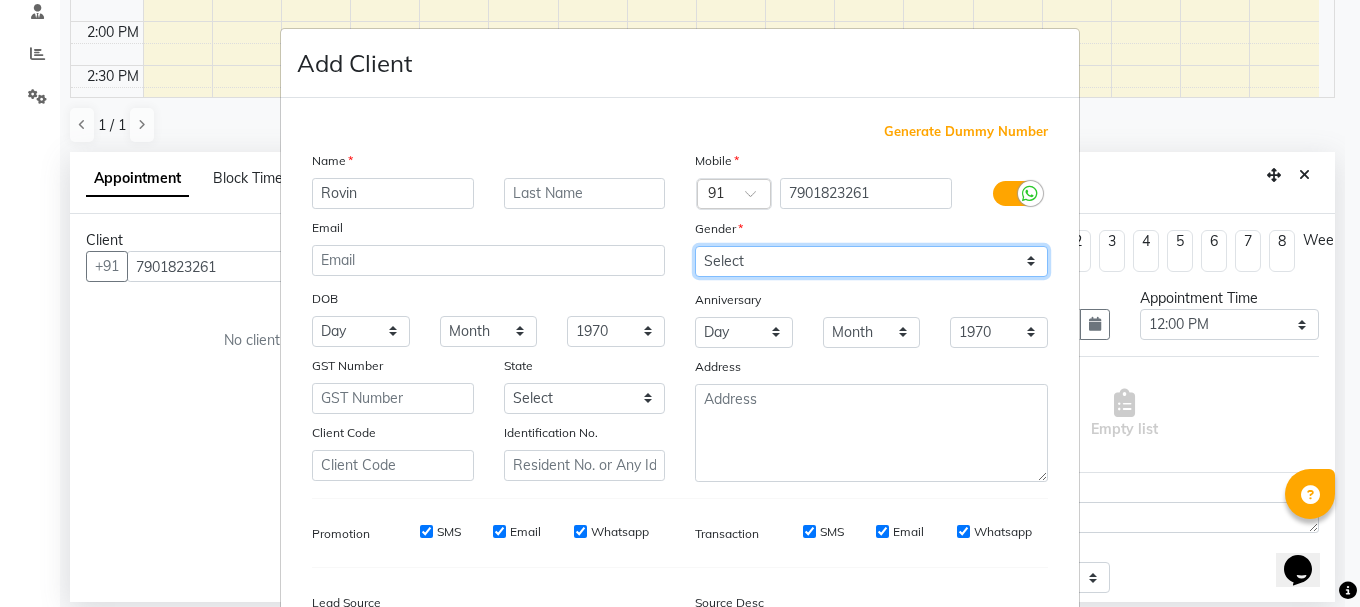 click on "Select [DEMOGRAPHIC_DATA] [DEMOGRAPHIC_DATA] Other Prefer Not To Say" at bounding box center (871, 261) 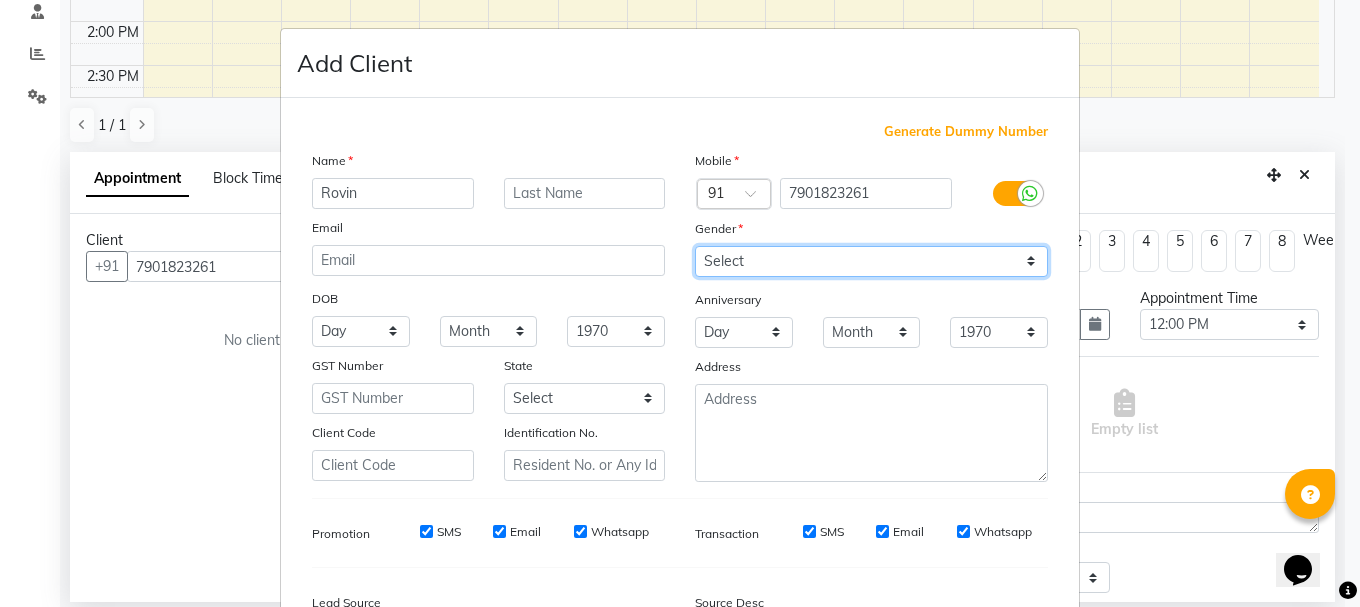 select on "[DEMOGRAPHIC_DATA]" 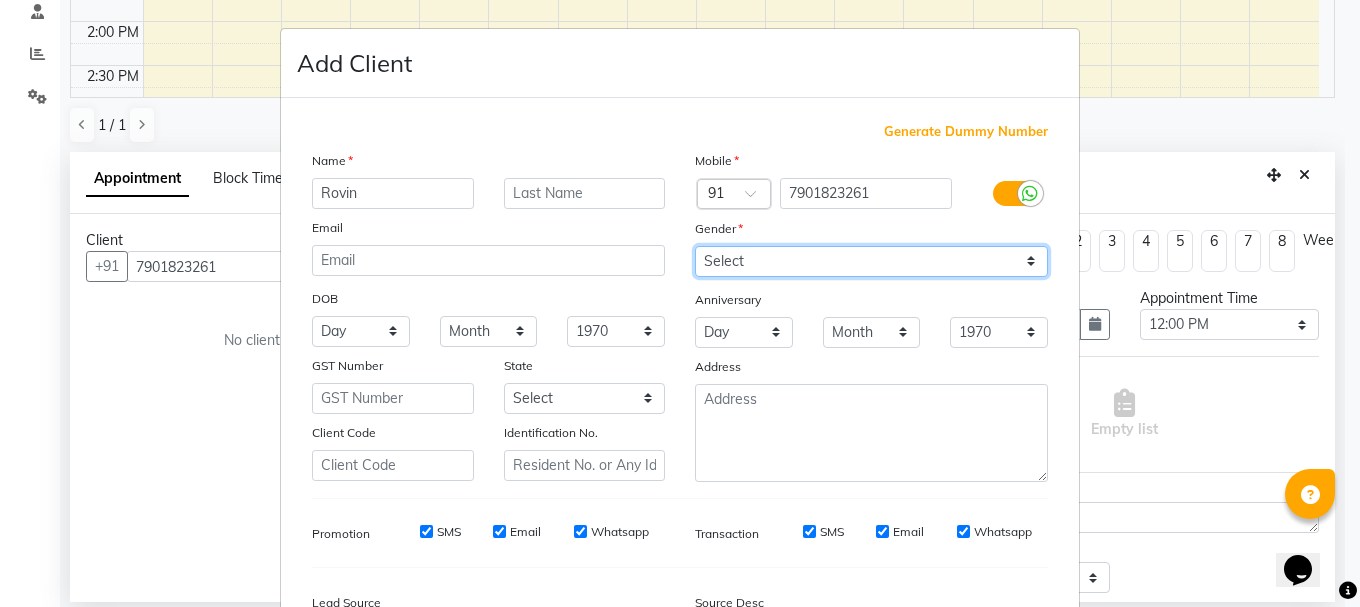 click on "Select [DEMOGRAPHIC_DATA] [DEMOGRAPHIC_DATA] Other Prefer Not To Say" at bounding box center [871, 261] 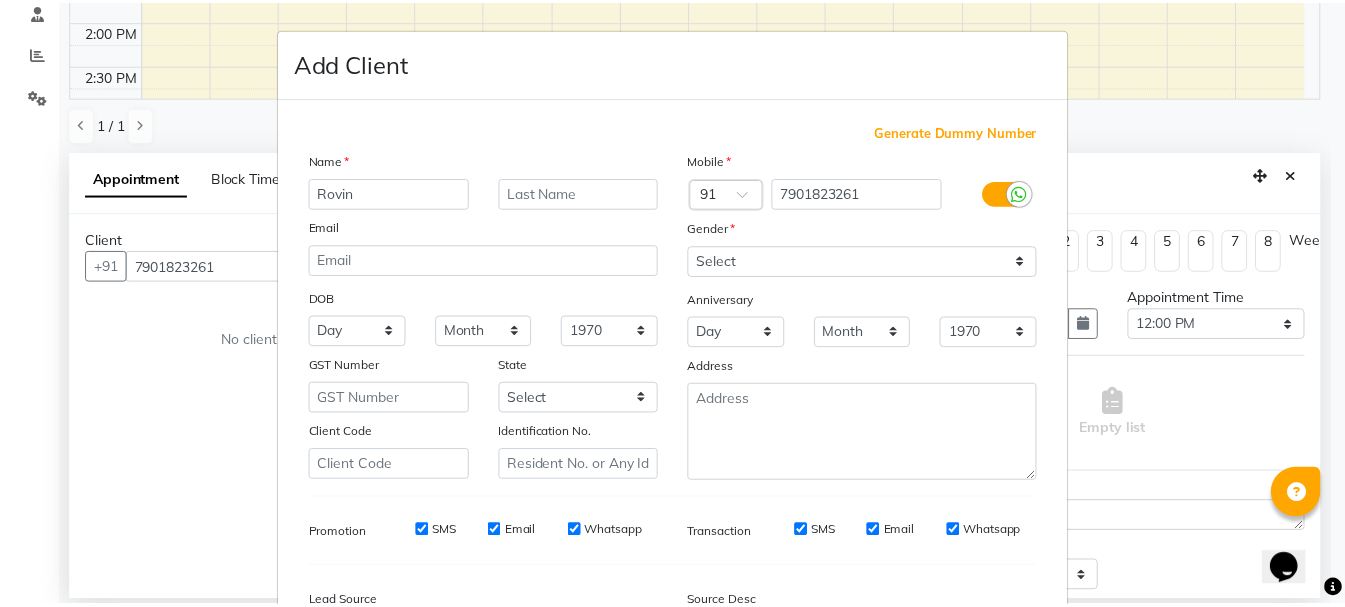 scroll, scrollTop: 242, scrollLeft: 0, axis: vertical 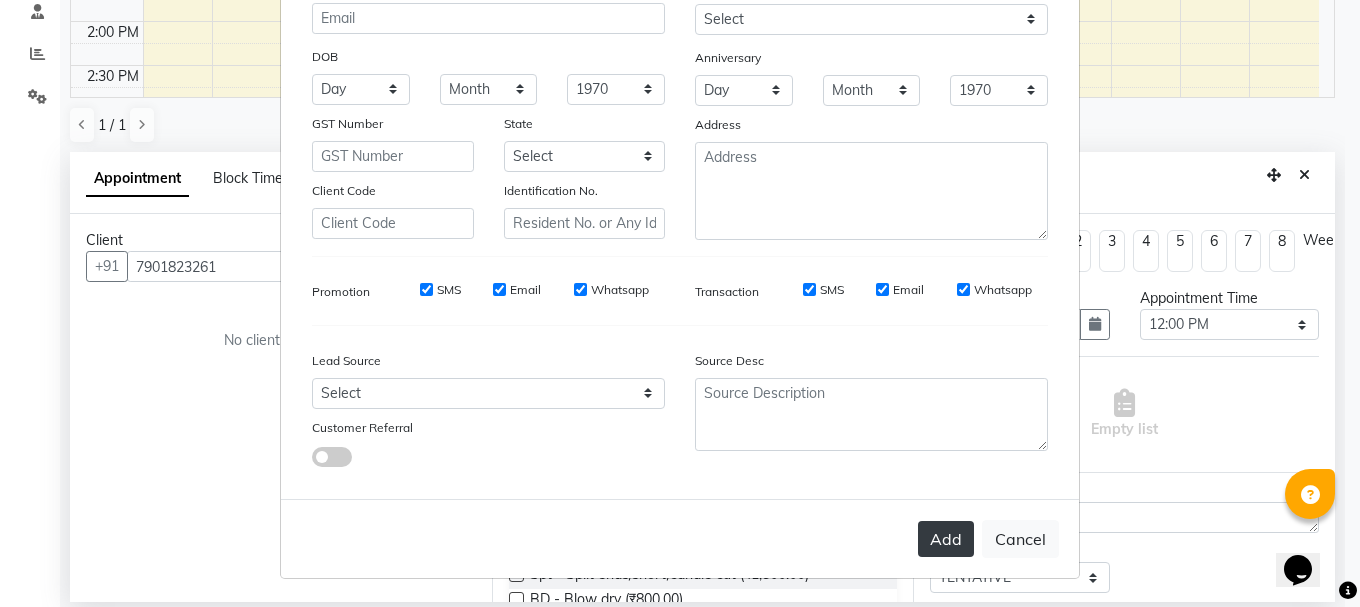 click on "Add" at bounding box center (946, 539) 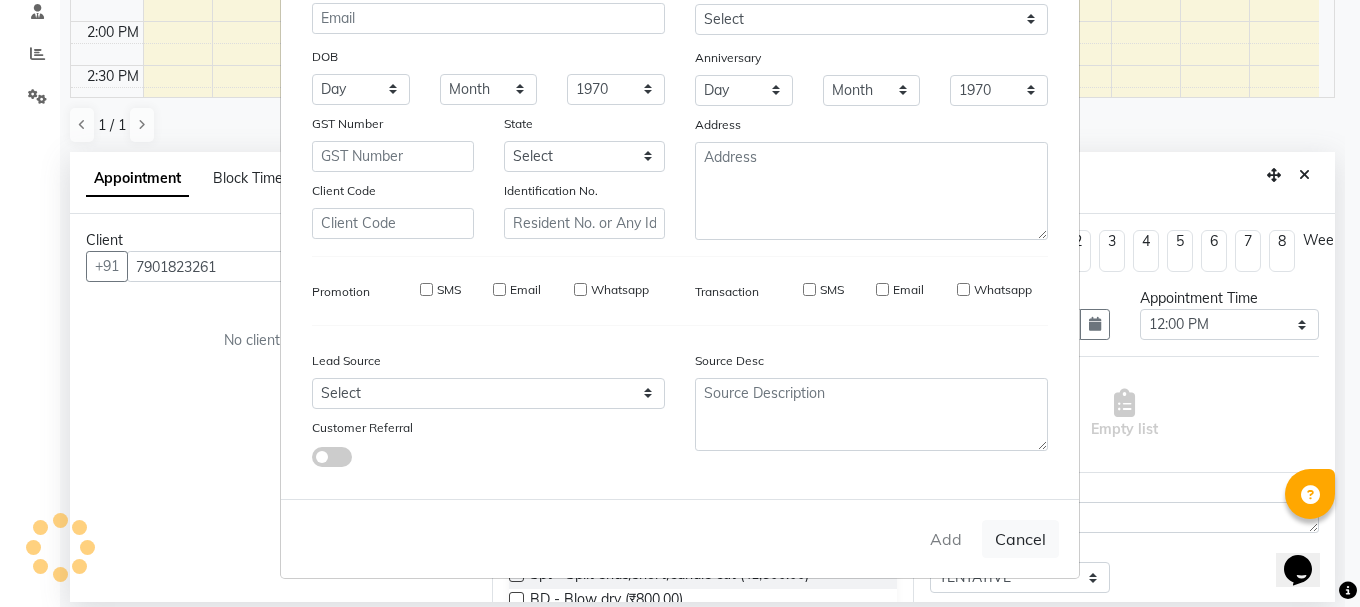 type 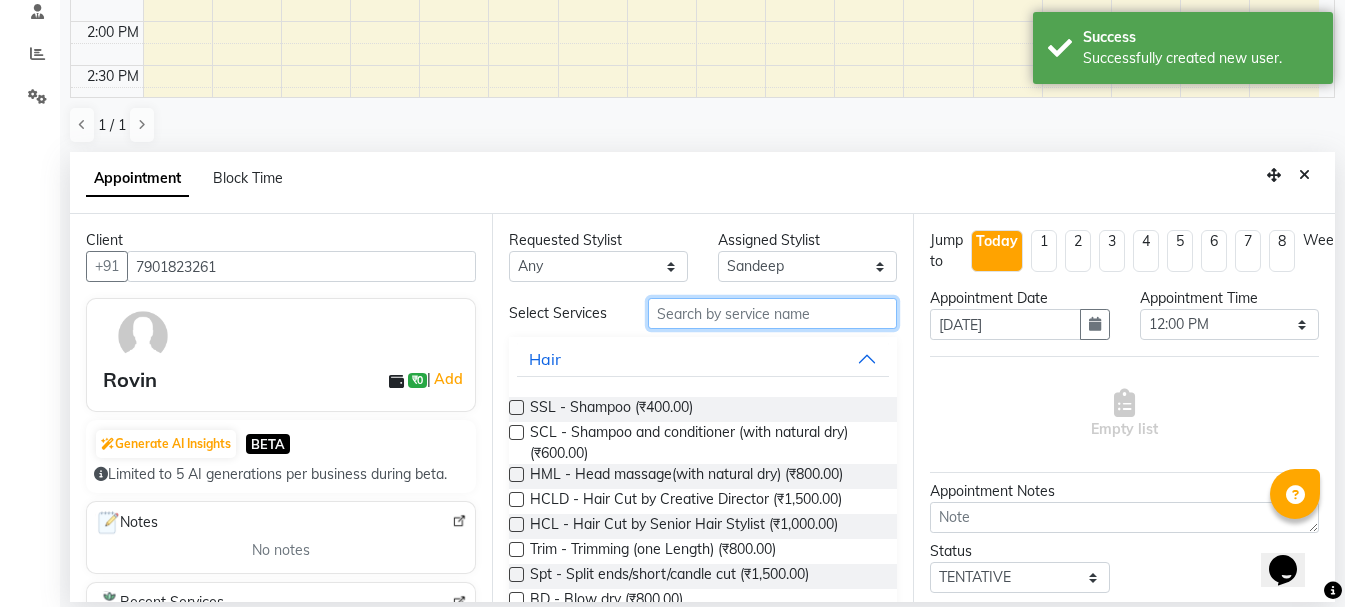 click at bounding box center (772, 313) 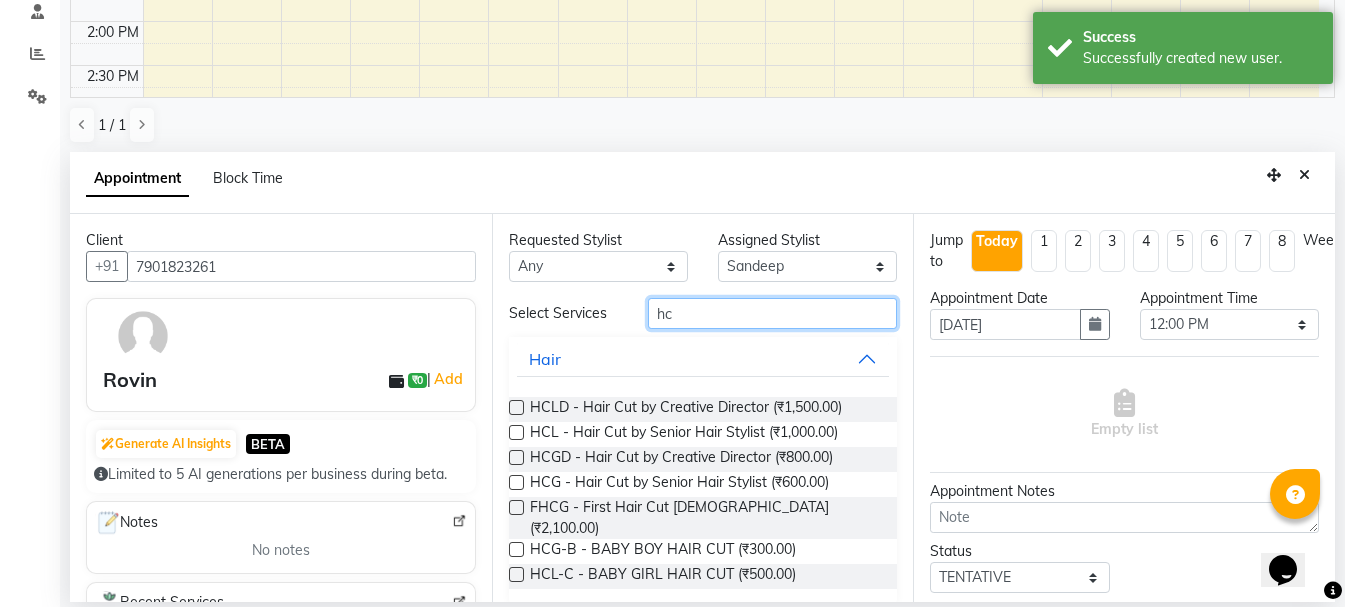 type on "hc" 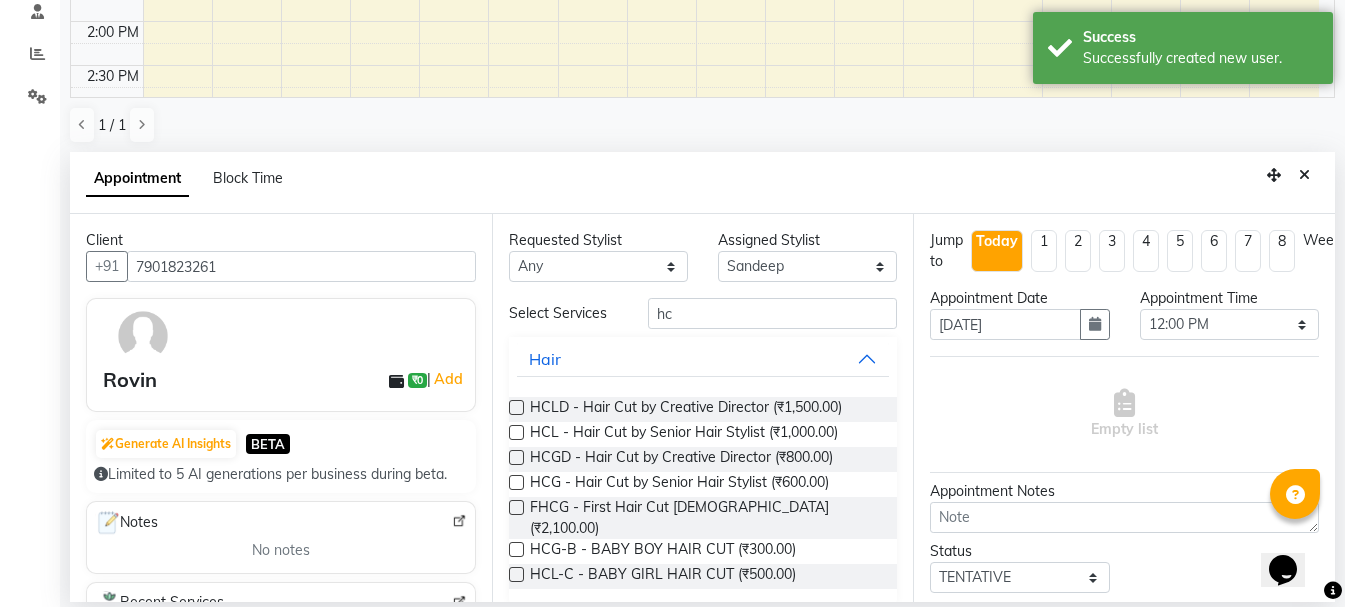 click at bounding box center (516, 457) 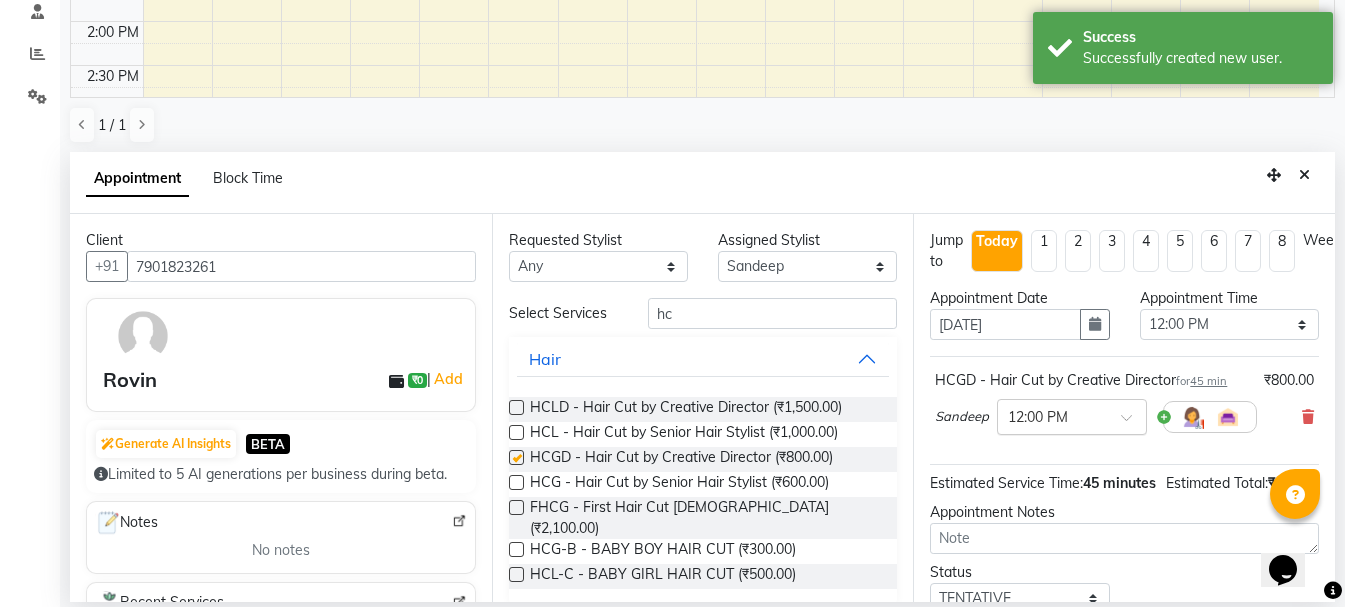 checkbox on "false" 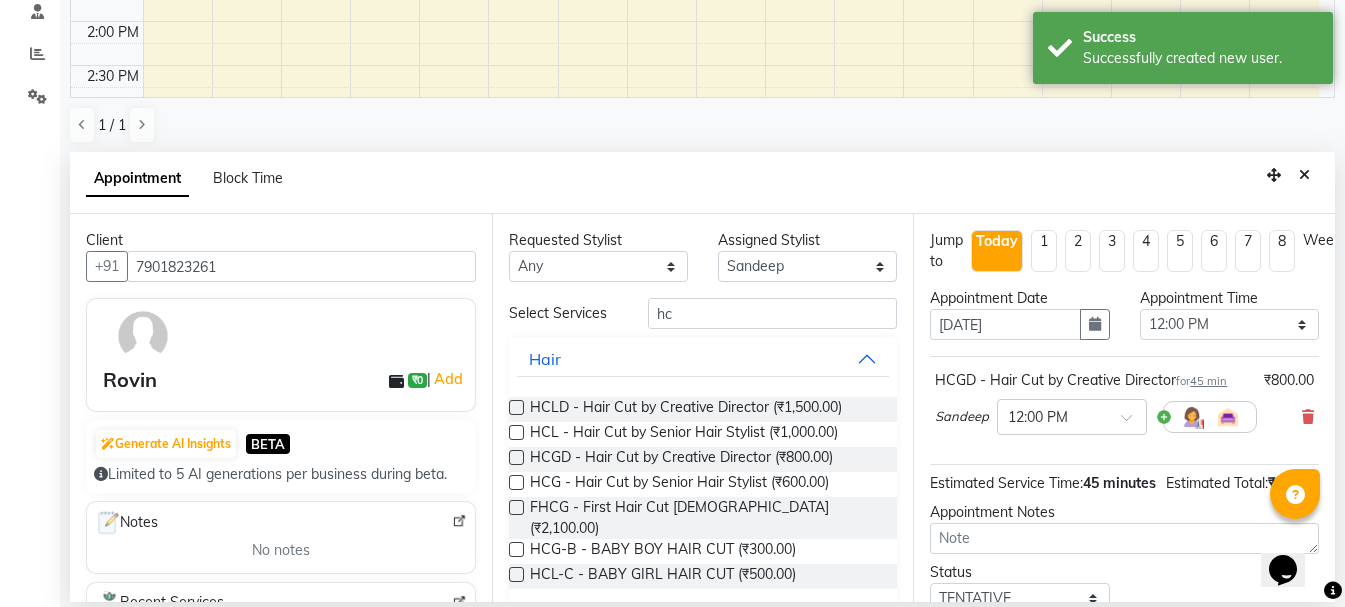 scroll, scrollTop: 174, scrollLeft: 0, axis: vertical 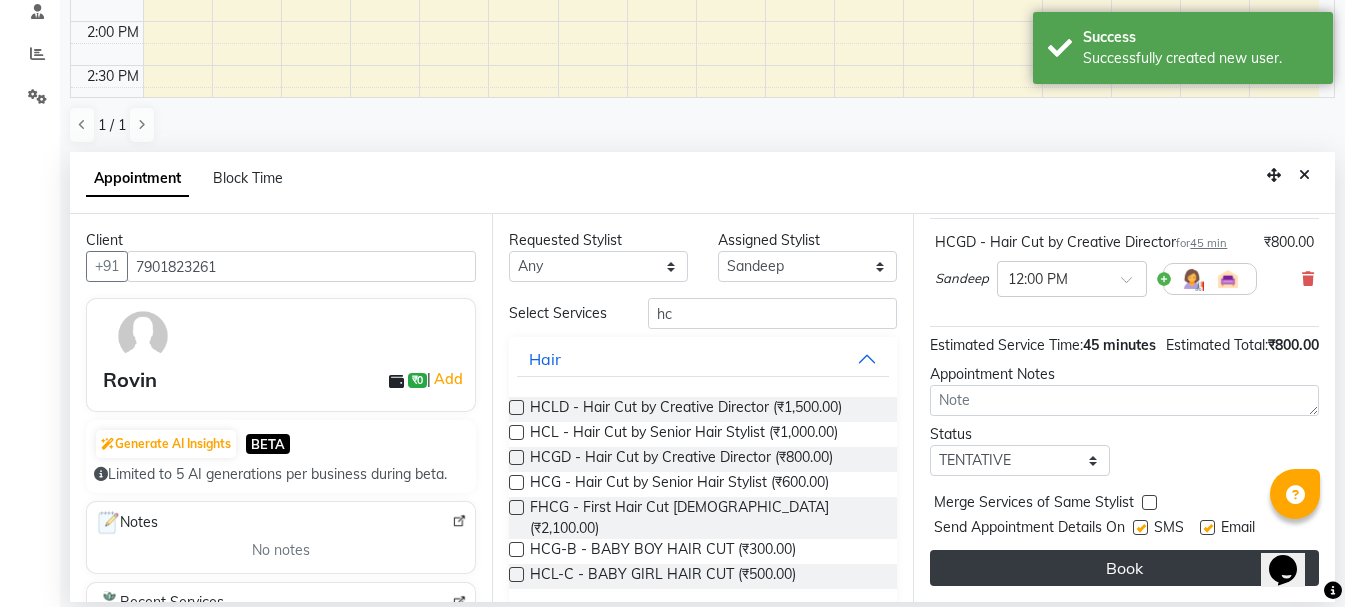 click on "Book" at bounding box center [1124, 568] 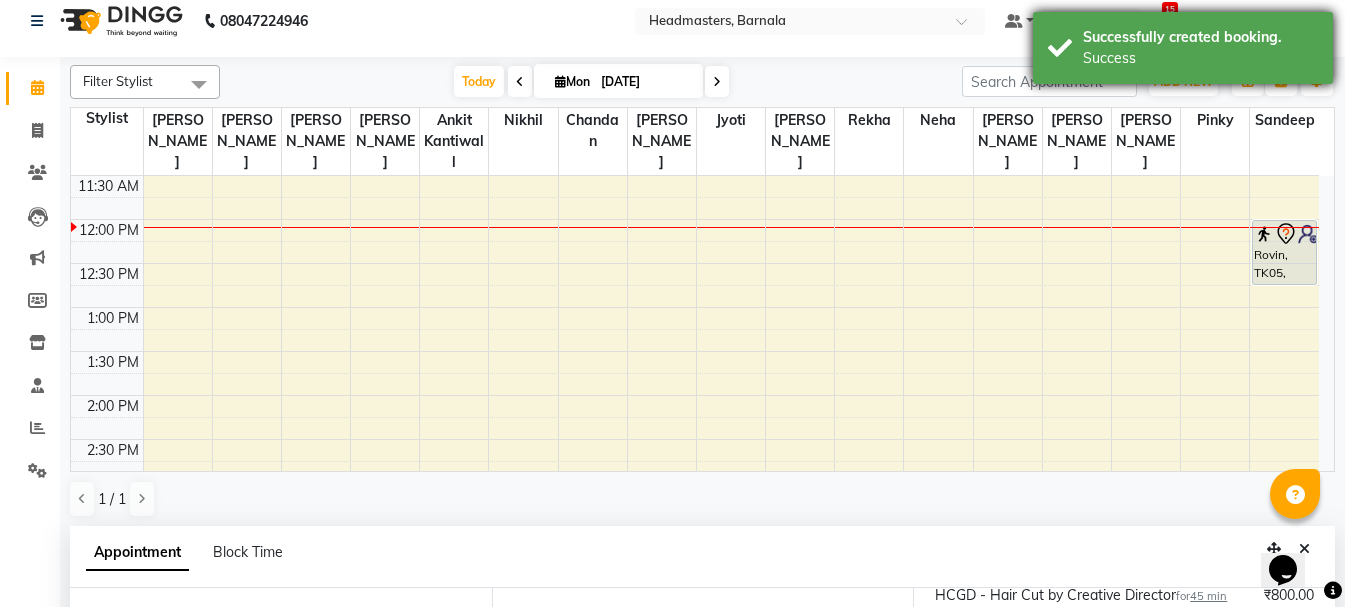 scroll, scrollTop: 0, scrollLeft: 0, axis: both 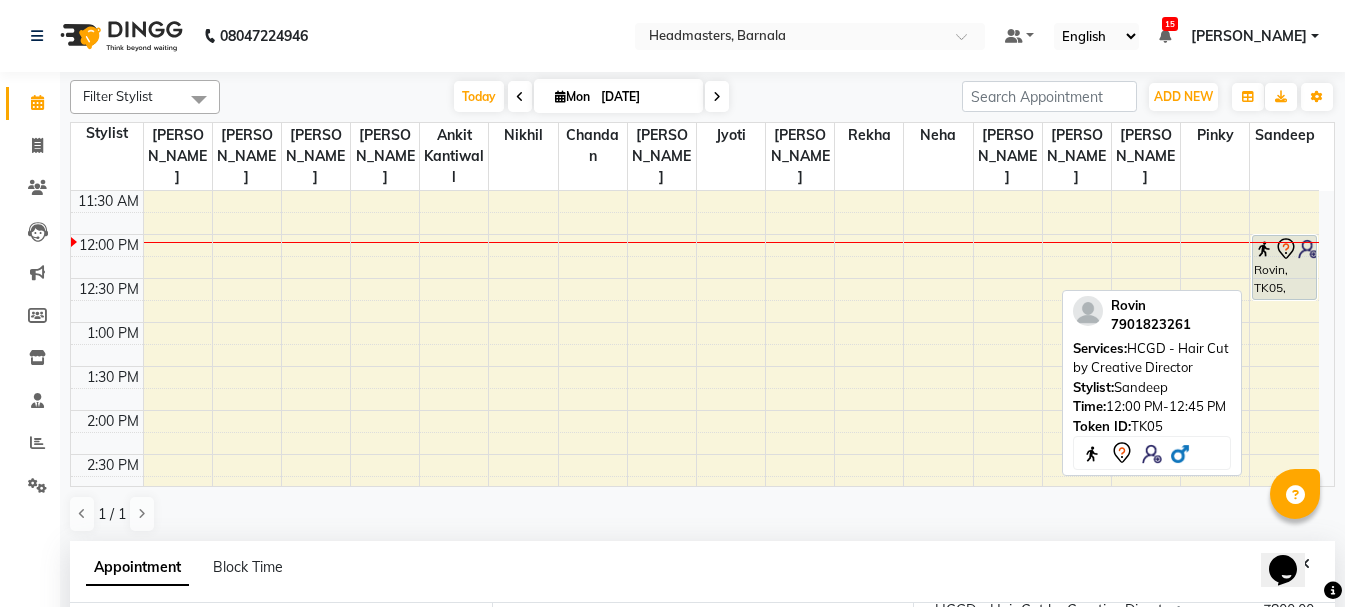 click on "Rovin, TK05, 12:00 PM-12:45 PM, HCGD - Hair Cut by Creative Director" at bounding box center [1284, 267] 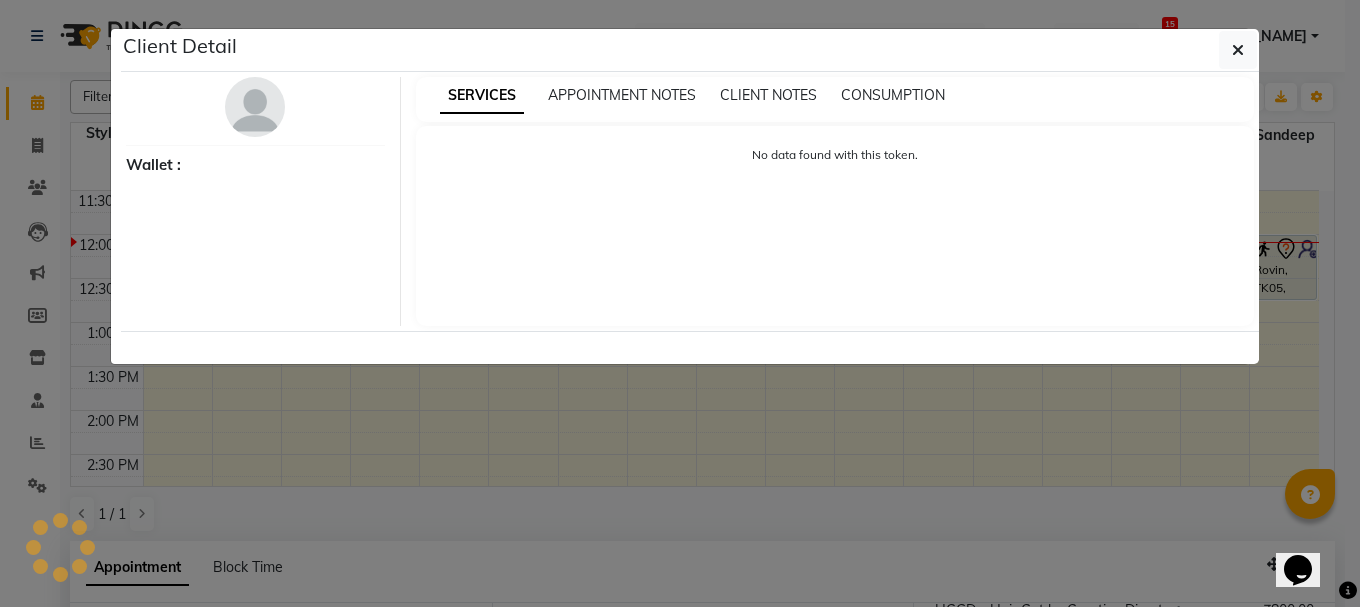 select on "7" 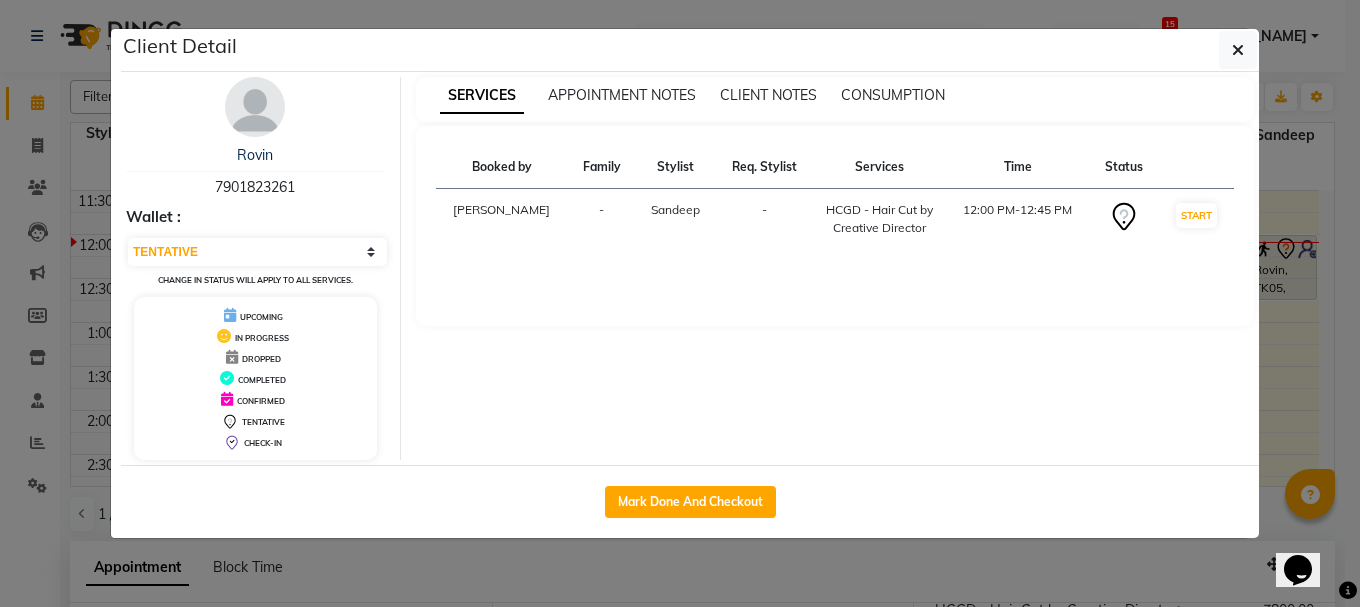 click on "Client Detail  Rovin    7901823261 Wallet : Select IN SERVICE CONFIRMED TENTATIVE CHECK IN MARK DONE UPCOMING Change in status will apply to all services. UPCOMING IN PROGRESS DROPPED COMPLETED CONFIRMED TENTATIVE CHECK-IN SERVICES APPOINTMENT NOTES CLIENT NOTES CONSUMPTION Booked by Family Stylist Req. Stylist Services Time Status  [PERSON_NAME] -  HCGD - Hair Cut by Creative Director   12:00 PM-12:45 PM   START   Mark Done And Checkout" 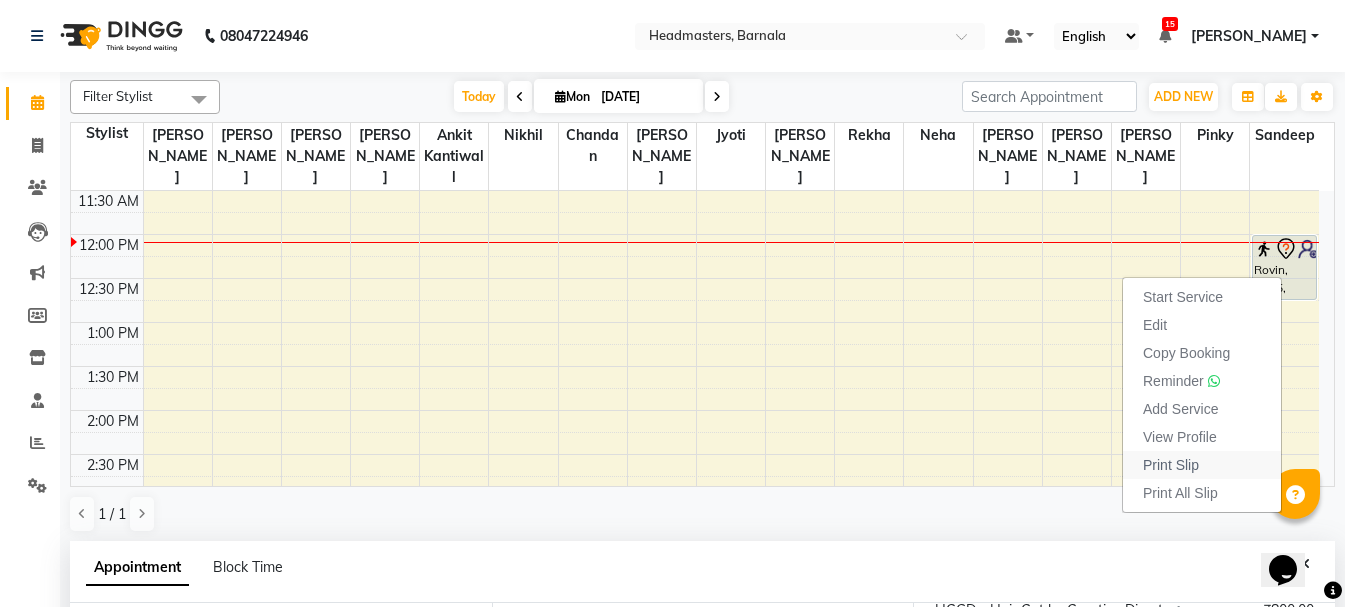 click on "Print Slip" at bounding box center (1202, 465) 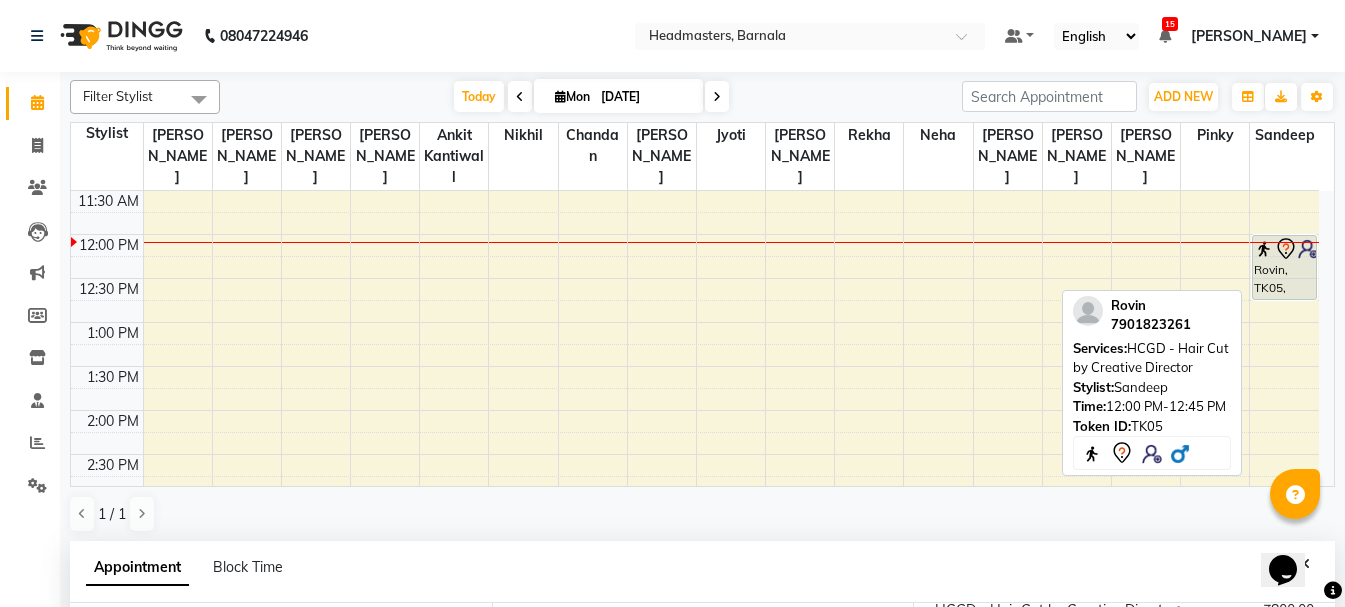 click on "Rovin, TK05, 12:00 PM-12:45 PM, HCGD - Hair Cut by Creative Director" at bounding box center [1284, 267] 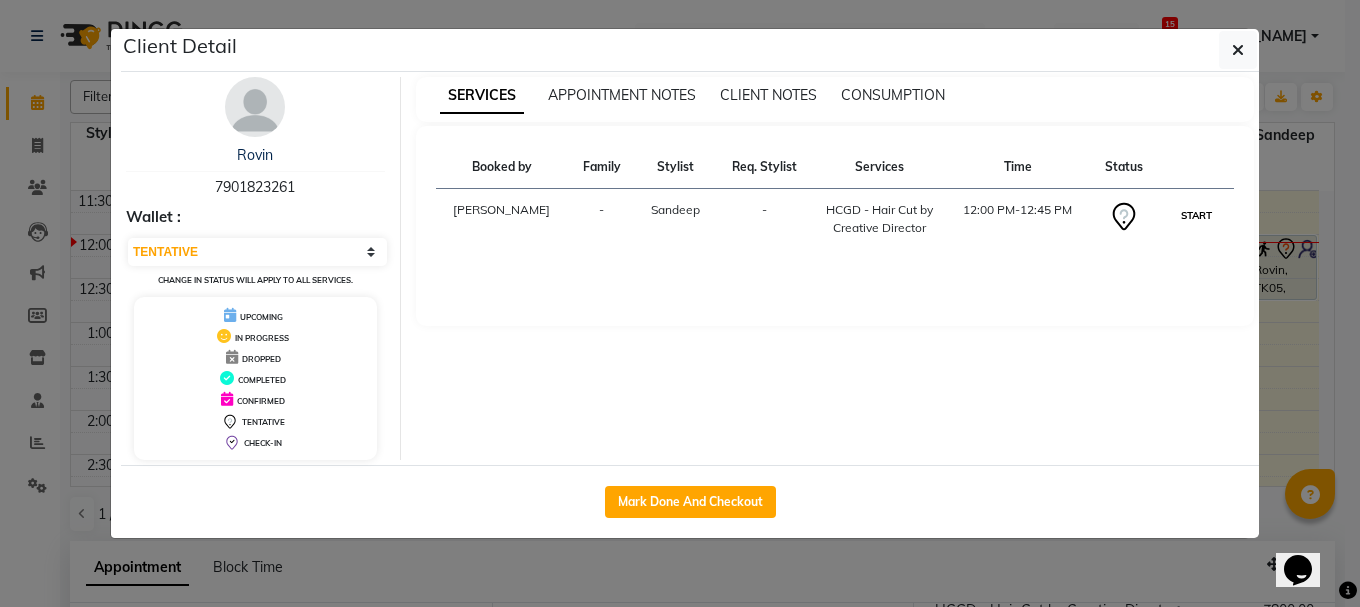 click on "START" at bounding box center [1196, 215] 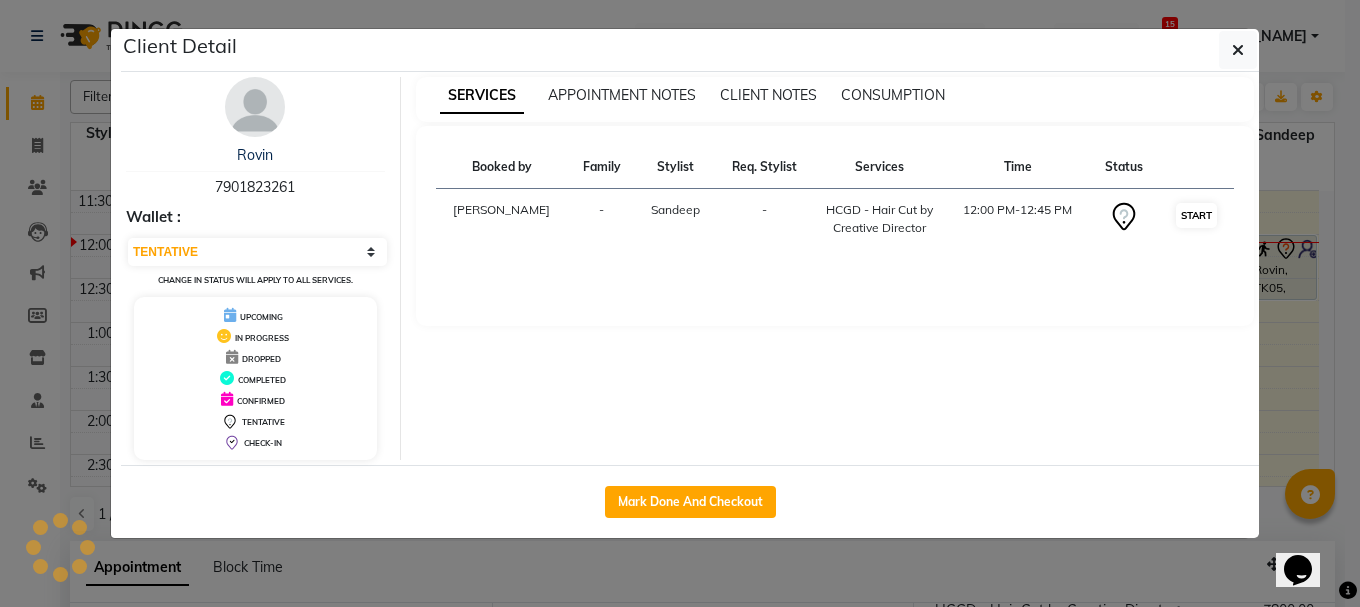 select on "1" 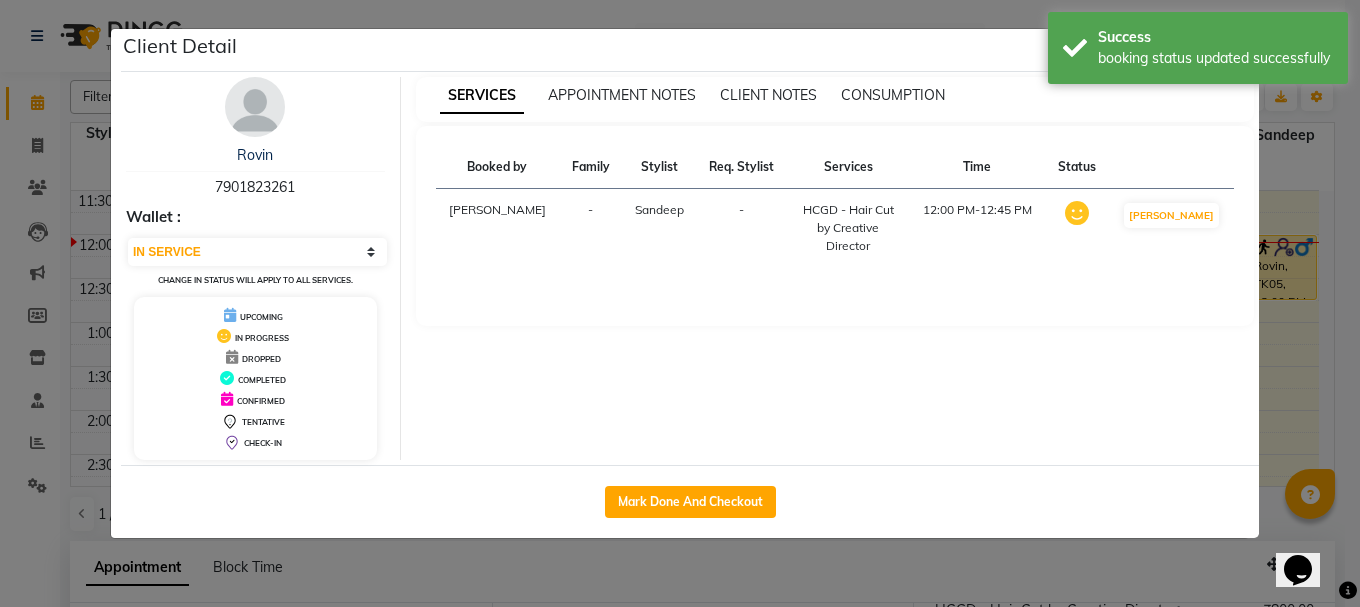 click on "Client Detail  Rovin    7901823261 Wallet : Select IN SERVICE CONFIRMED TENTATIVE CHECK IN MARK DONE UPCOMING Change in status will apply to all services. UPCOMING IN PROGRESS DROPPED COMPLETED CONFIRMED TENTATIVE CHECK-IN SERVICES APPOINTMENT NOTES CLIENT NOTES CONSUMPTION Booked by Family Stylist Req. Stylist Services Time Status  [PERSON_NAME] -  HCGD - Hair Cut by Creative Director   12:00 PM-12:45 PM   MARK DONE   Mark Done And Checkout" 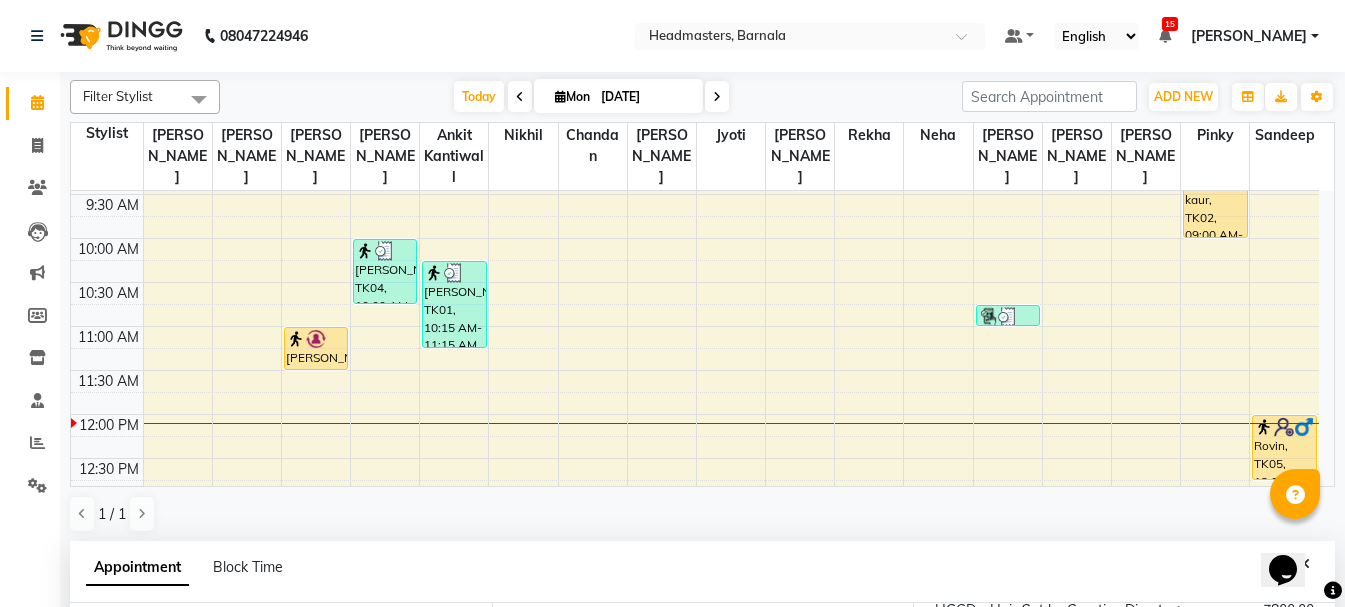 scroll, scrollTop: 108, scrollLeft: 0, axis: vertical 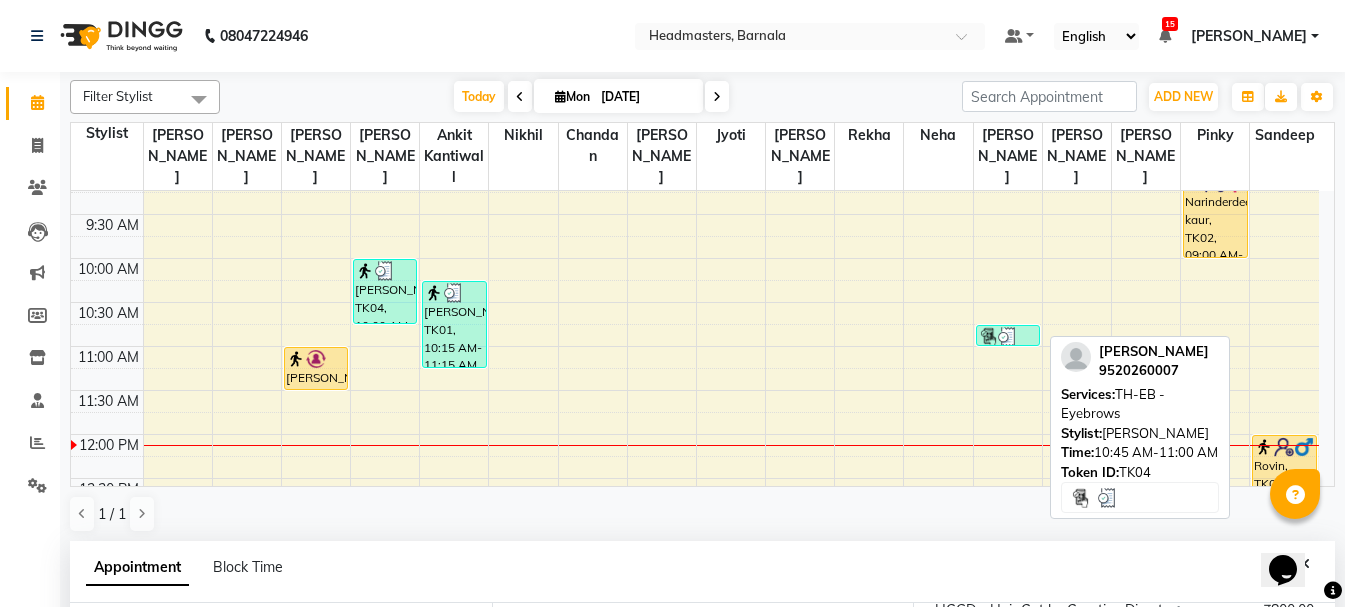 click at bounding box center (1008, 337) 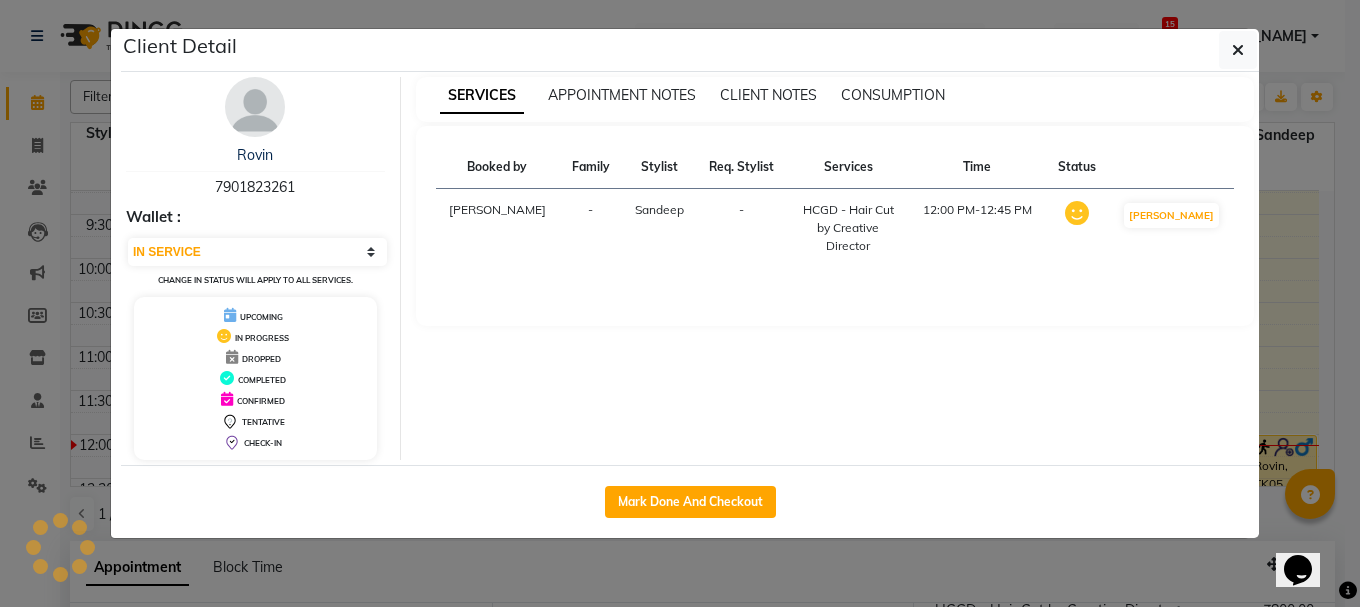 select on "3" 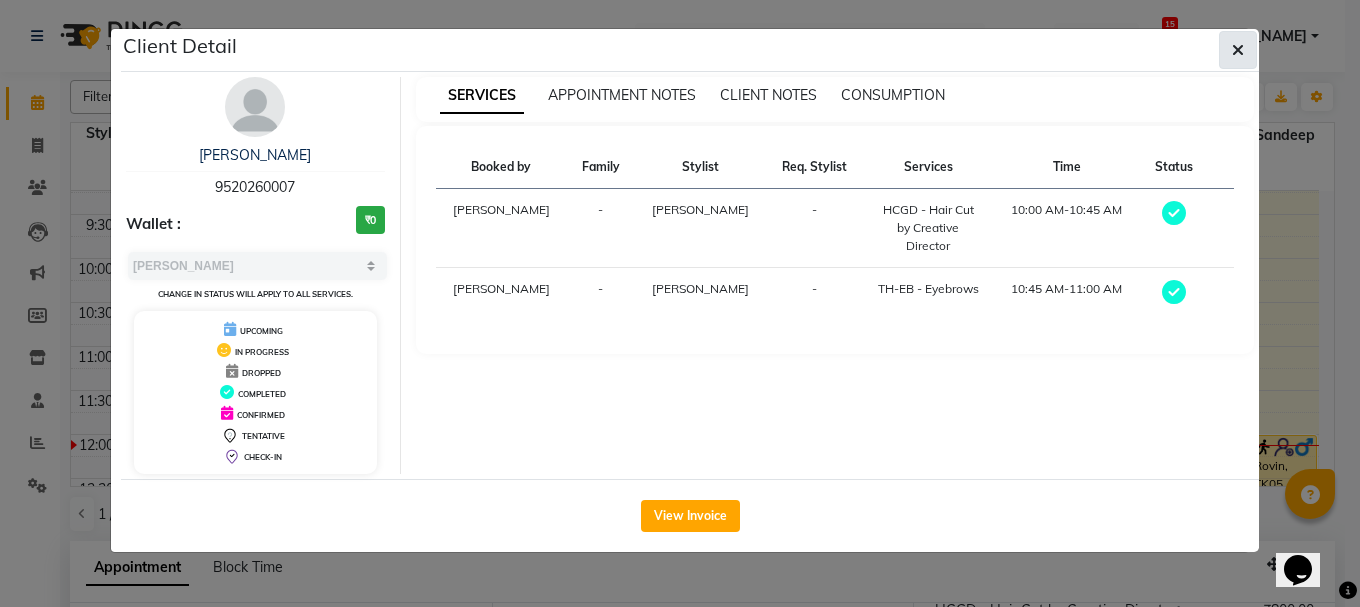 click 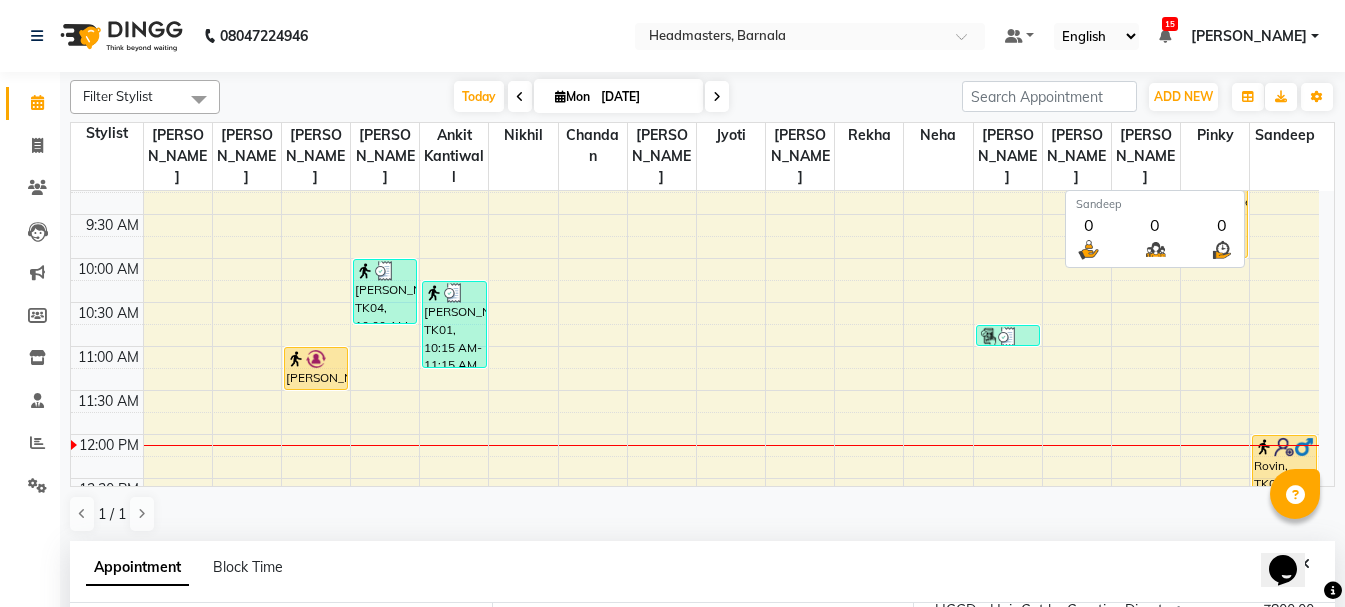 click on "Sandeep" at bounding box center [1284, 157] 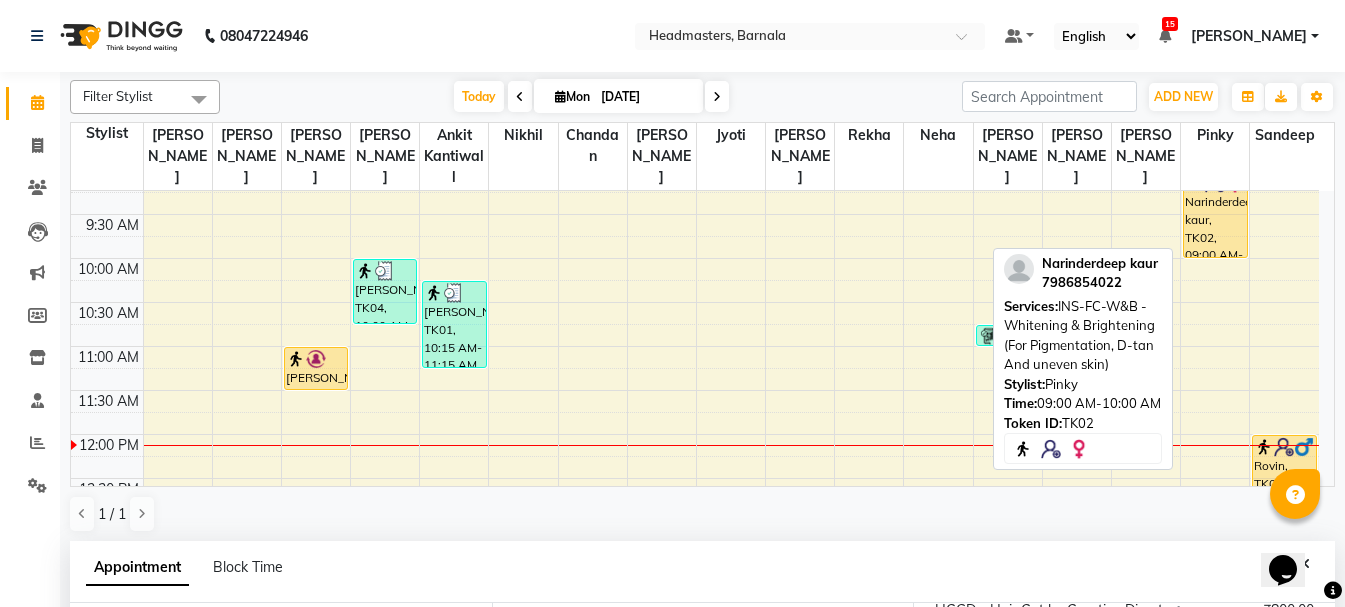 click on "Narinderdeep kaur, TK02, 09:00 AM-10:00 AM, INS-FC-W&B - Whitening & Brightening (For Pigmentation, D-tan And uneven skin)" at bounding box center (1215, 214) 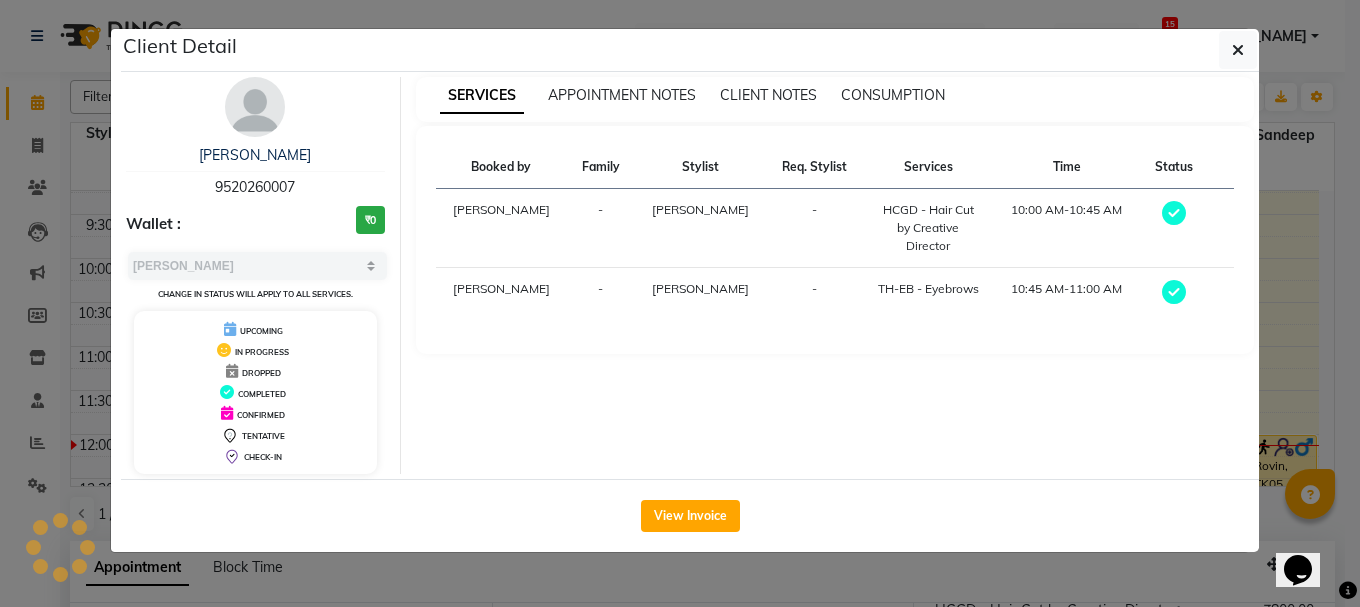 select on "1" 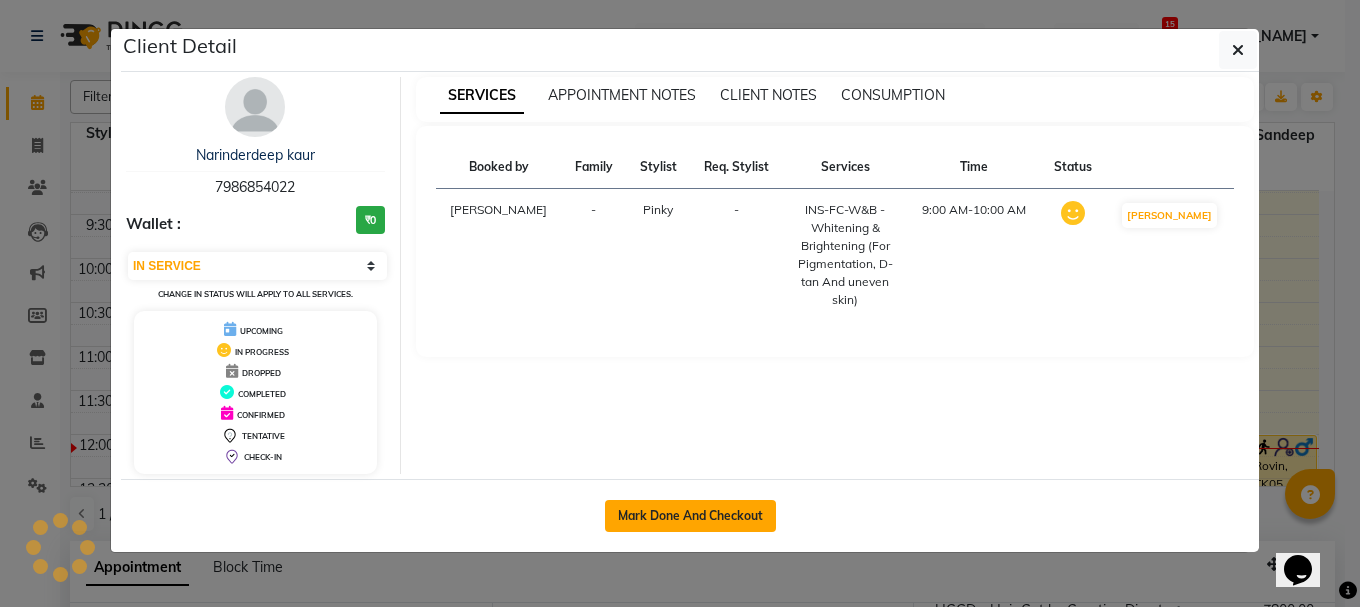 click on "Mark Done And Checkout" 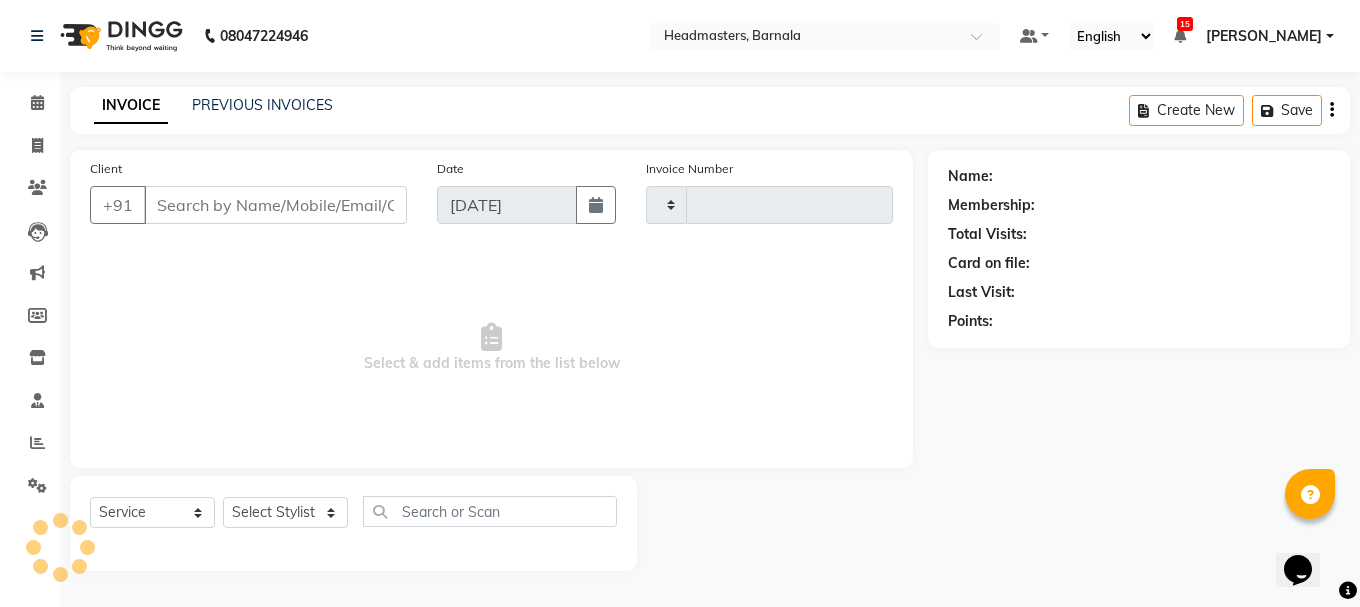 type on "2841" 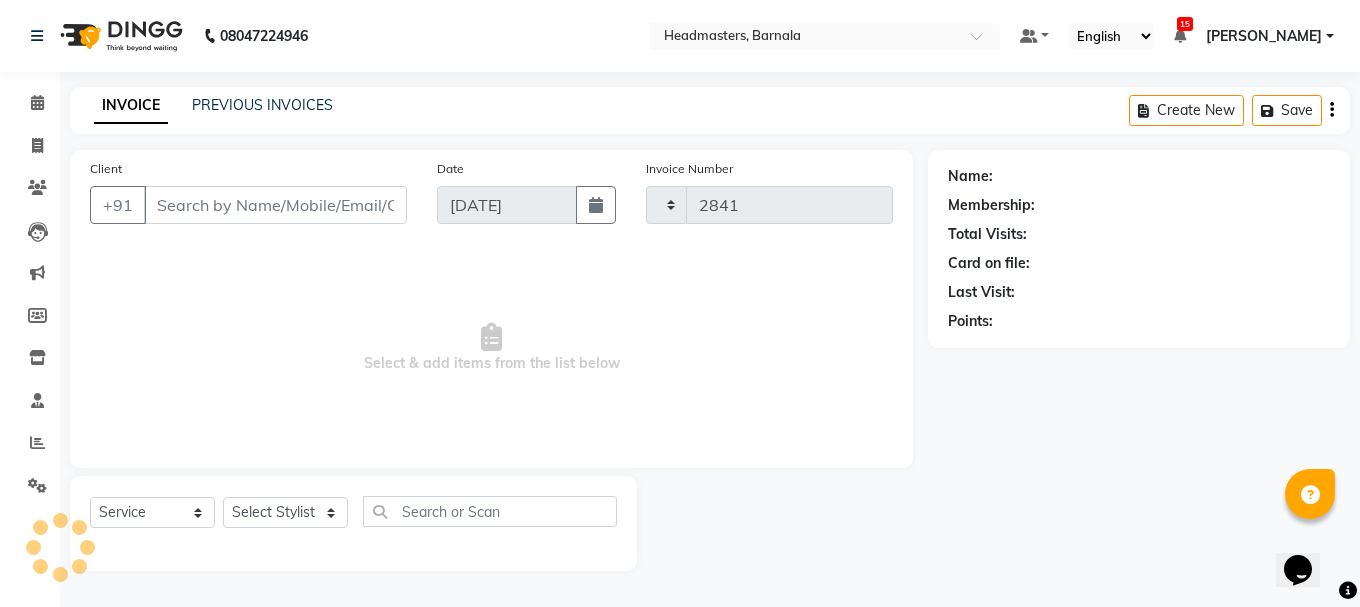 select on "7526" 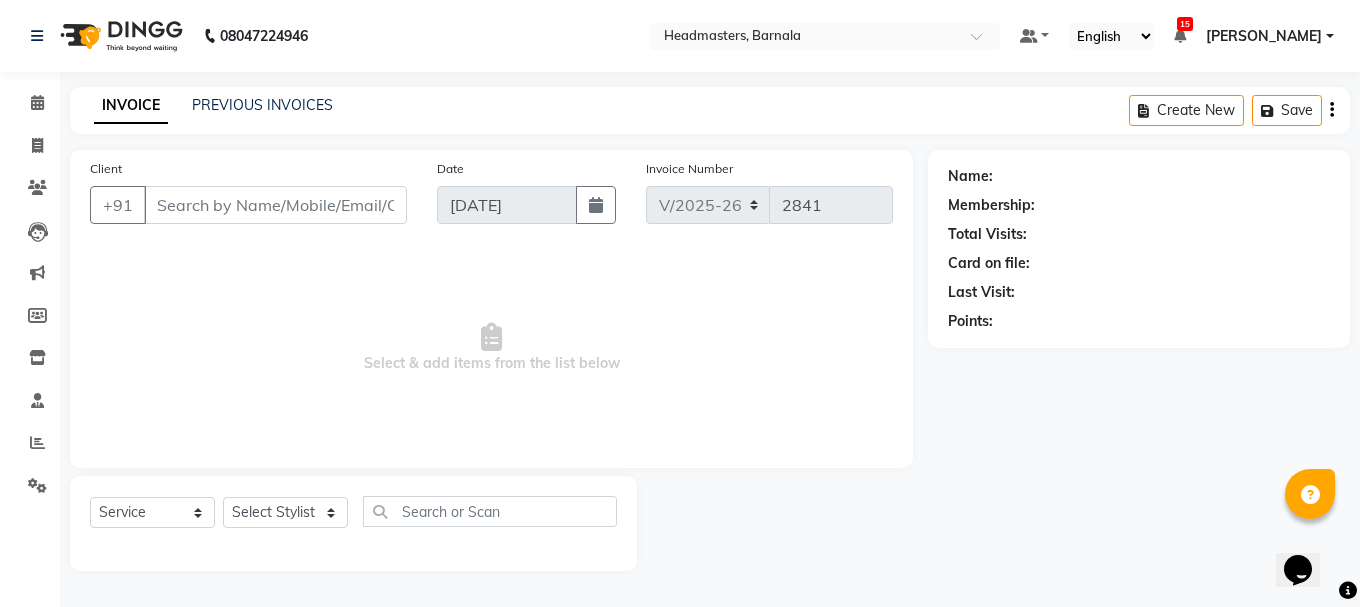 type on "7986854022" 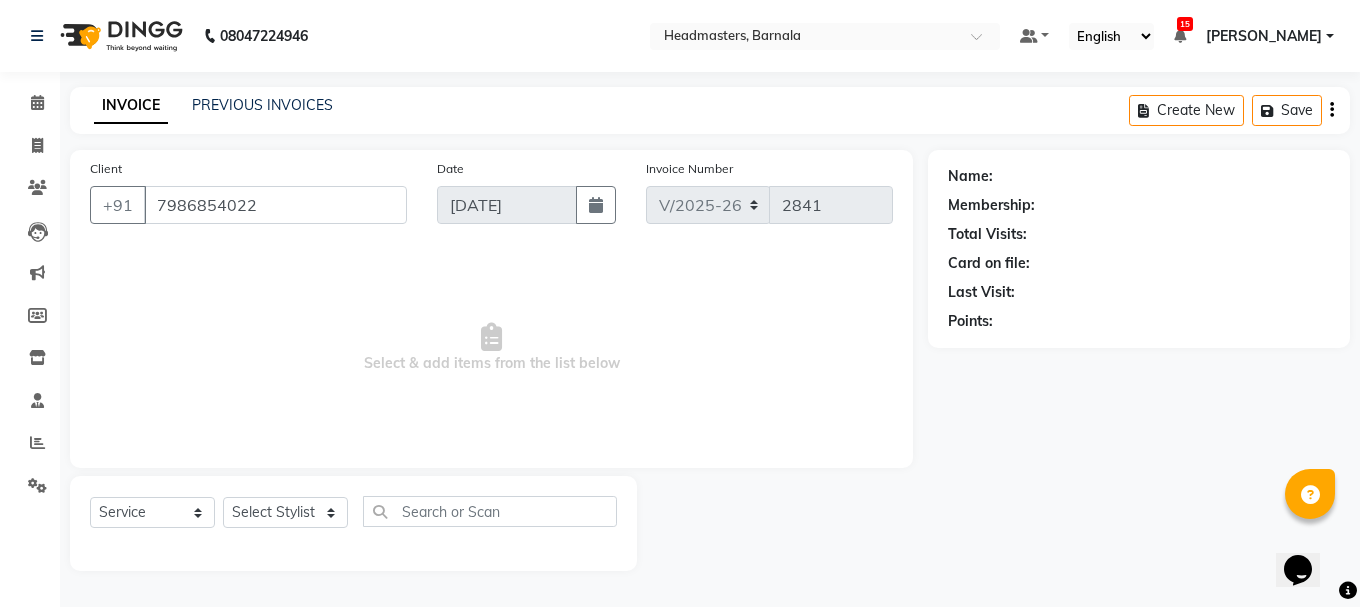 select on "71856" 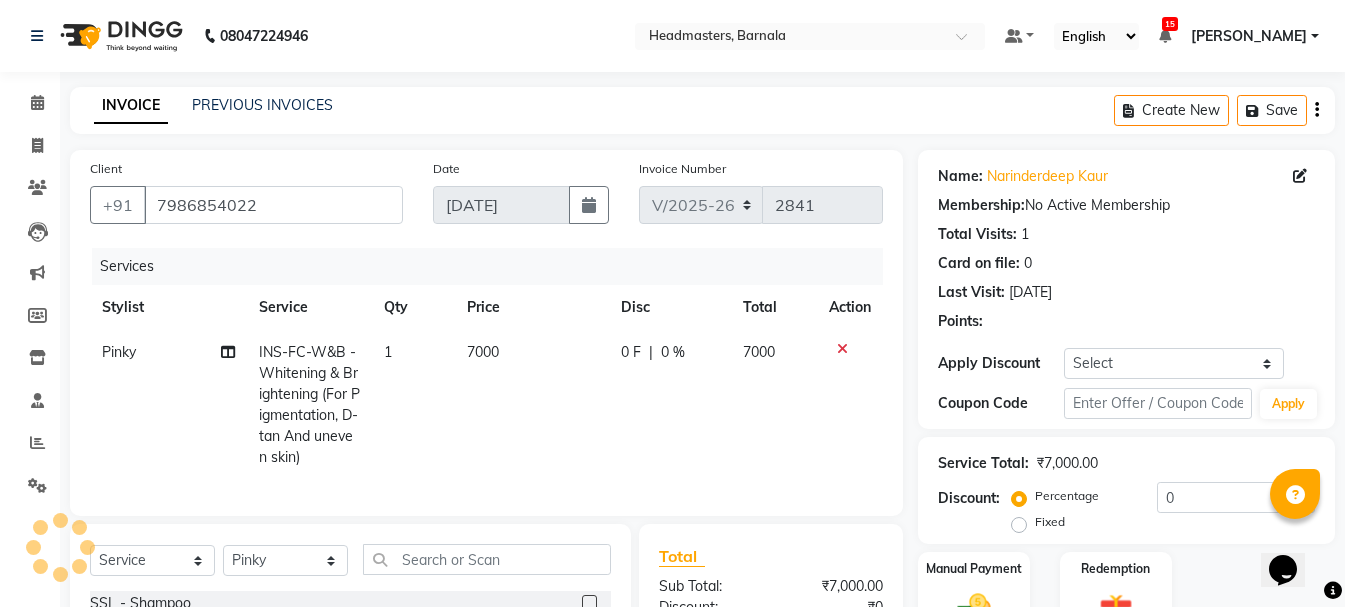 click on "Client [PHONE_NUMBER] Date [DATE] Invoice Number V/[PHONE_NUMBER] Services Stylist Service Qty Price Disc Total Action Pinky INS-FC-W&B - [MEDICAL_DATA] & Brightening (For Pigmentation, D-tan And uneven skin) 1 7000 0 F | 0 % 7000" 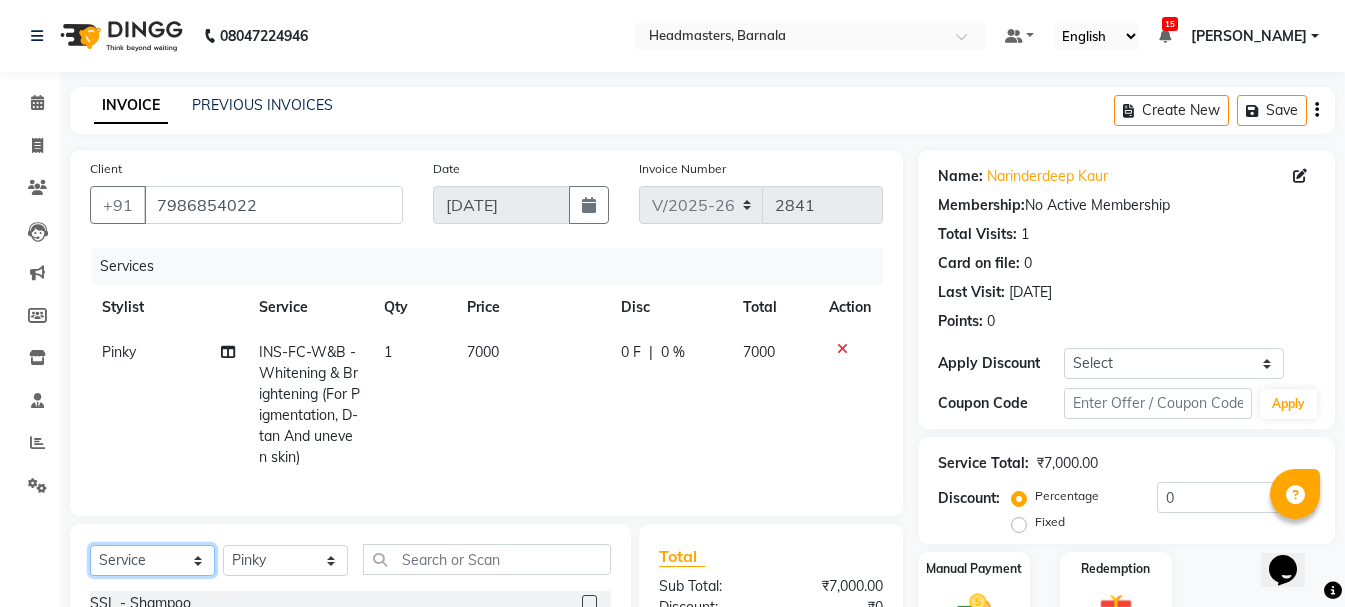 click on "Select  Service  Product  Membership  Package Voucher Prepaid Gift Card" 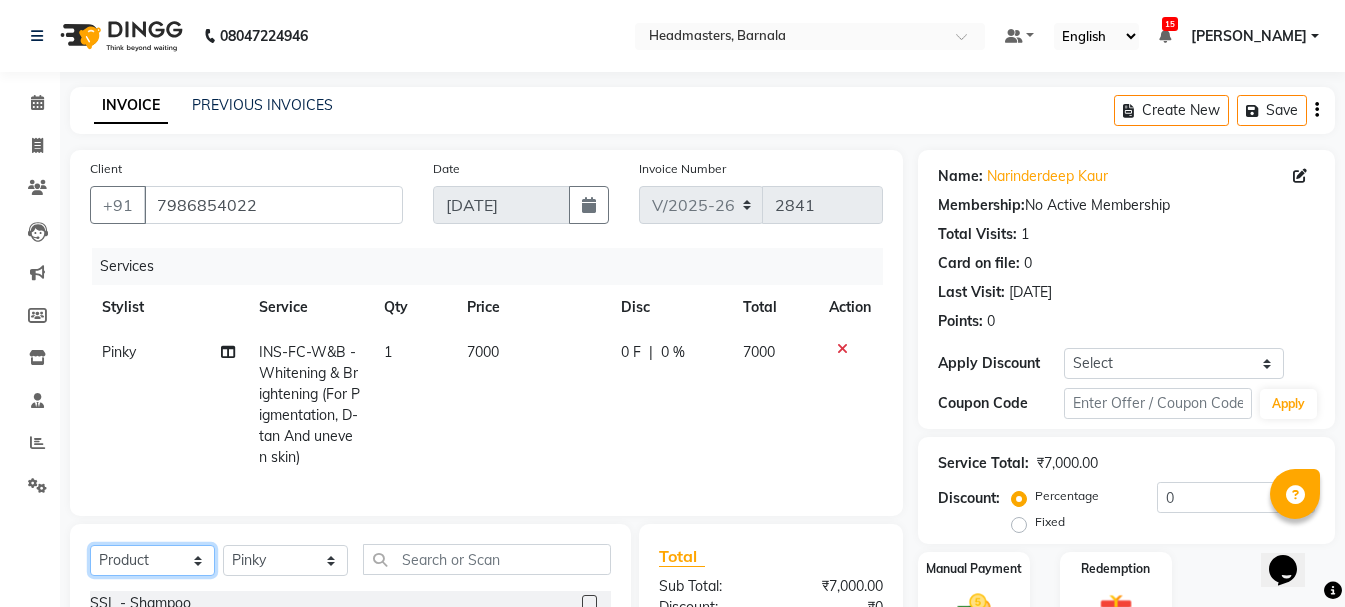 click on "Select  Service  Product  Membership  Package Voucher Prepaid Gift Card" 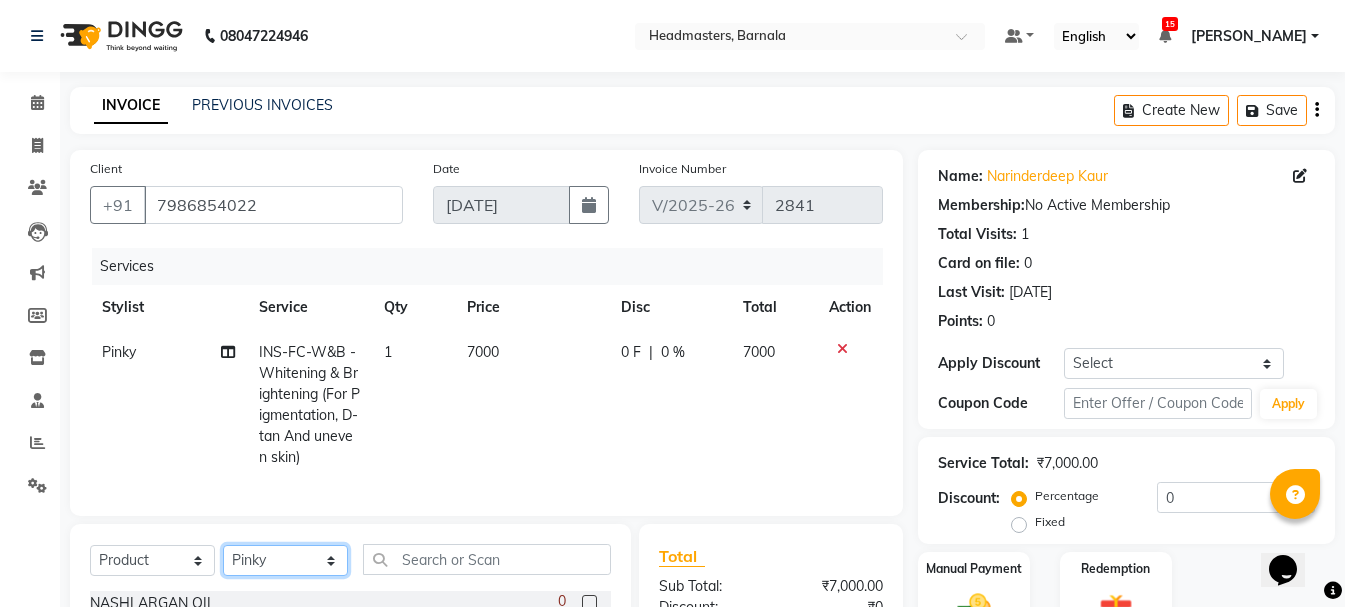 click on "Select Stylist  Ankit kantiwall Chandan [PERSON_NAME] [PERSON_NAME] [PERSON_NAME] [PERSON_NAME] [PERSON_NAME] [PERSON_NAME] [PERSON_NAME] [PERSON_NAME]" 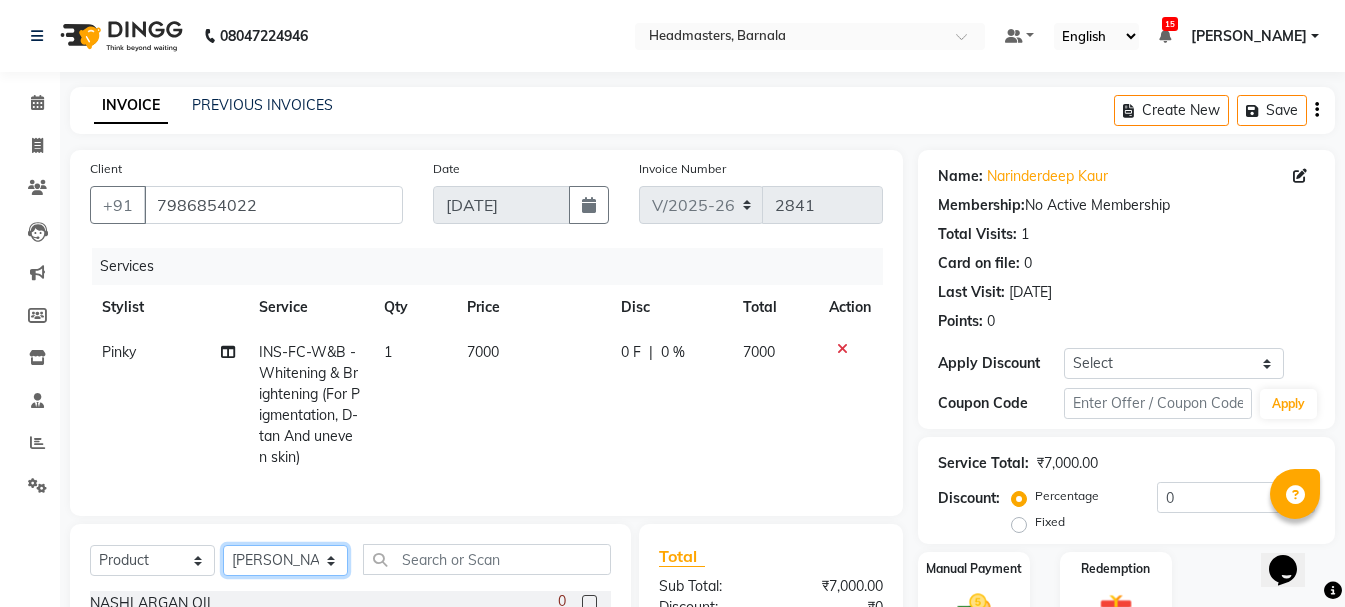 click on "Select Stylist  Ankit kantiwall Chandan [PERSON_NAME] [PERSON_NAME] [PERSON_NAME] [PERSON_NAME] [PERSON_NAME] [PERSON_NAME] [PERSON_NAME] [PERSON_NAME]" 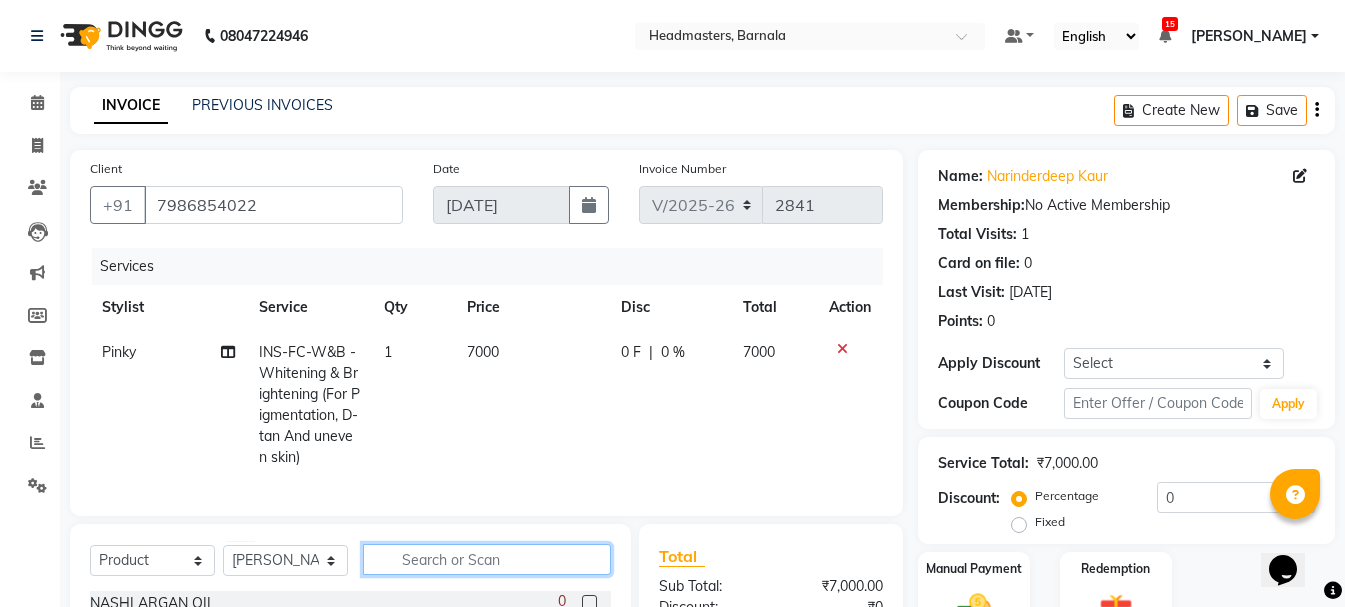 click 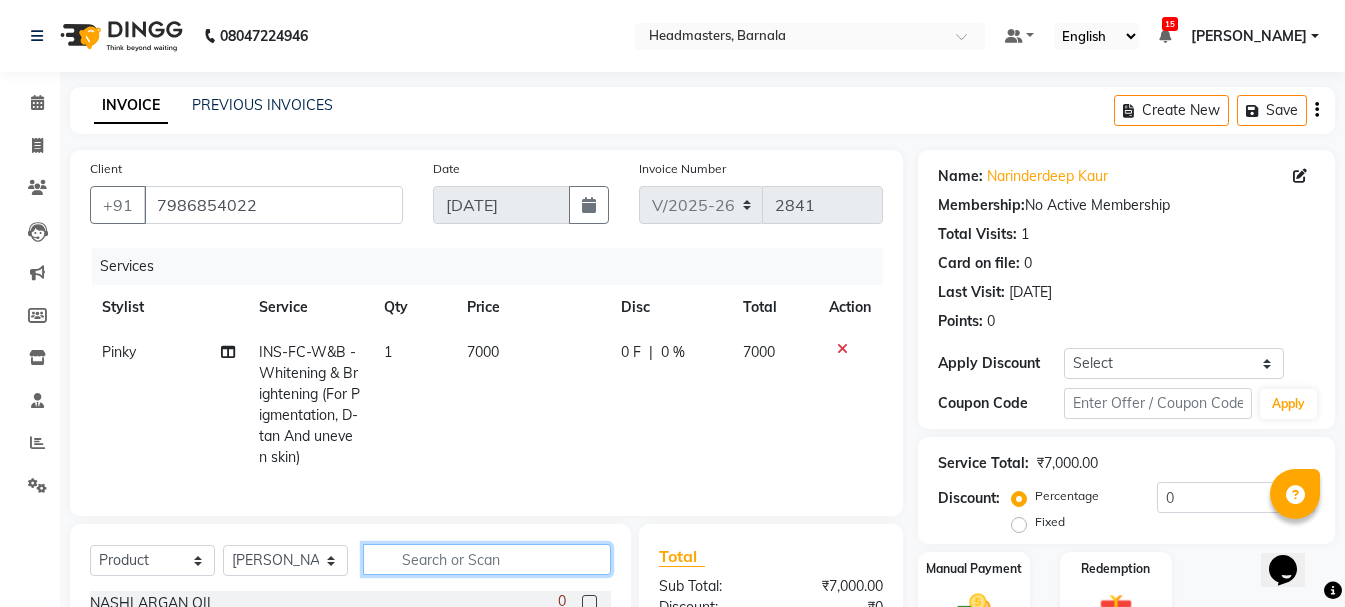 scroll, scrollTop: 257, scrollLeft: 0, axis: vertical 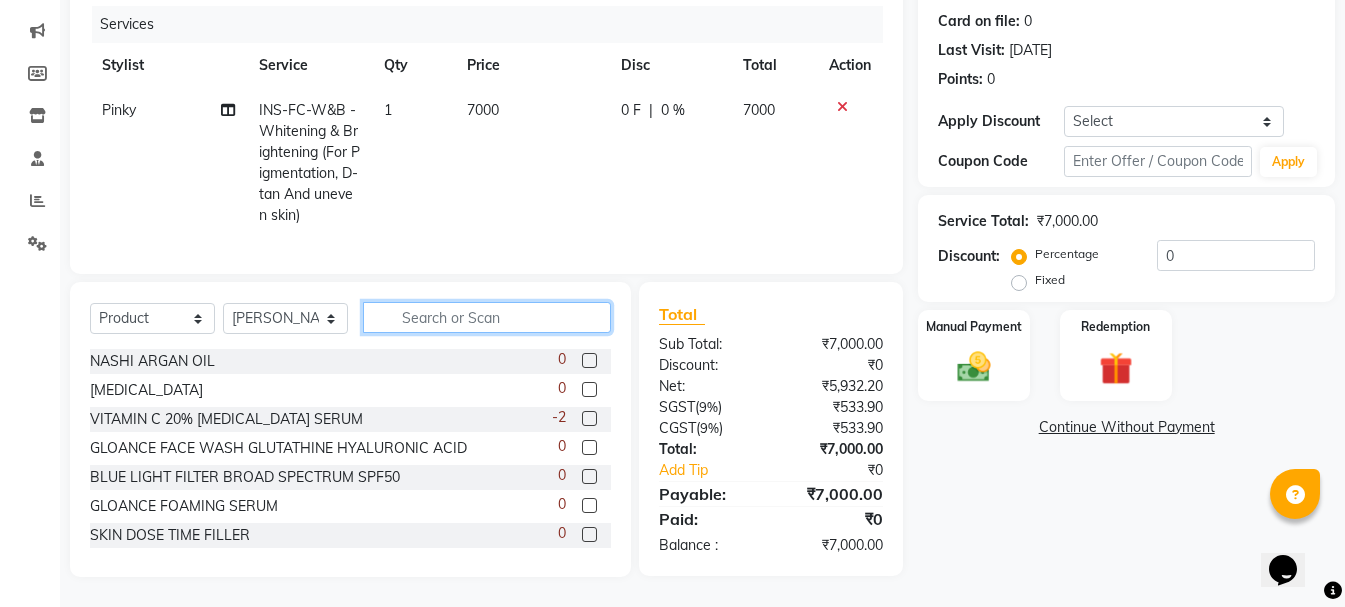 click 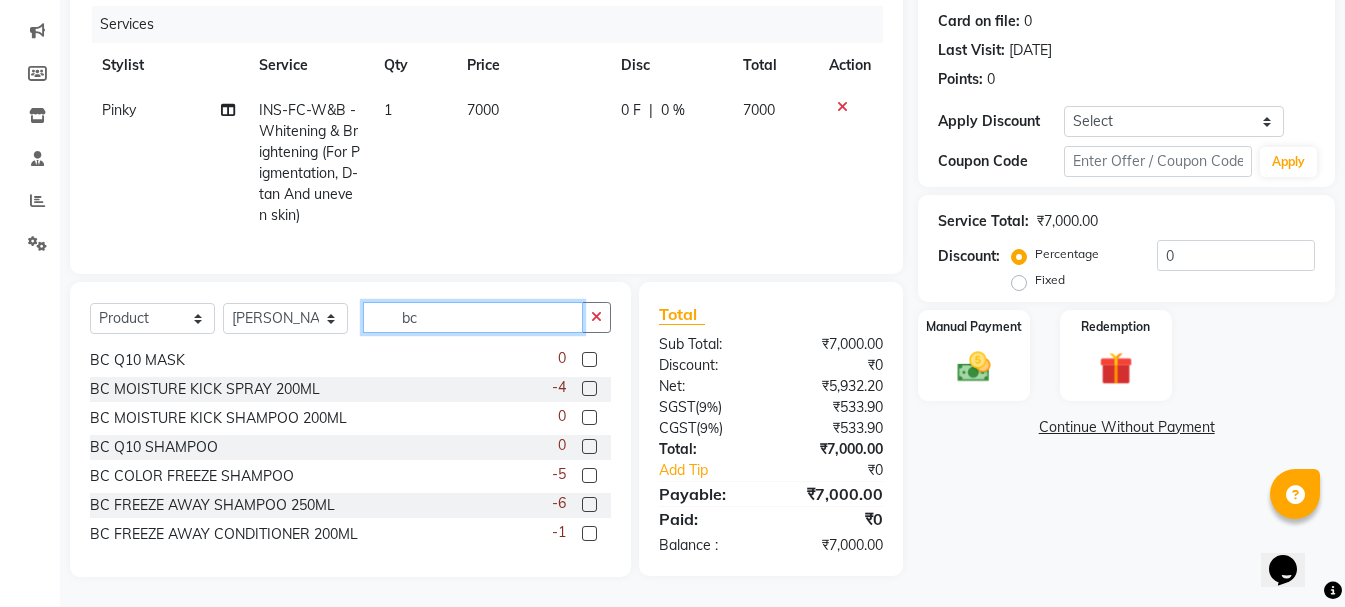 scroll, scrollTop: 360, scrollLeft: 0, axis: vertical 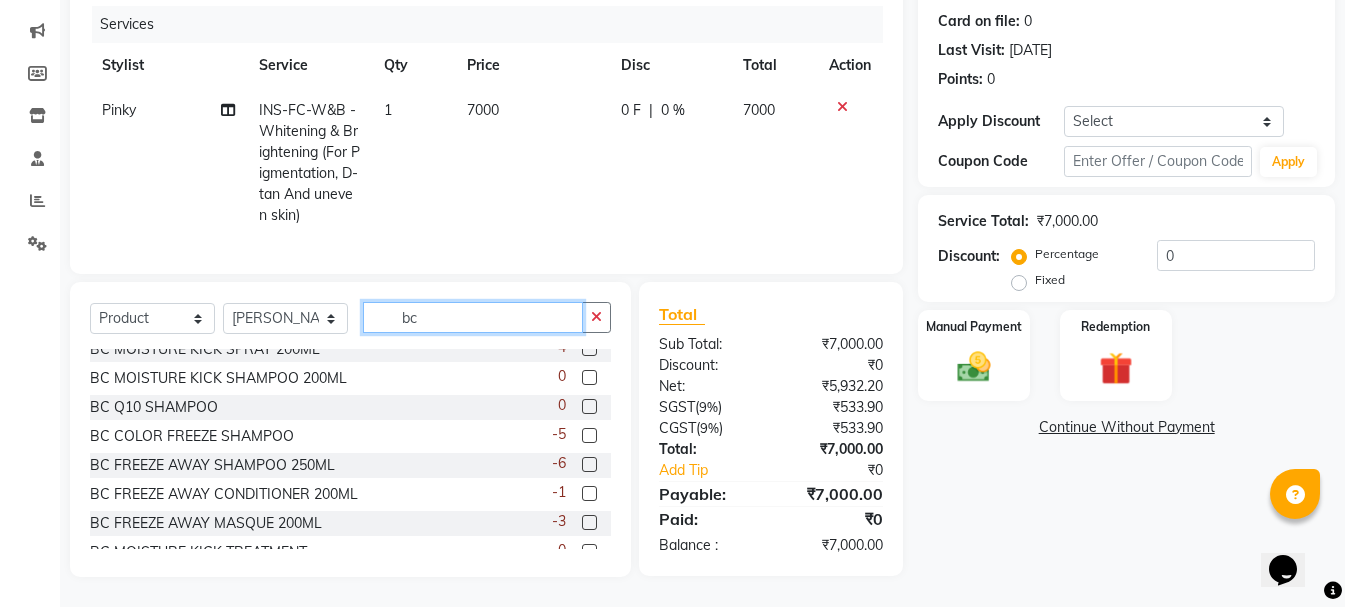 type on "bc" 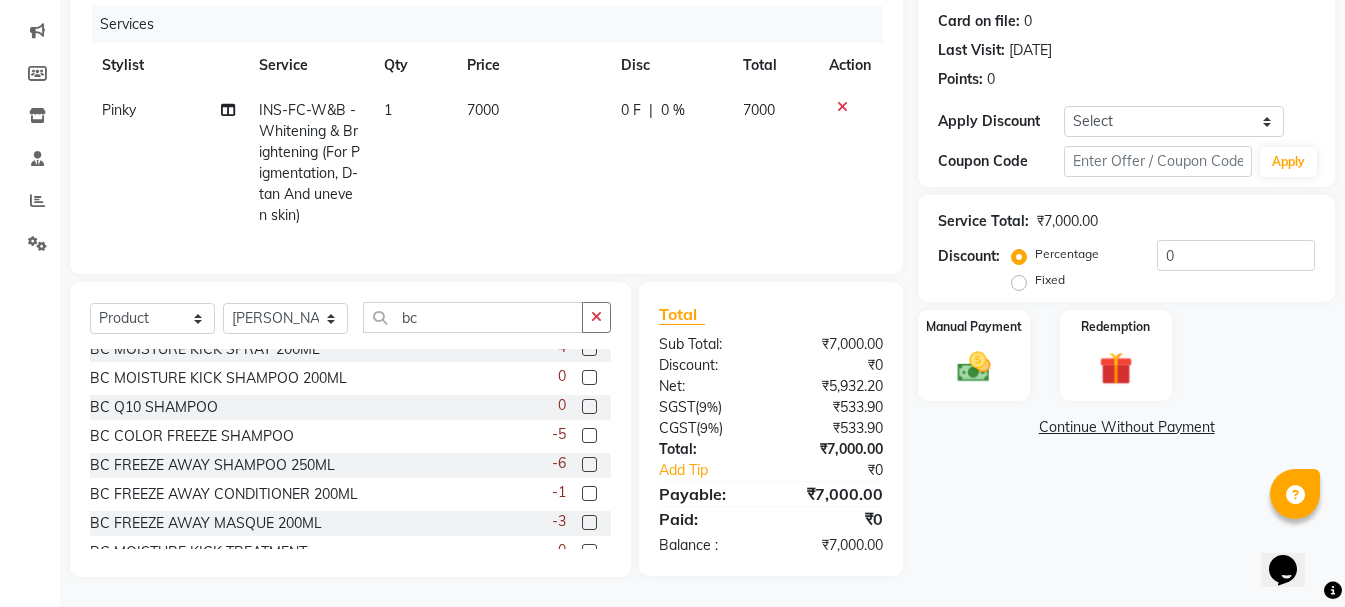 click 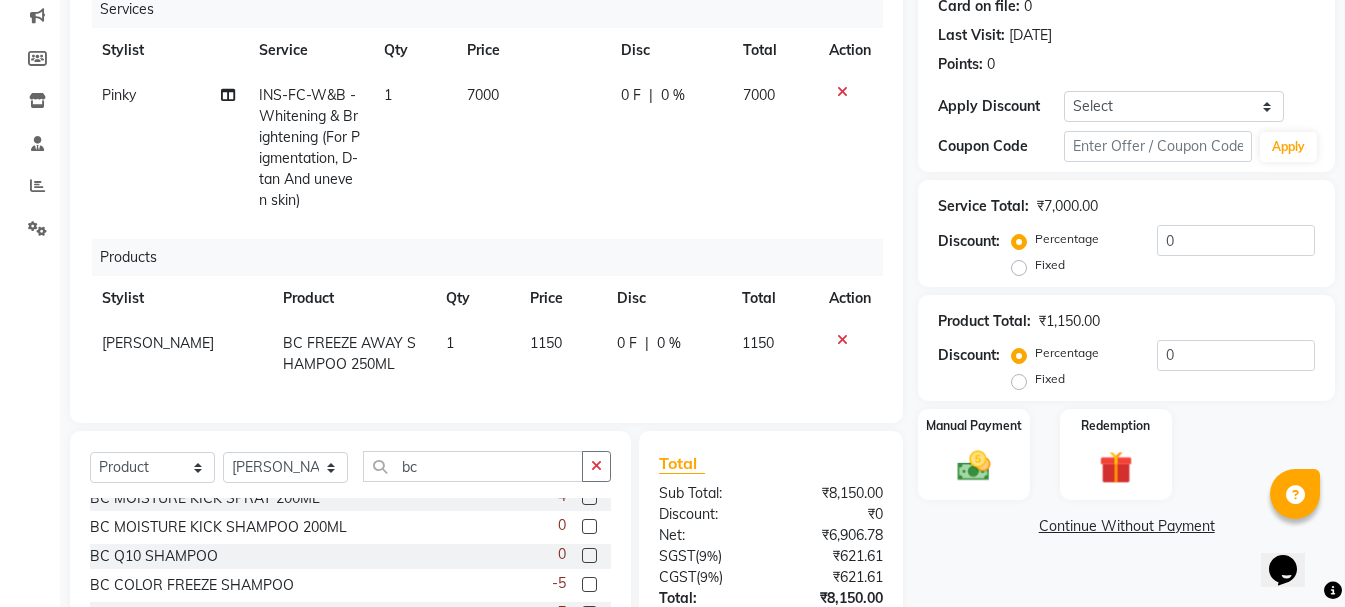 checkbox on "false" 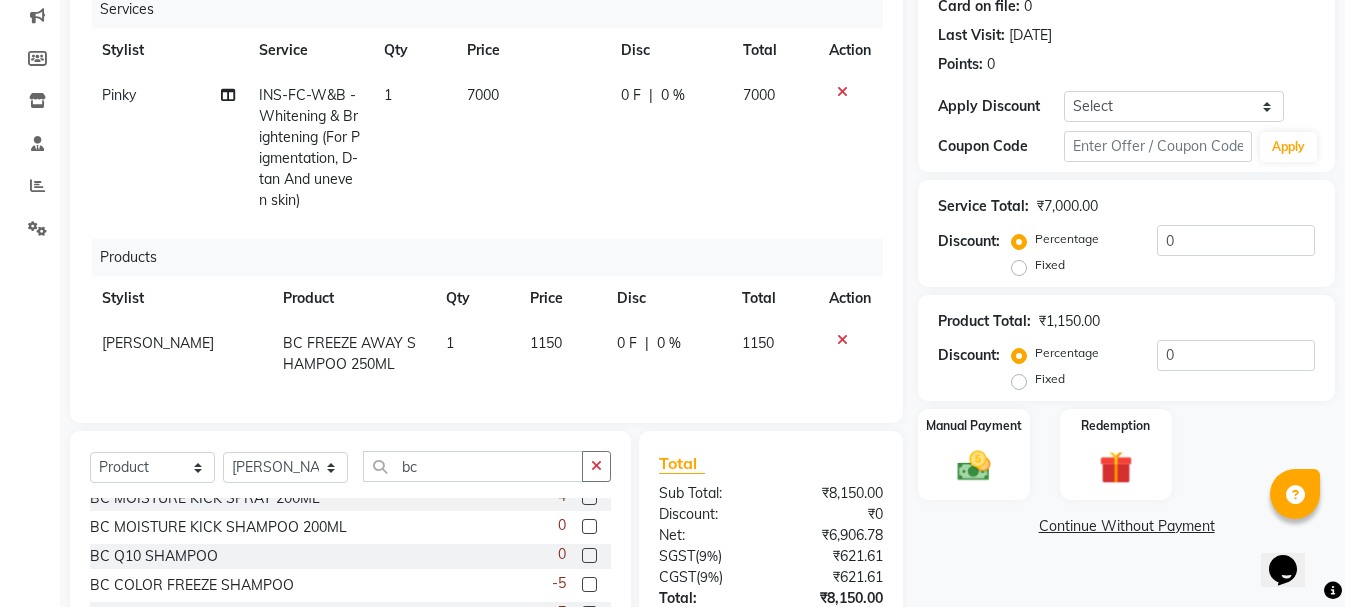 scroll, scrollTop: 421, scrollLeft: 0, axis: vertical 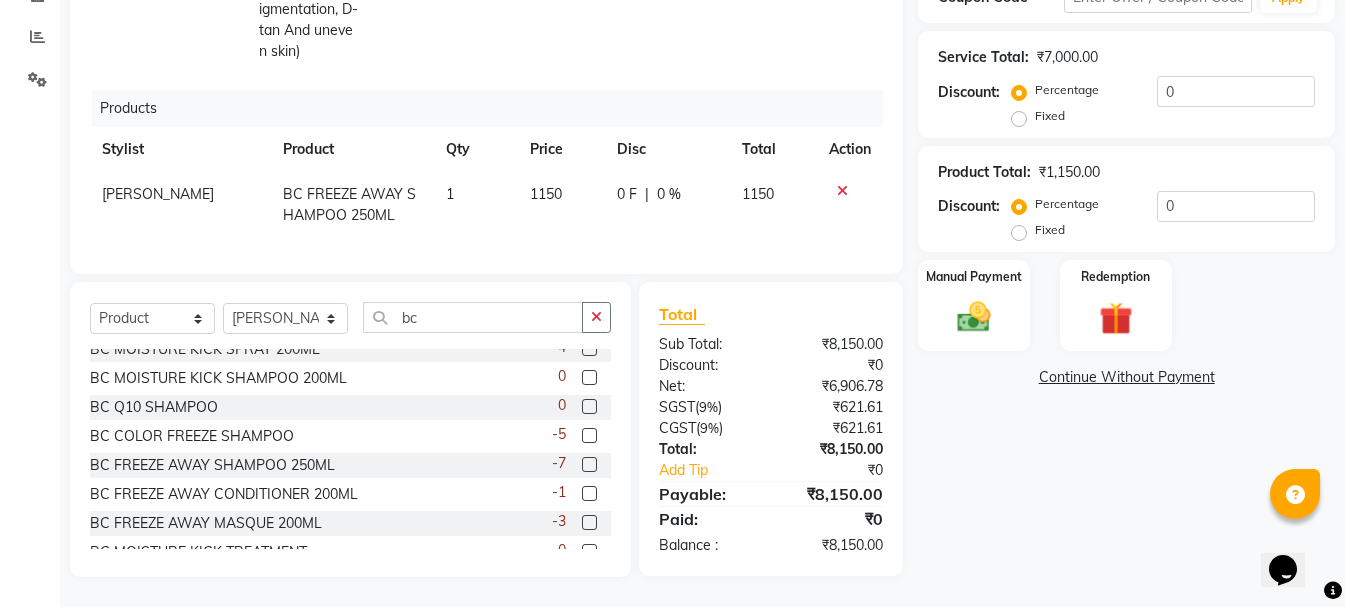click 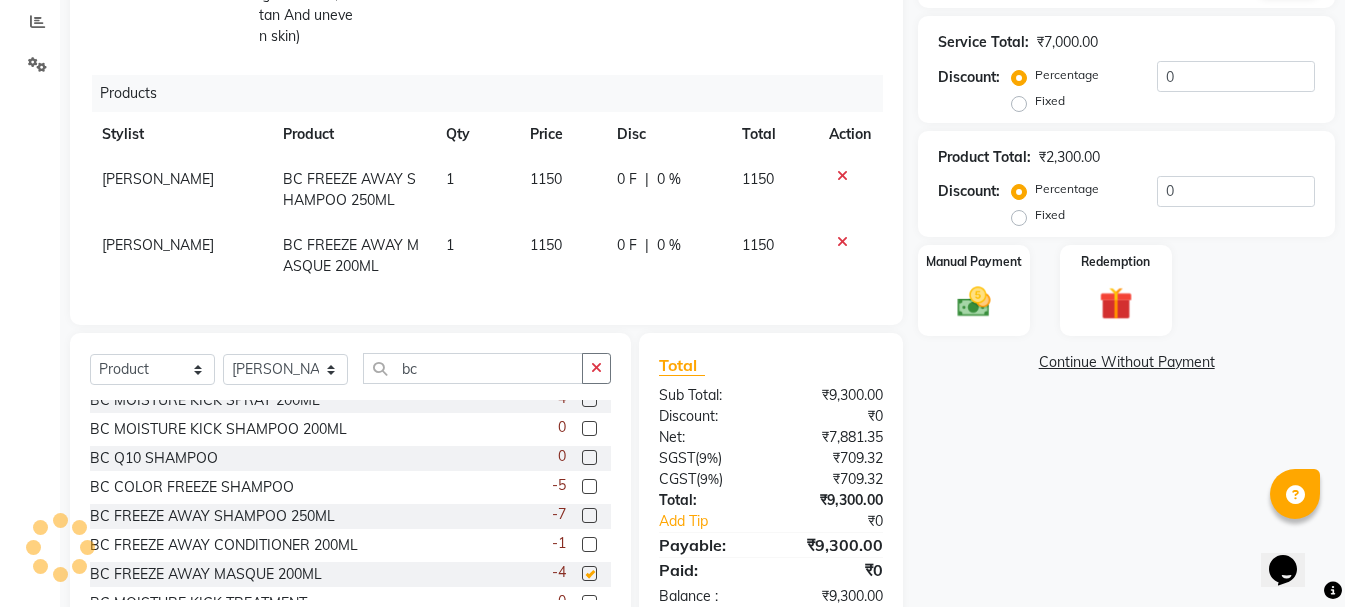 checkbox on "false" 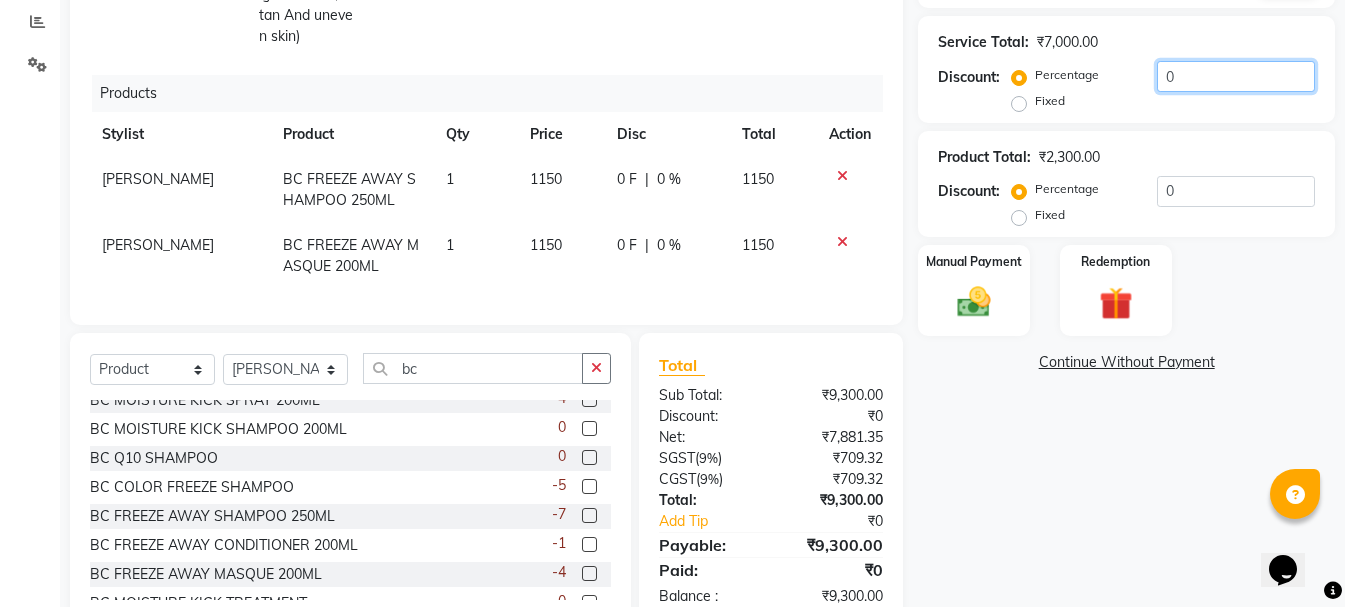 drag, startPoint x: 1129, startPoint y: 79, endPoint x: 1076, endPoint y: 83, distance: 53.15073 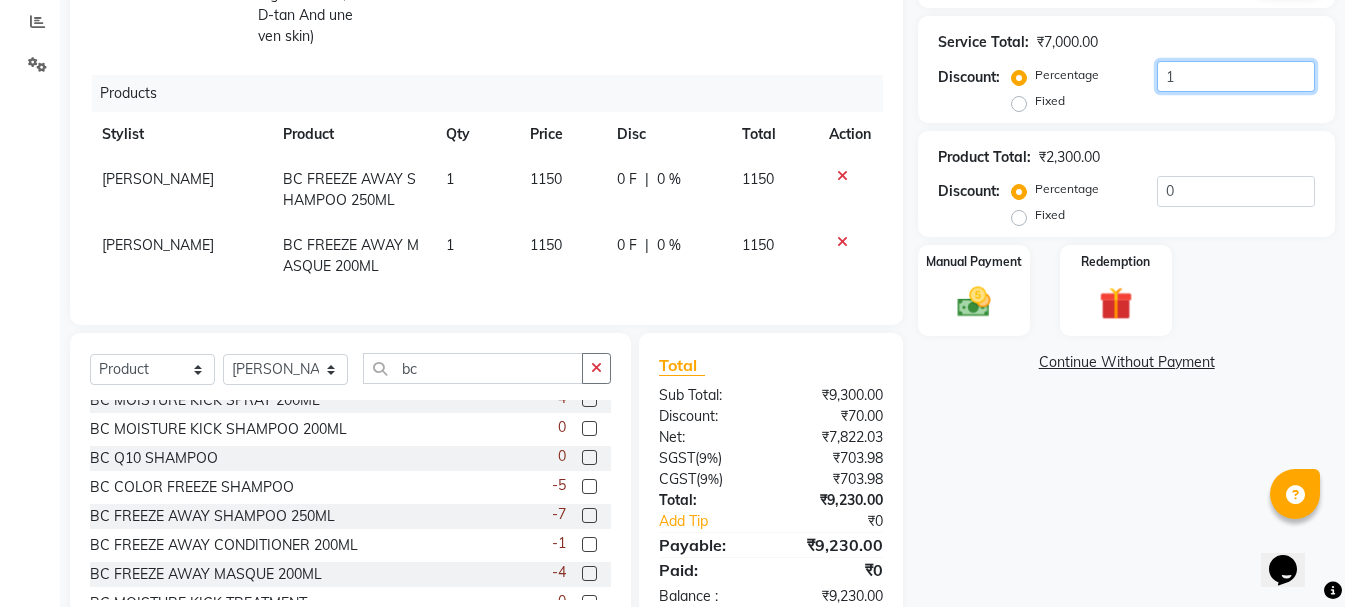 type on "1" 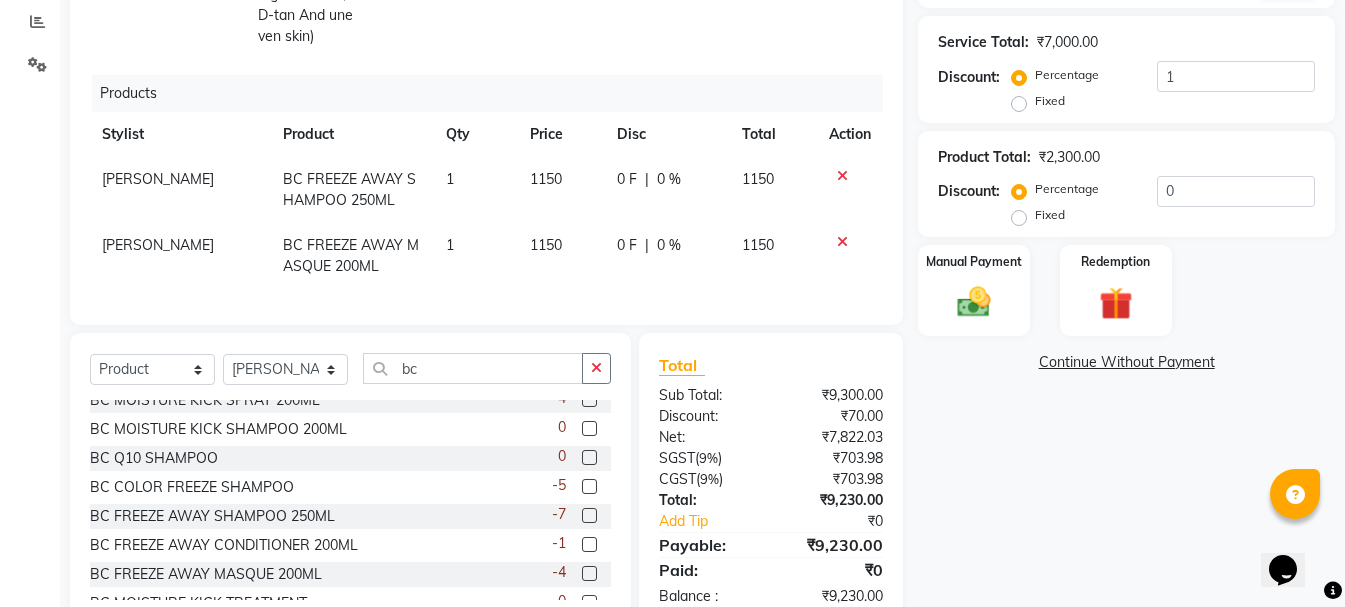 click on "Fixed" 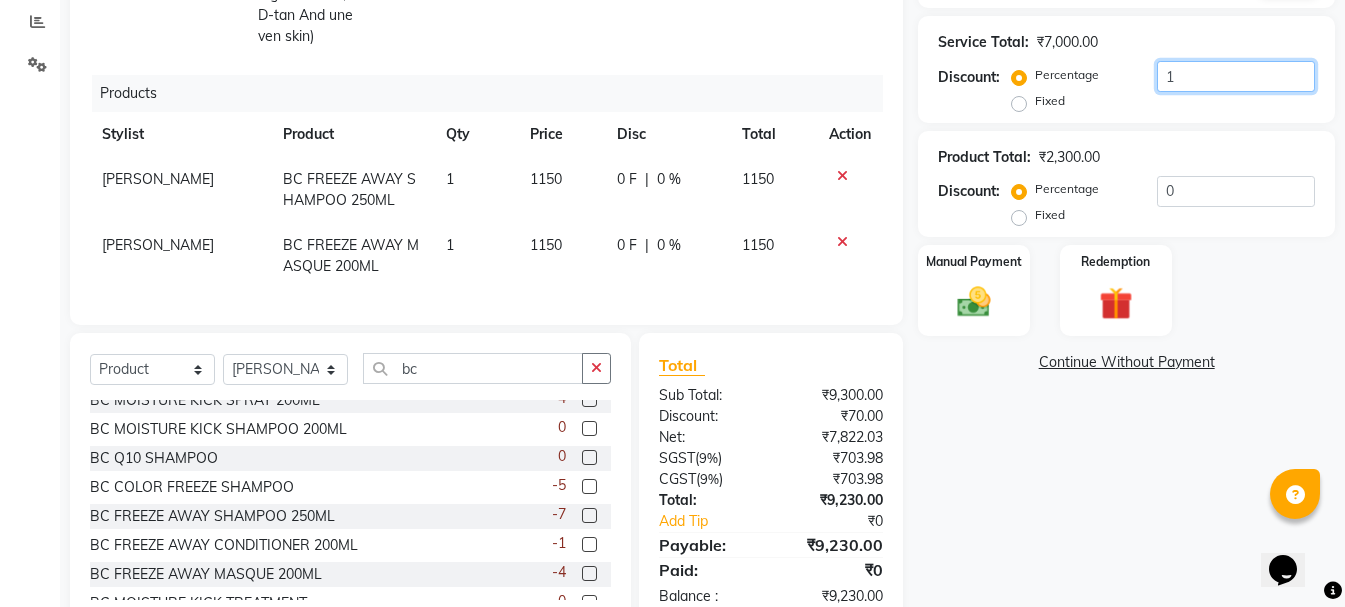 click on "1" 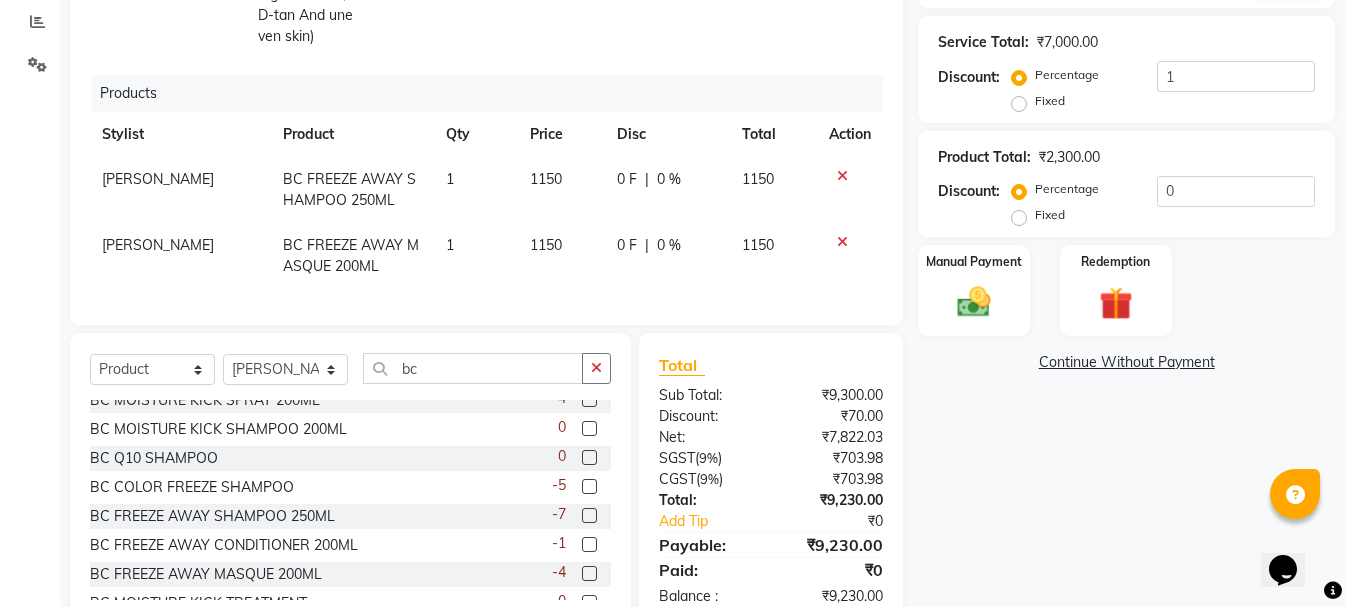 click on "Fixed" 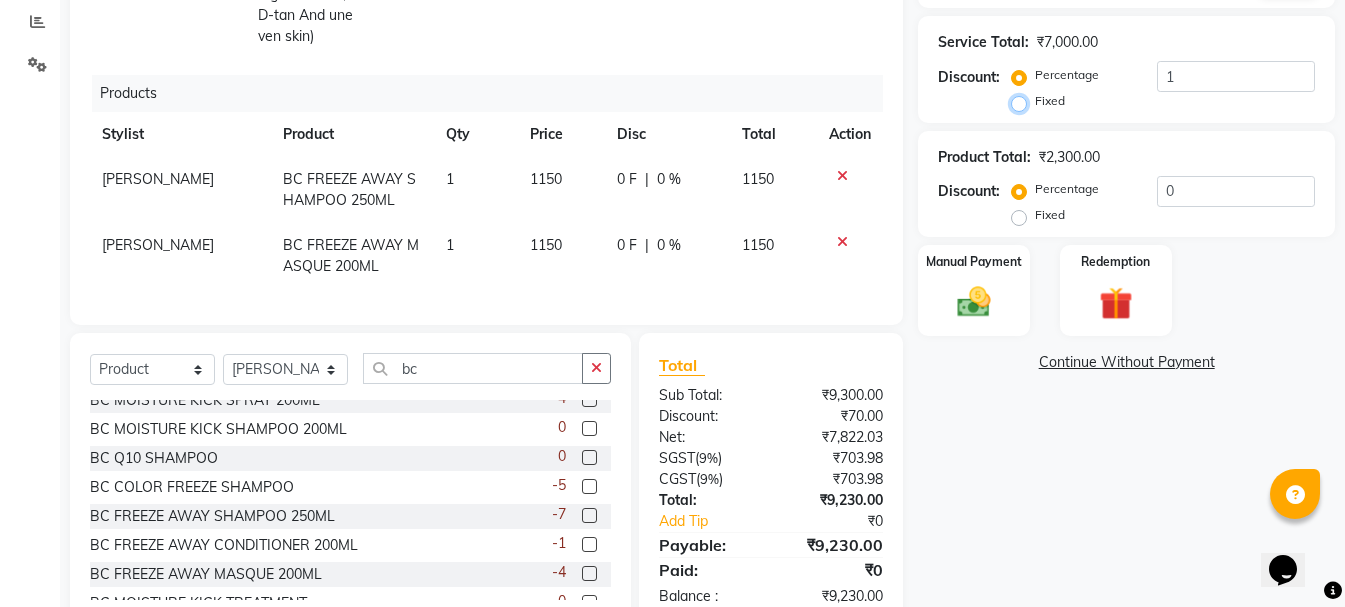 click on "Fixed" at bounding box center [1023, 101] 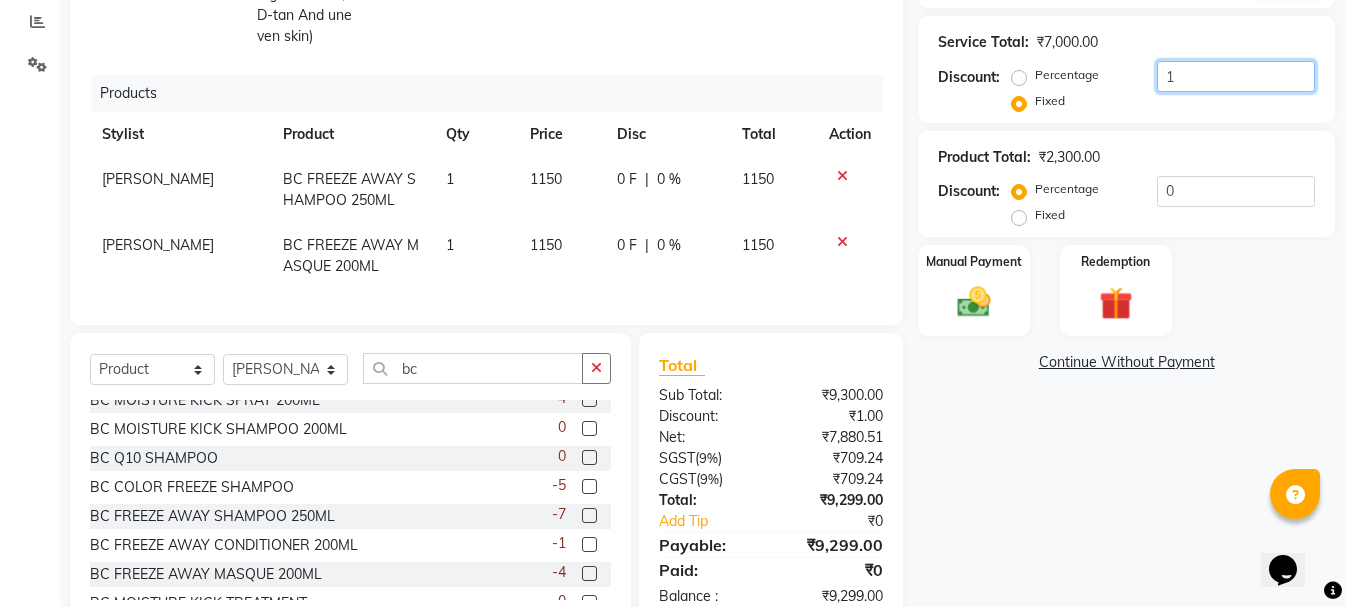 click on "1" 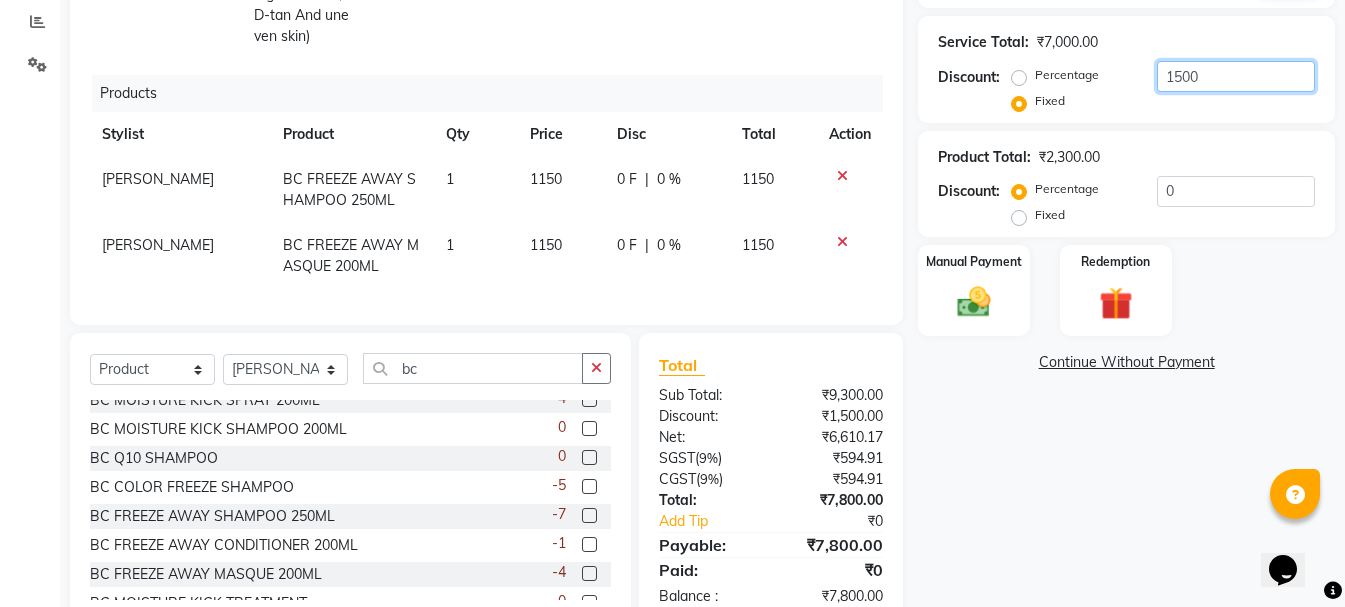 scroll, scrollTop: 487, scrollLeft: 0, axis: vertical 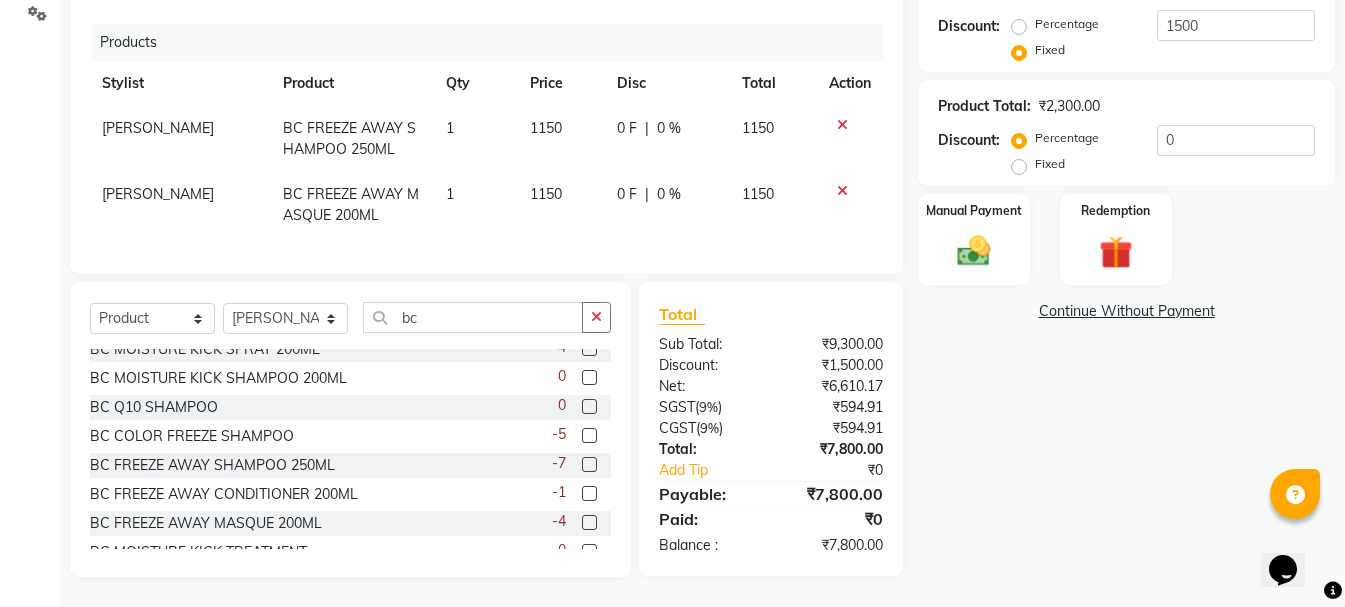 click on "Manual Payment Redemption" 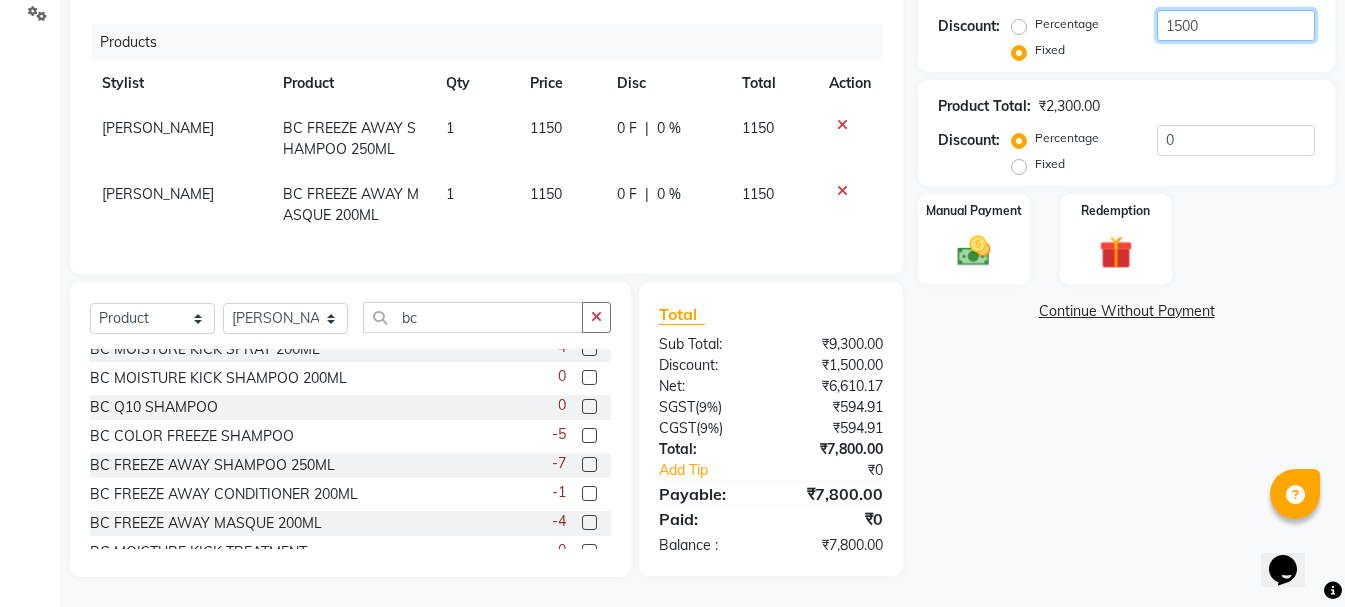 click on "1500" 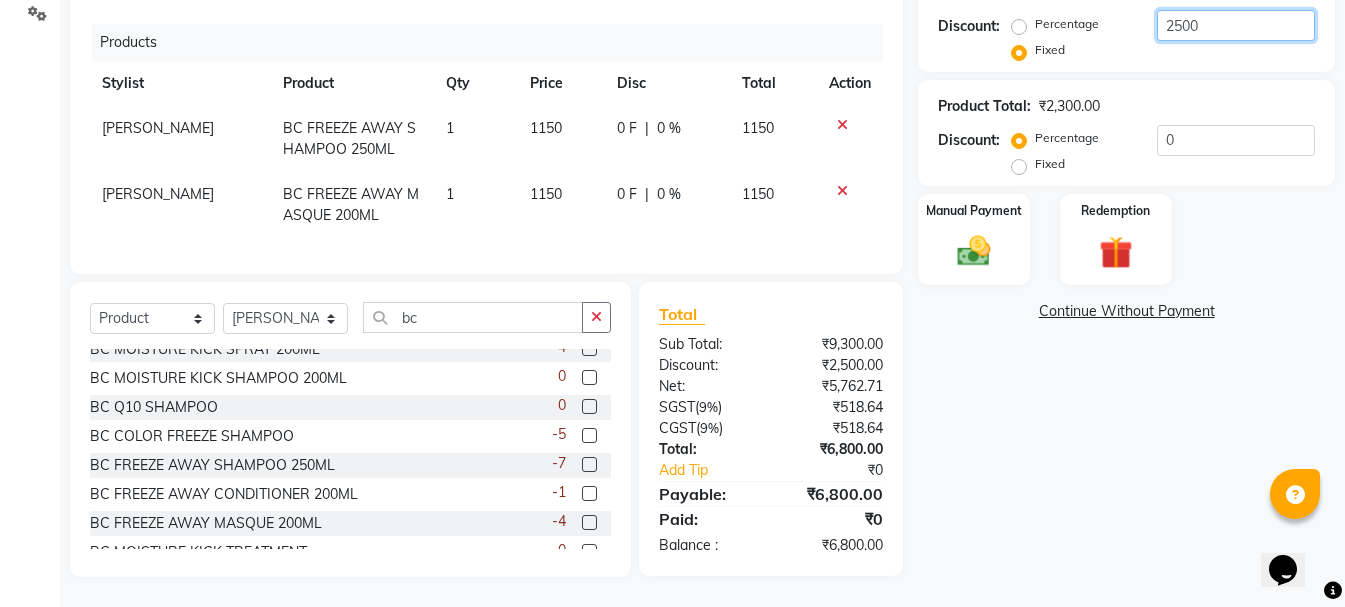 type on "2500" 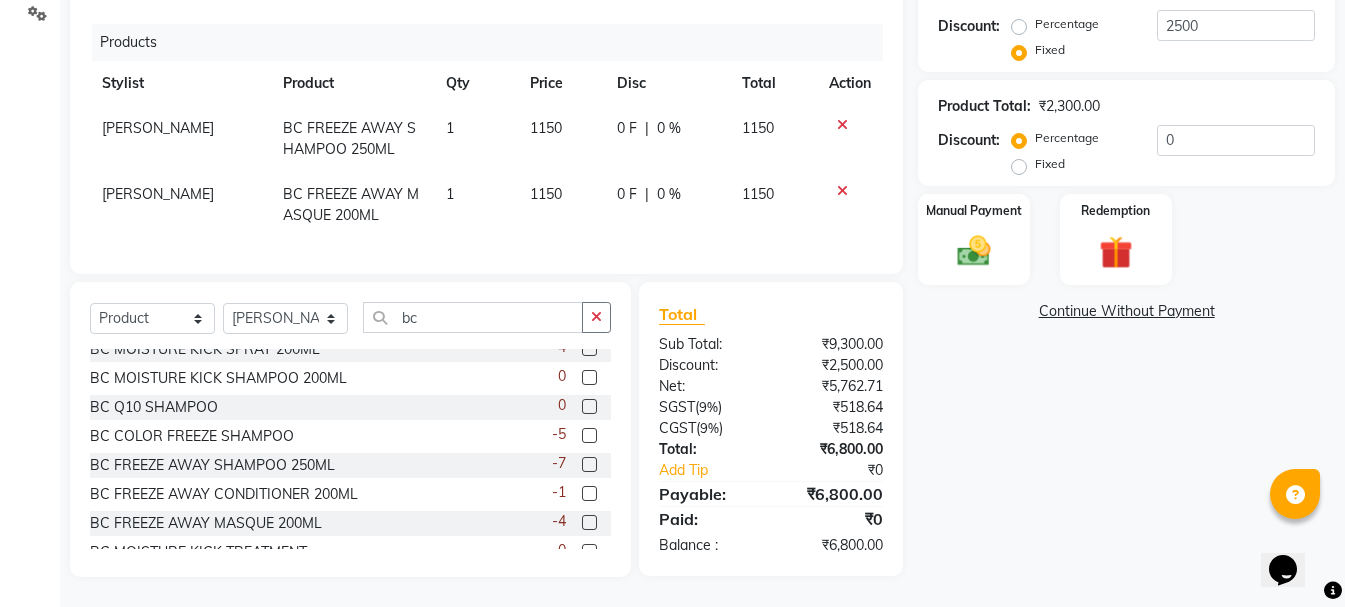 click on "Name: Narinderdeep Kaur Membership:  No Active Membership  Total Visits:  1 Card on file:  0 Last Visit:   [DATE] Points:   0  Apply Discount Select Coupon → Wrong Job Card  Coupon → Complimentary  Coupon → Correction  Coupon → First Wash  Coupon → Free Of Cost  Coupon → Staff Service Coupon → Service Not Done Coupon → Already Paid Coupon → Double Job Card  Coupon Code Apply Service Total:  ₹7,000.00  Discount:  Percentage   Fixed  2500 Product Total:  ₹2,300.00  Discount:  Percentage   Fixed  0 Manual Payment Redemption  Continue Without Payment" 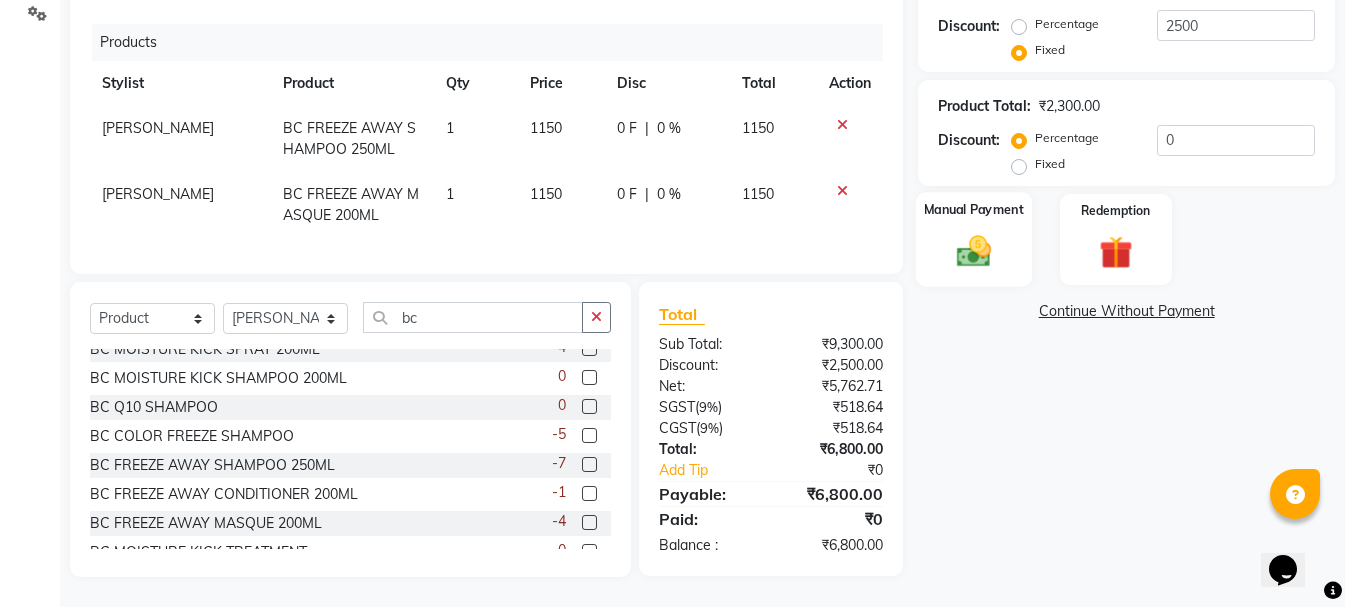 click 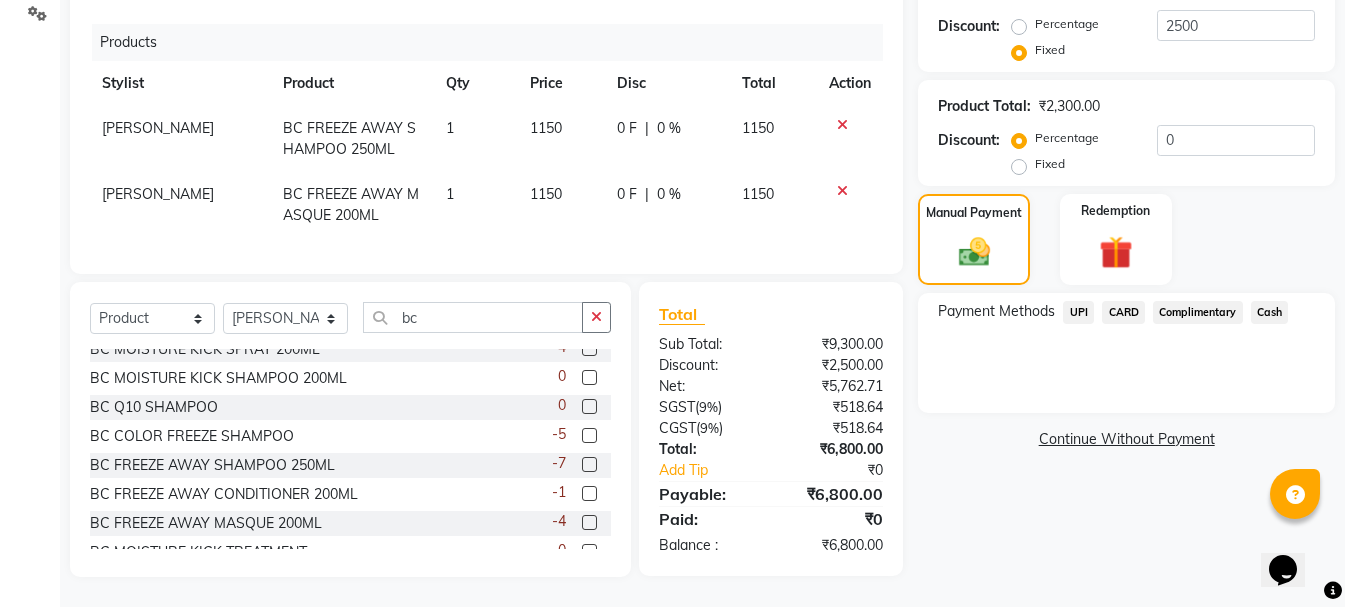 click on "UPI" 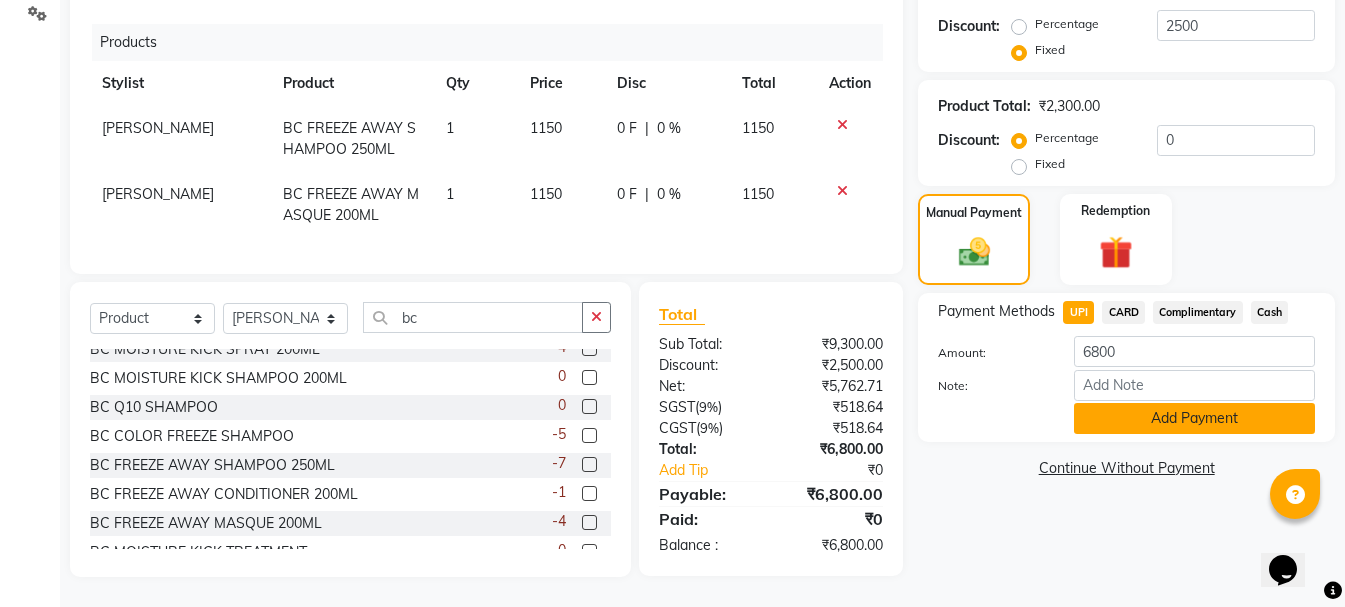 click on "Add Payment" 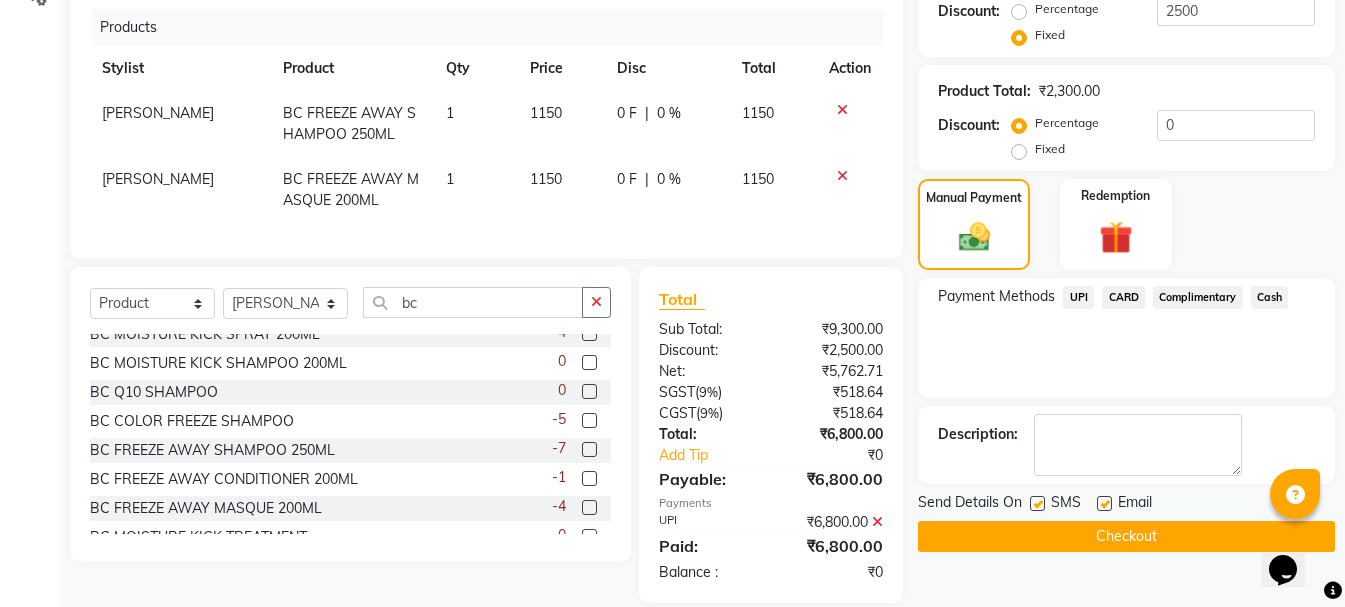 click on "Checkout" 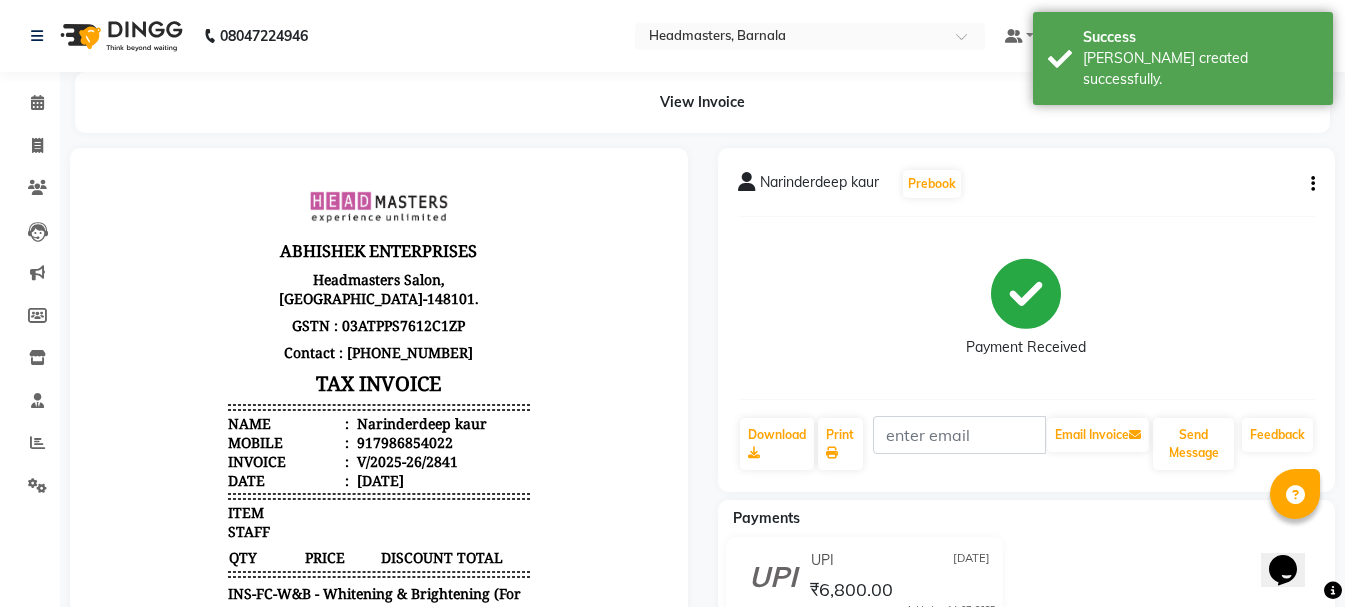 scroll, scrollTop: 0, scrollLeft: 0, axis: both 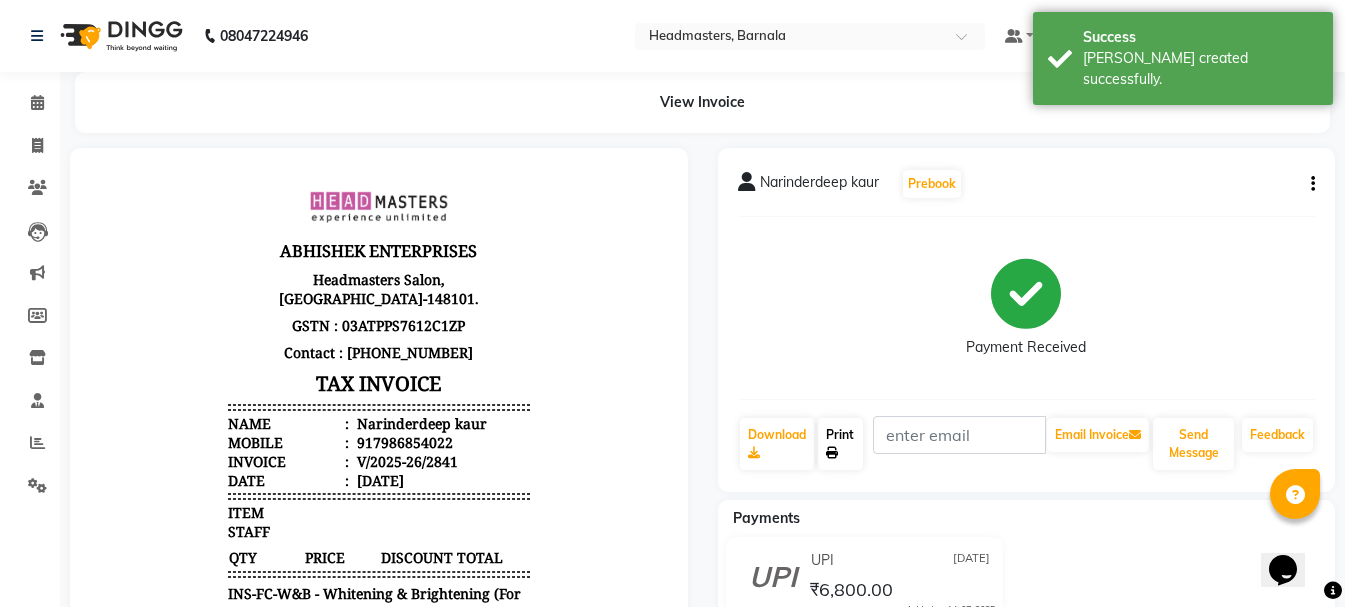 click on "Print" 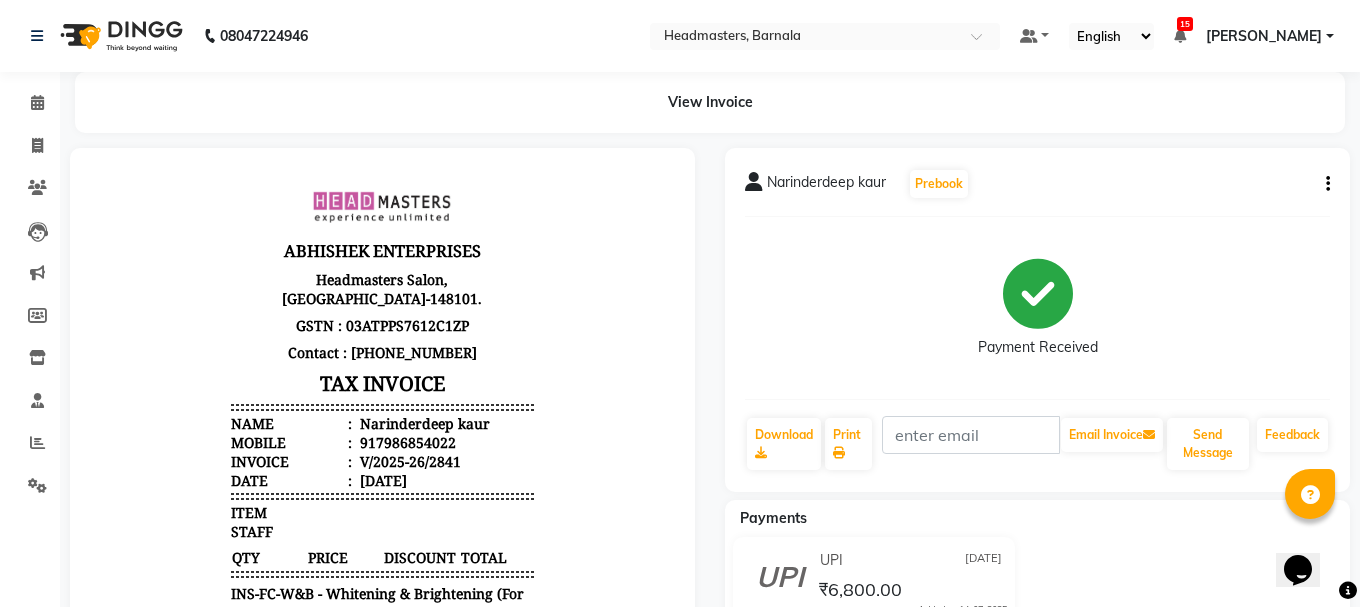 select on "service" 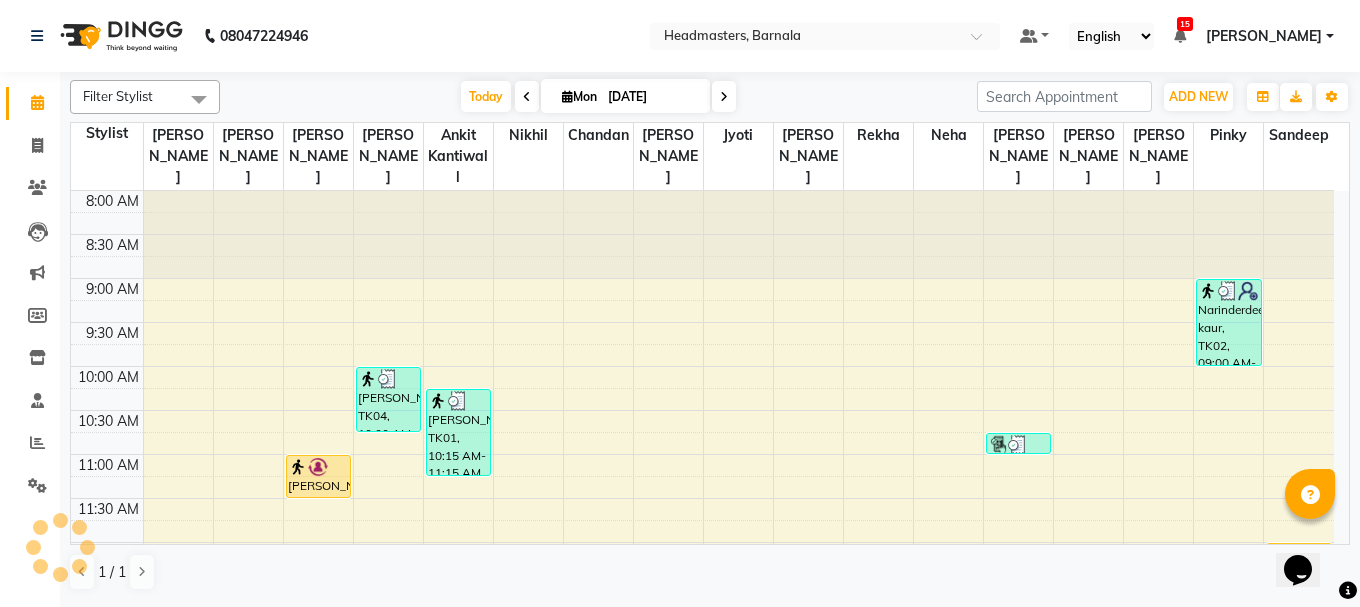 scroll, scrollTop: 0, scrollLeft: 0, axis: both 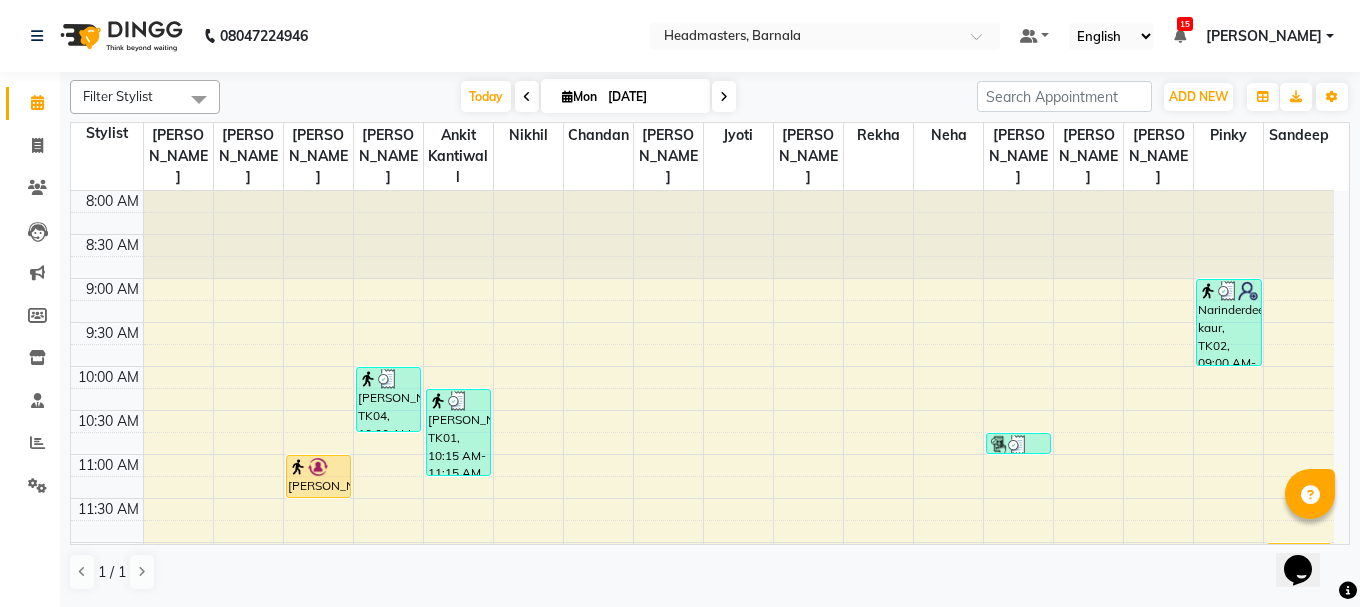 click at bounding box center (878, 235) 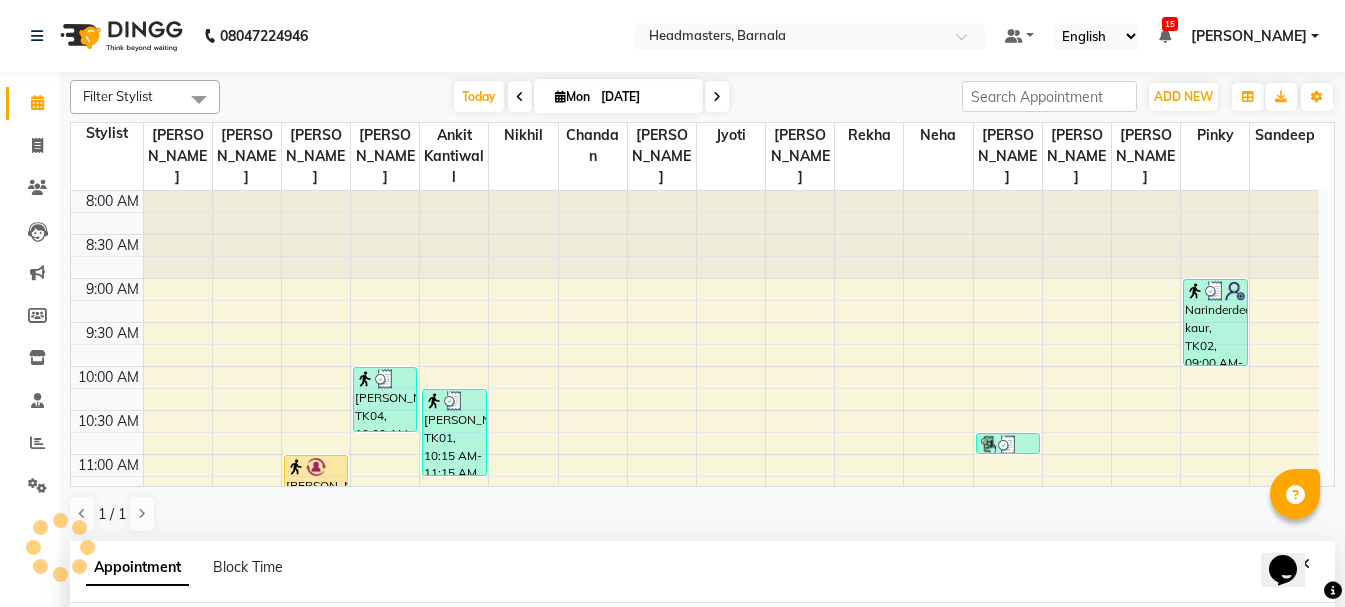 scroll, scrollTop: 389, scrollLeft: 0, axis: vertical 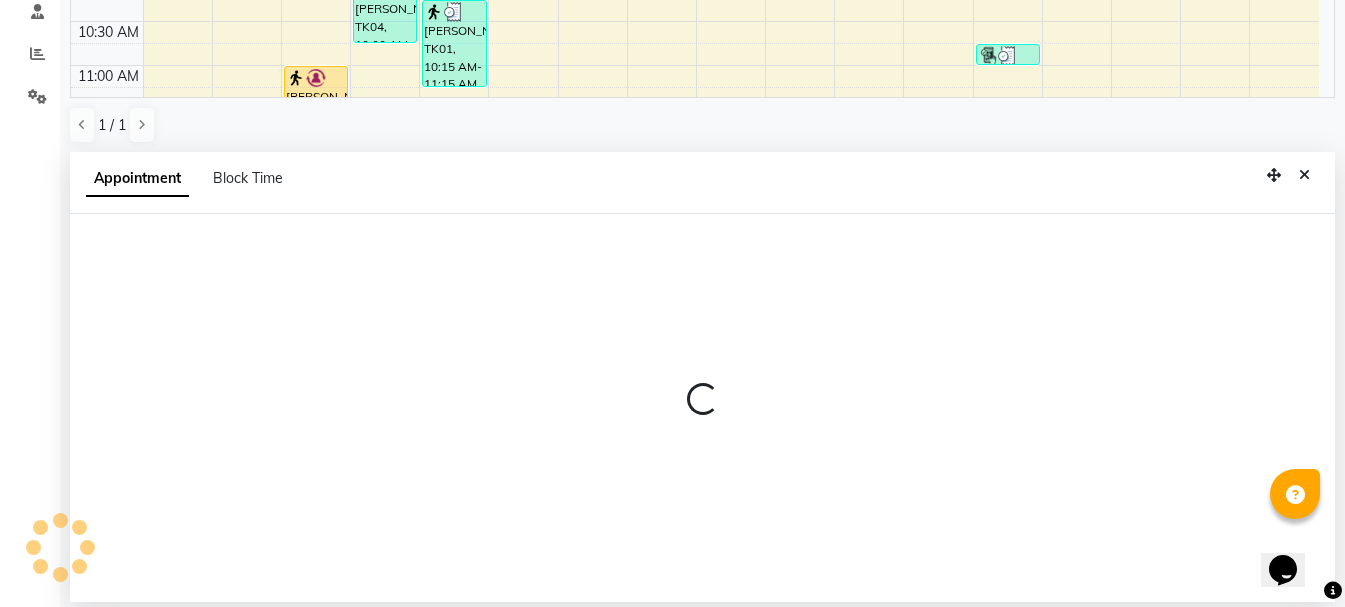 select on "71857" 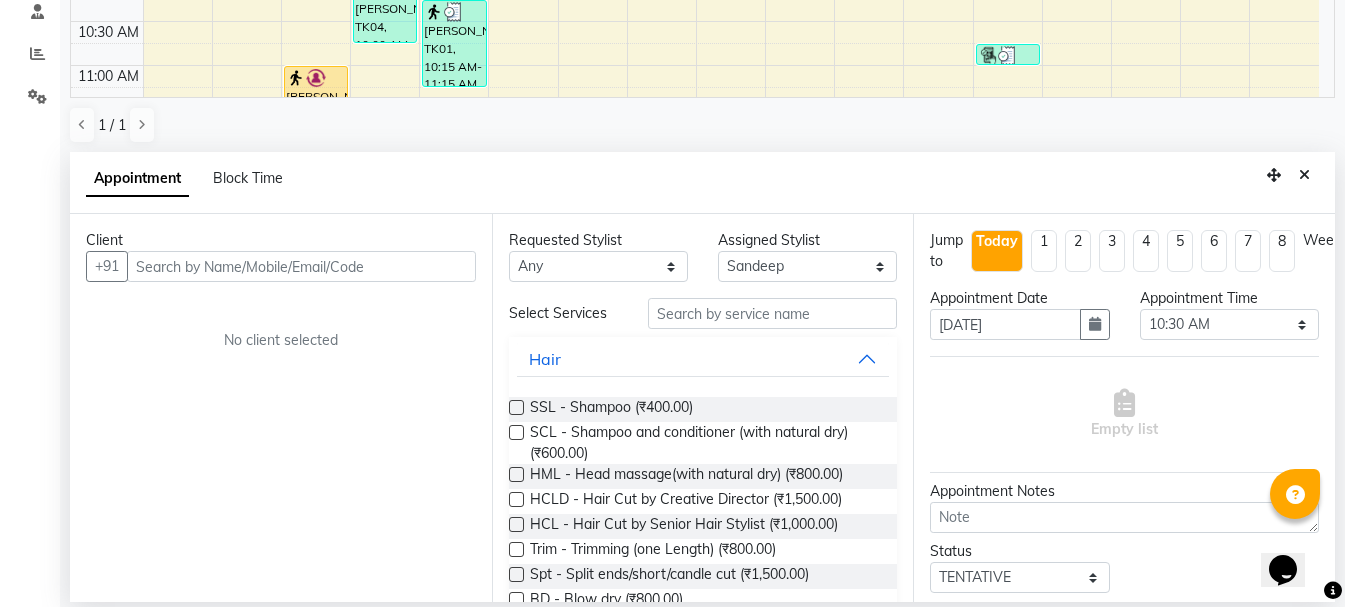scroll, scrollTop: 0, scrollLeft: 0, axis: both 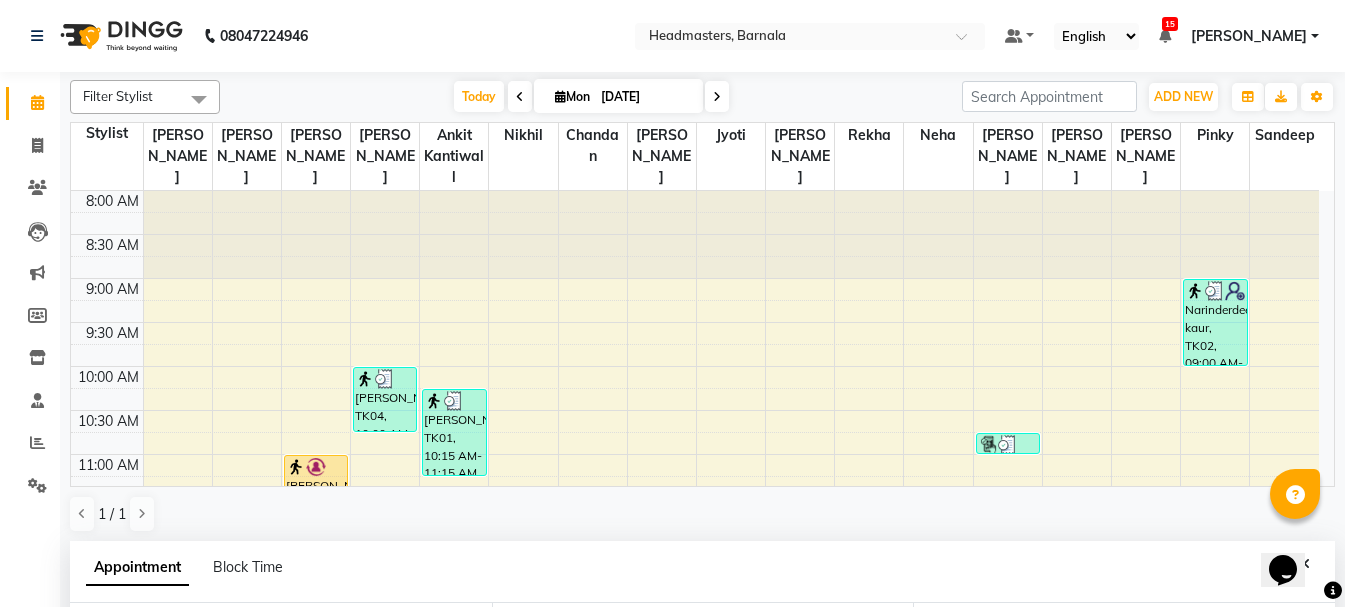 click on "Filter Stylist Select All  Ankit kantiwall  [PERSON_NAME]  [PERSON_NAME]  [PERSON_NAME] [PERSON_NAME] [PERSON_NAME] [PERSON_NAME] [PERSON_NAME] [PERSON_NAME] Pinky [PERSON_NAME] Rekha [PERSON_NAME] [PERSON_NAME] [DATE]  [DATE] Toggle Dropdown Add Appointment Add Invoice Add Attendance Add Client Toggle Dropdown Add Appointment Add Invoice Add Attendance Add Client ADD NEW Toggle Dropdown Add Appointment Add Invoice Add Attendance Add Client Filter Stylist Select All  Ankit kantiwall  [PERSON_NAME]  [PERSON_NAME]  [PERSON_NAME] Chandan [PERSON_NAME] [PERSON_NAME] [PERSON_NAME] Pinky [PERSON_NAME] Rekha [PERSON_NAME] [PERSON_NAME] Group By  Staff View   Room View  View as Vertical  Vertical - Week View  Horizontal  Horizontal - Week View  List  Toggle Dropdown Calendar Settings Manage Tags   Arrange Stylists   Reset Stylists  Appointment Form Zoom 100% Staff/Room Display Count 17 Stylist [PERSON_NAME] [PERSON_NAME]  [PERSON_NAME]  Ankit kantiwall [PERSON_NAME] [PERSON_NAME] [PERSON_NAME] [PERSON_NAME] [PERSON_NAME] [PERSON_NAME] Pinky [PERSON_NAME]" 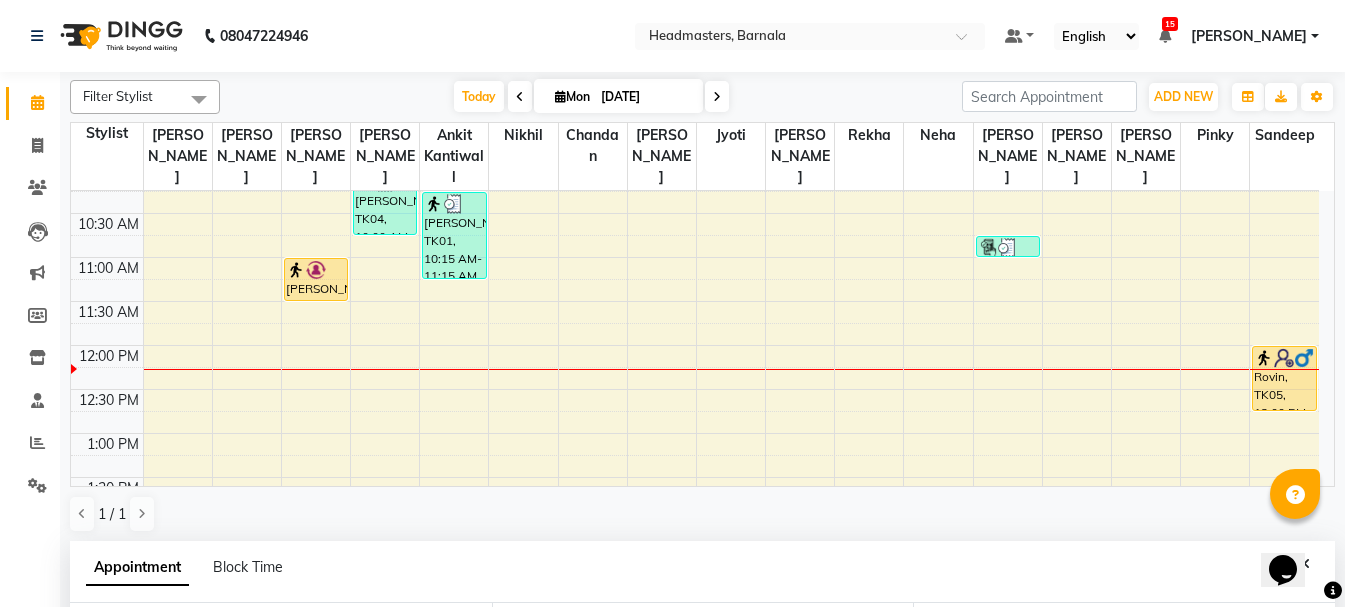 scroll, scrollTop: 258, scrollLeft: 0, axis: vertical 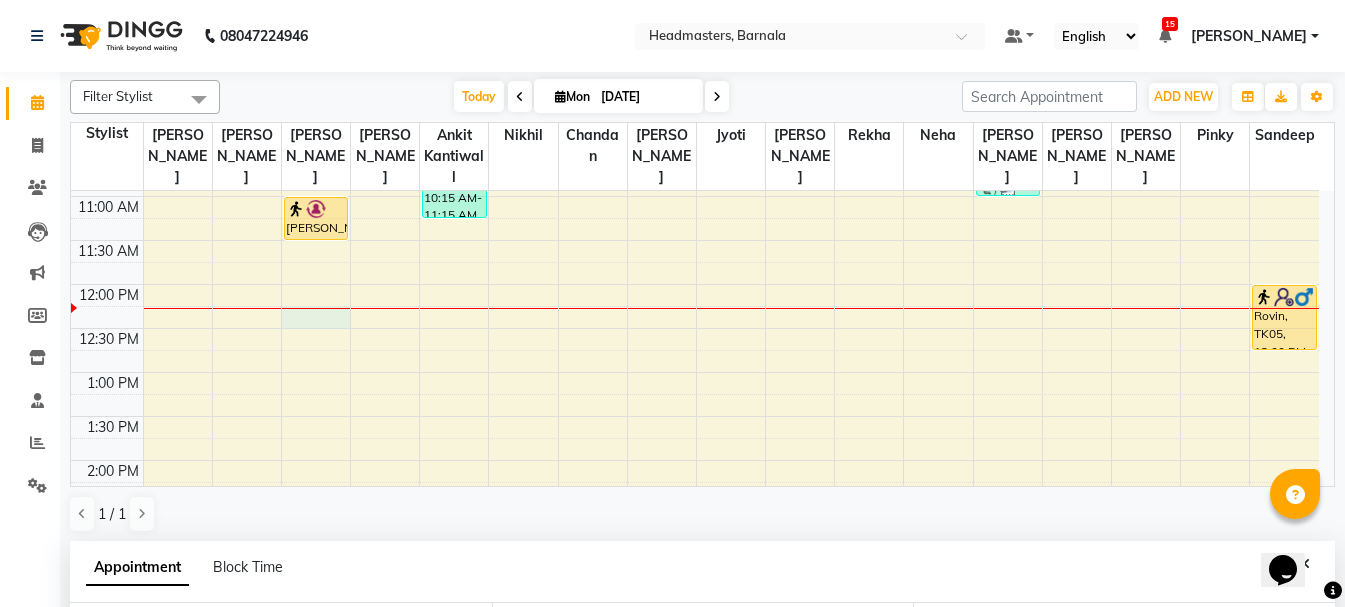 click on "8:00 AM 8:30 AM 9:00 AM 9:30 AM 10:00 AM 10:30 AM 11:00 AM 11:30 AM 12:00 PM 12:30 PM 1:00 PM 1:30 PM 2:00 PM 2:30 PM 3:00 PM 3:30 PM 4:00 PM 4:30 PM 5:00 PM 5:30 PM 6:00 PM 6:30 PM 7:00 PM 7:30 PM 8:00 PM 8:30 PM     [PERSON_NAME], TK03, 11:00 AM-11:30 AM, HCG-B - BABY BOY HAIR CUT     [PERSON_NAME], TK04, 10:00 AM-10:45 AM, HCGD - Hair Cut by Creative Director     [PERSON_NAME], TK01, 10:15 AM-11:15 AM, HCG - Hair Cut by Senior Hair Stylist     [PERSON_NAME], TK04, 10:45 AM-11:00 AM, TH-EB - Eyebrows     Narinderdeep kaur, TK02, 09:00 AM-10:00 AM, INS-FC-W&B - [MEDICAL_DATA] & Brightening (For Pigmentation, D-tan And uneven skin)     Rovin, TK05, 12:00 PM-12:45 PM, HCGD - Hair Cut by Creative Director" at bounding box center (695, 504) 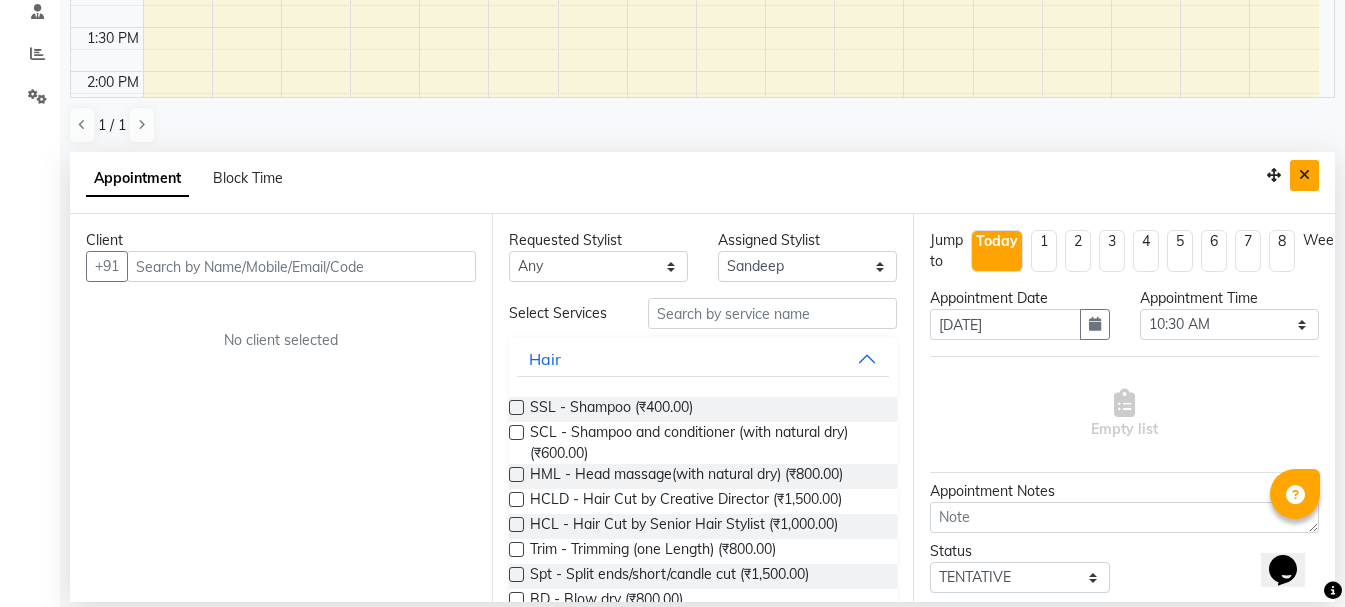 click at bounding box center (1304, 175) 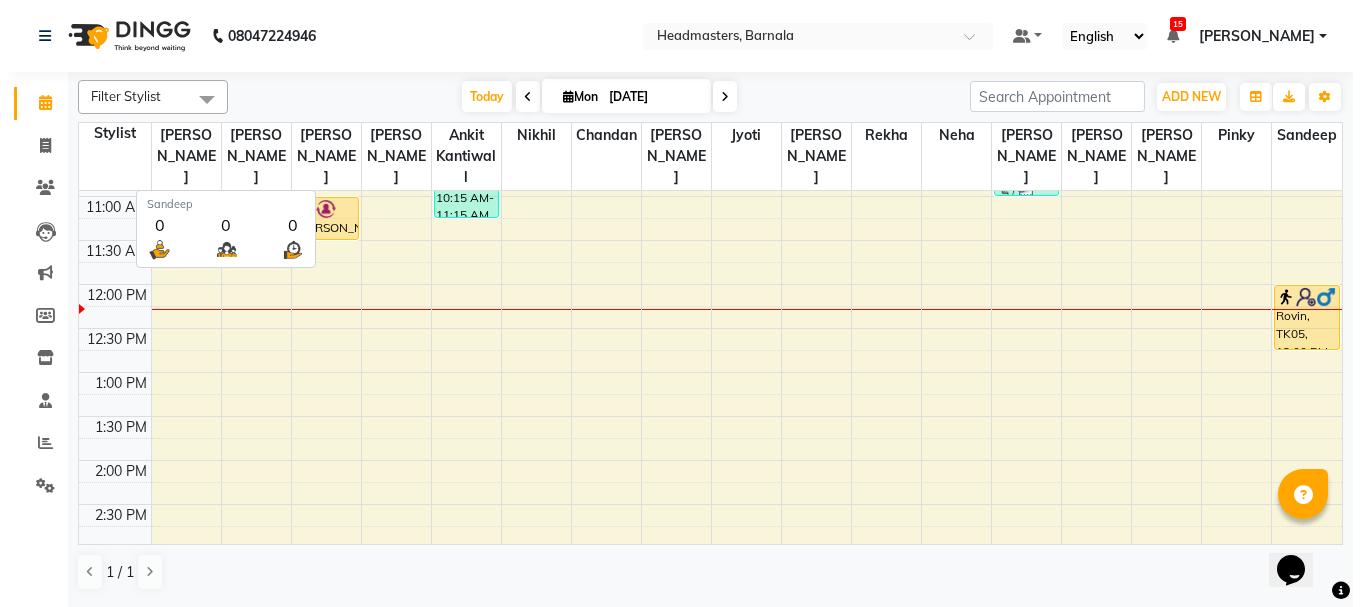 scroll, scrollTop: 0, scrollLeft: 0, axis: both 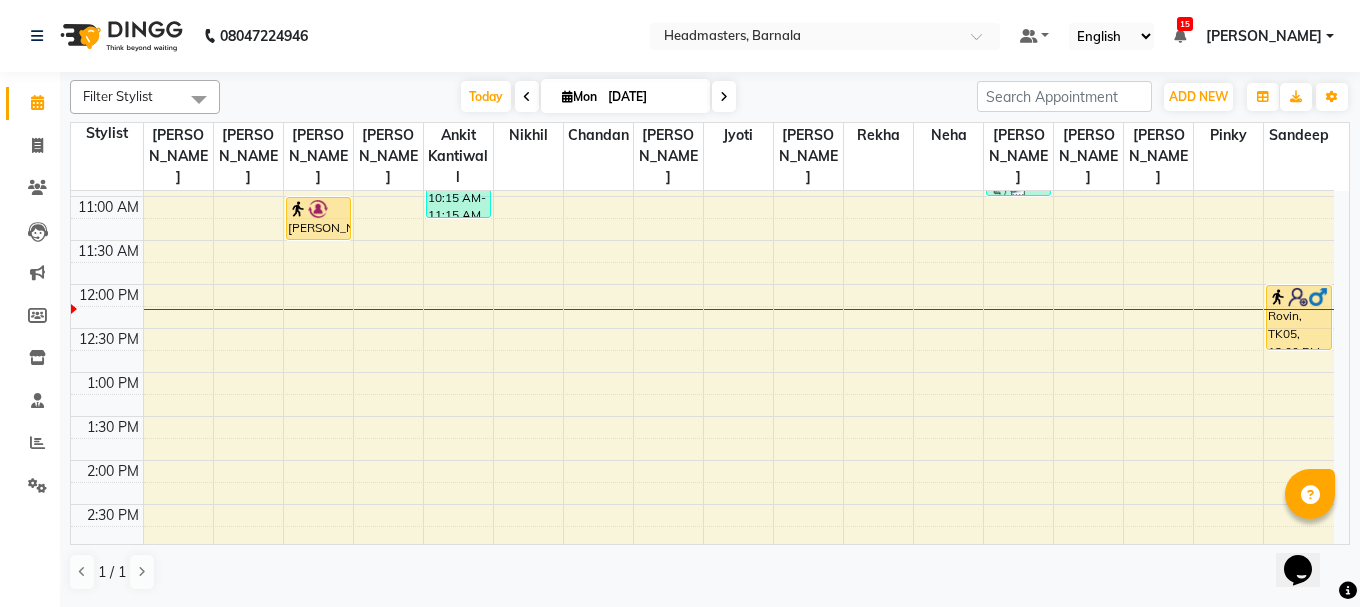 select on "67276" 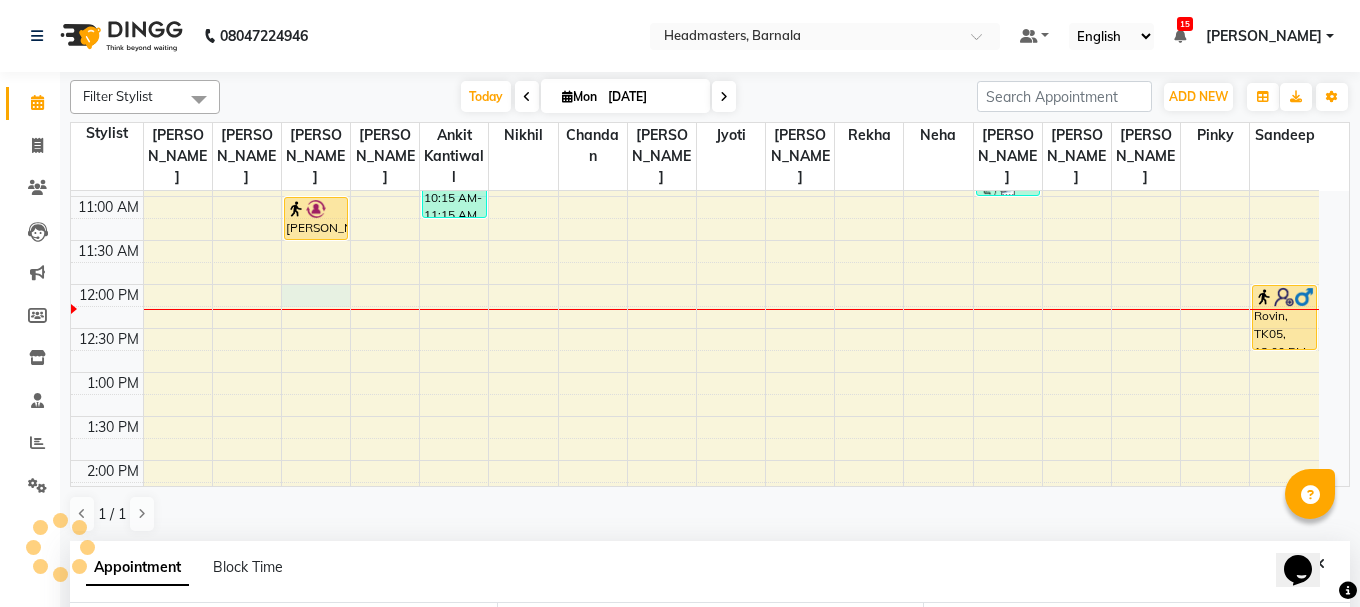 select on "720" 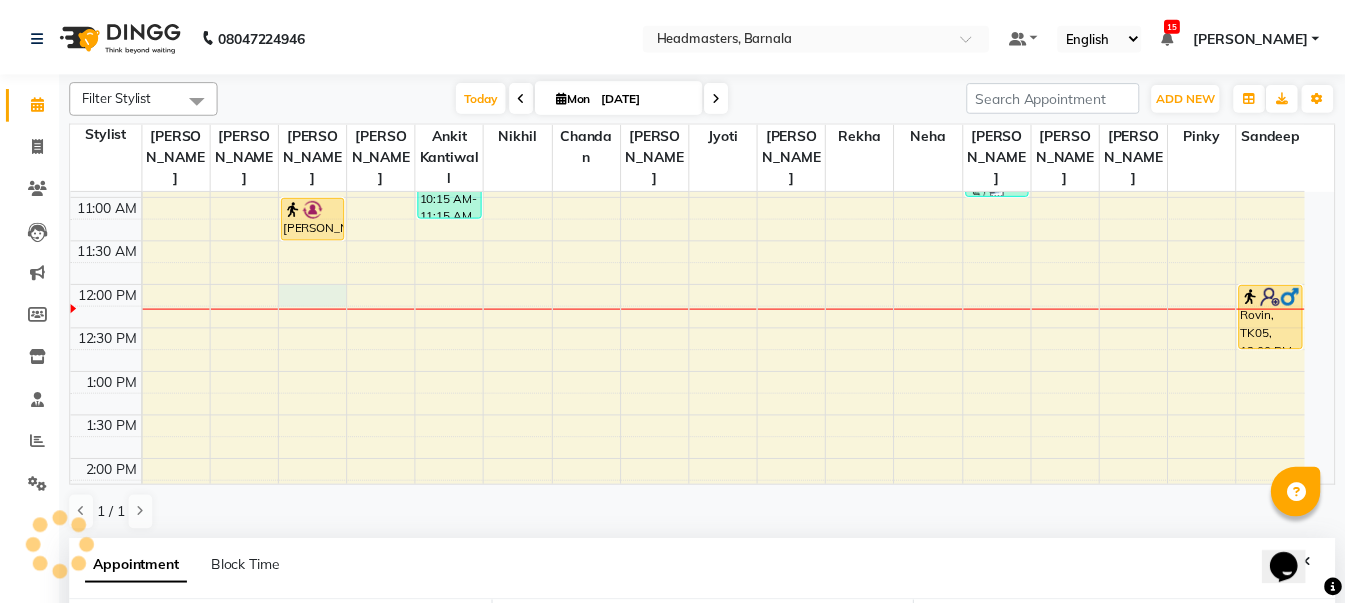 scroll, scrollTop: 352, scrollLeft: 0, axis: vertical 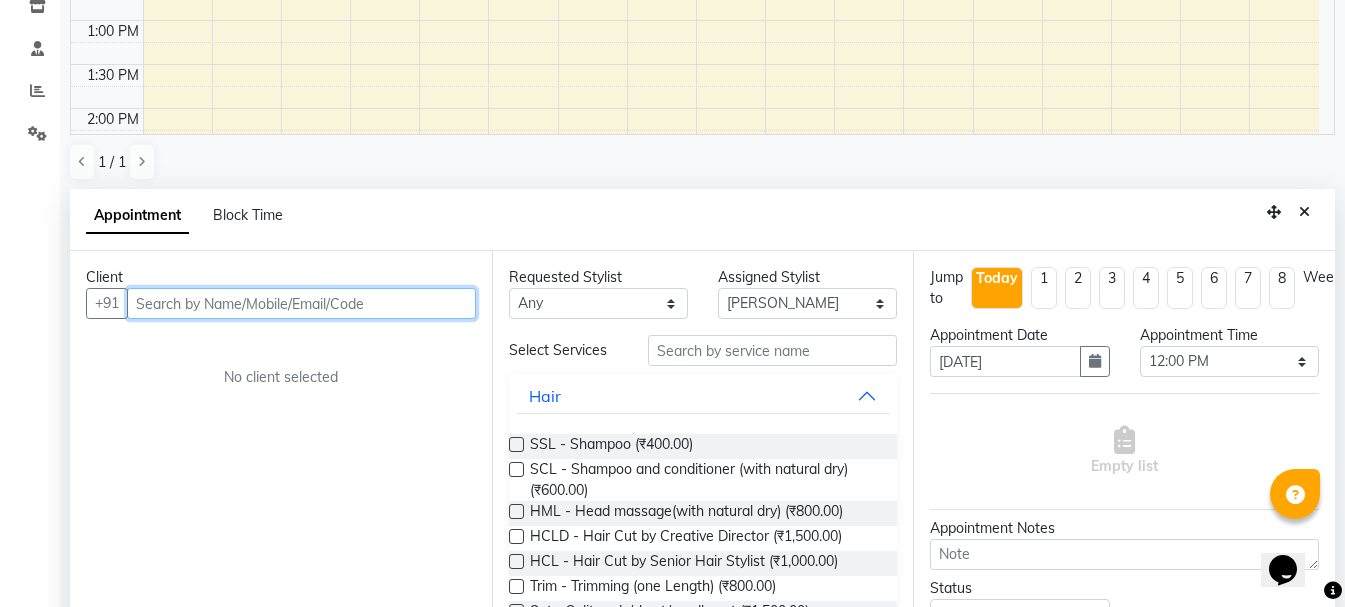 click at bounding box center [301, 303] 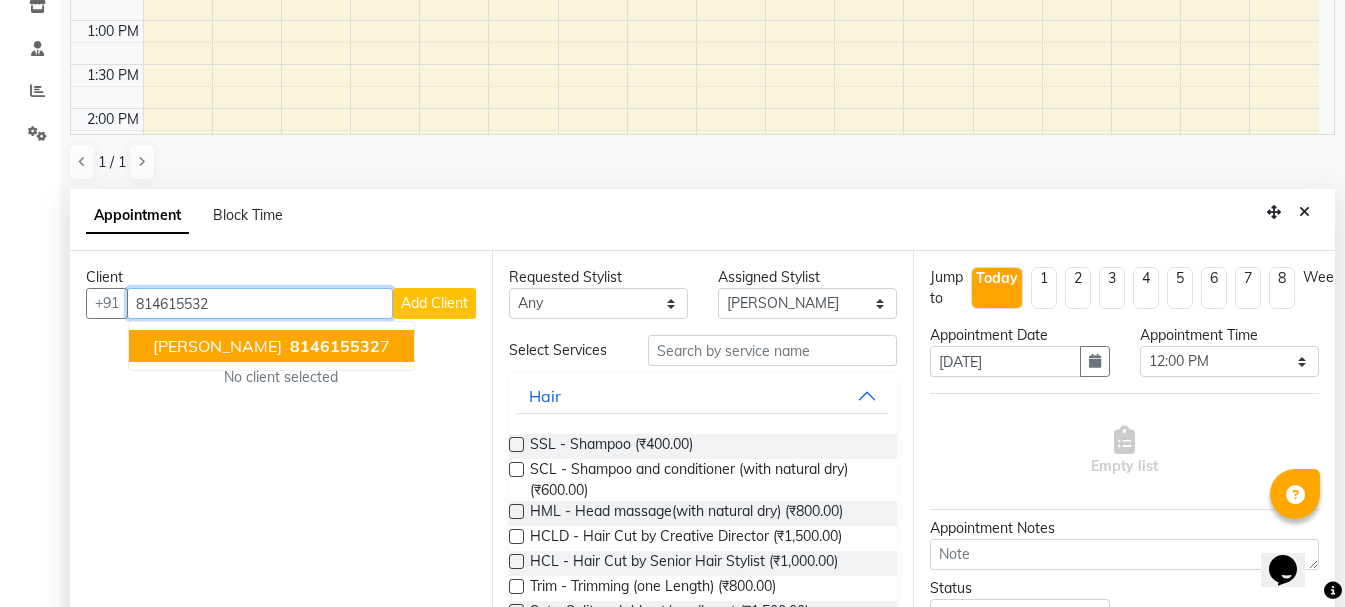 click on "[PERSON_NAME]   814615532 7" at bounding box center [271, 346] 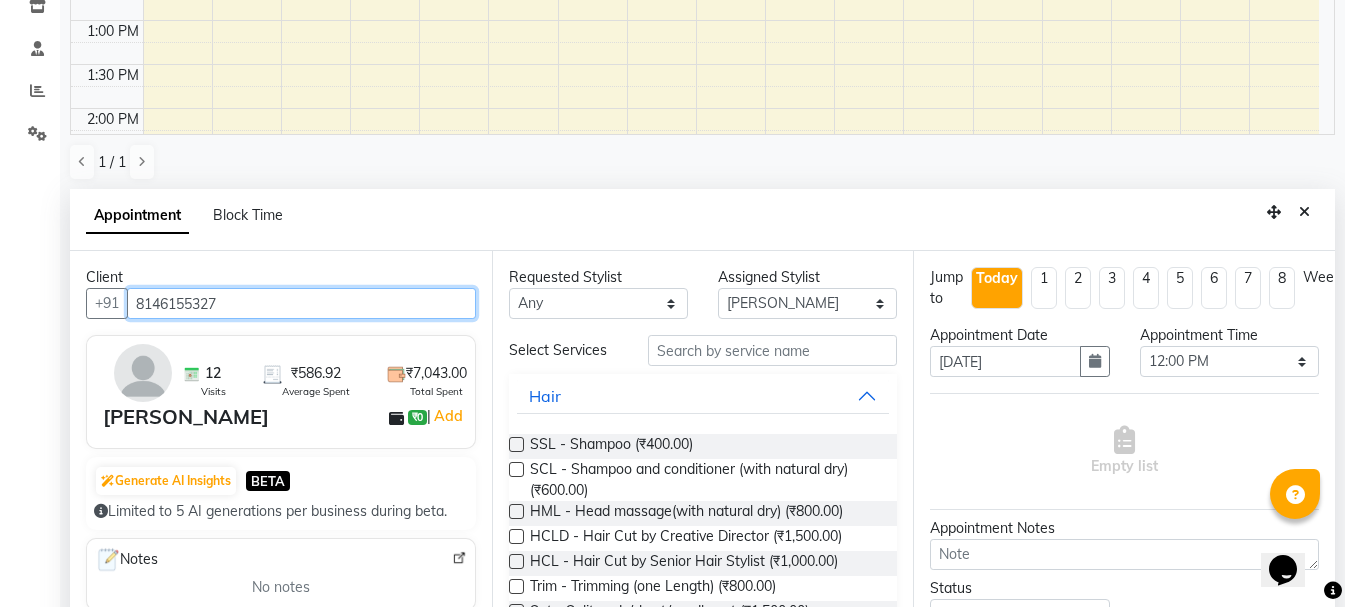 type on "8146155327" 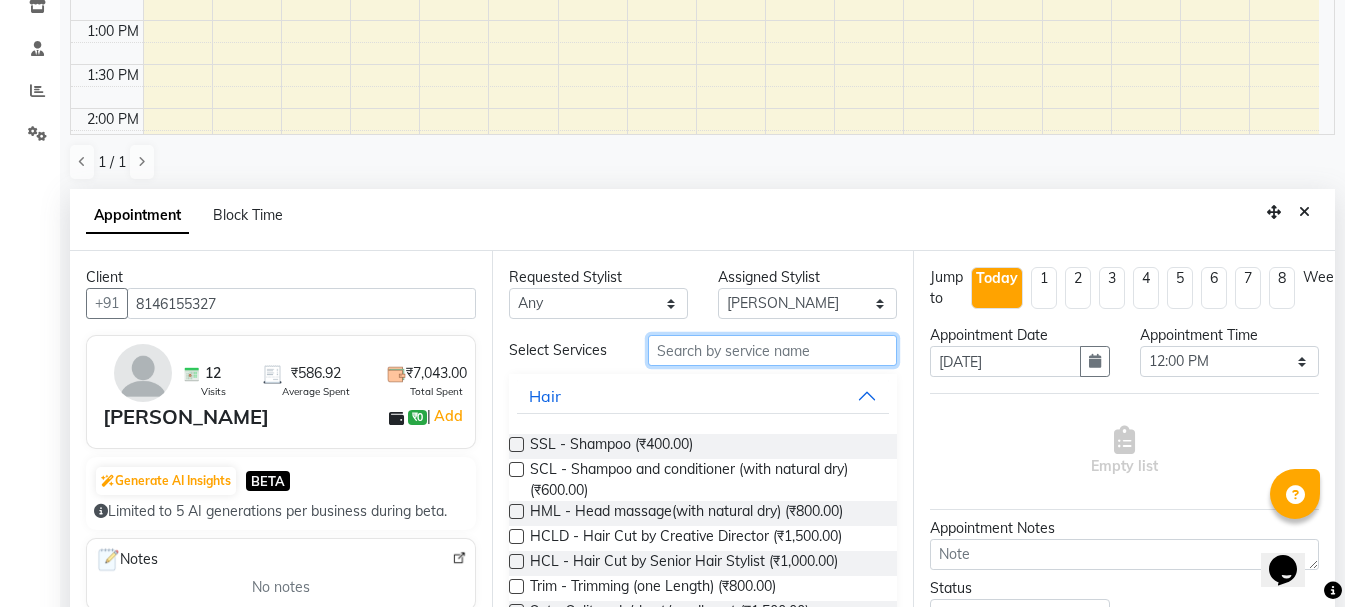 click at bounding box center (772, 350) 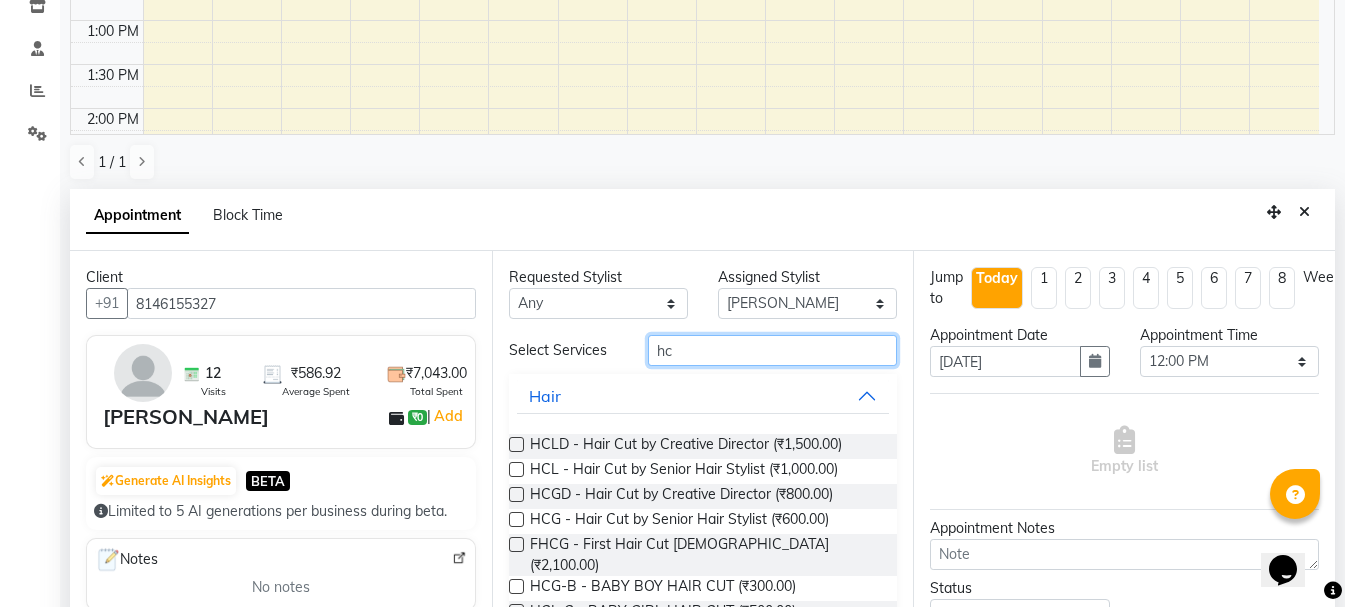 type on "hc" 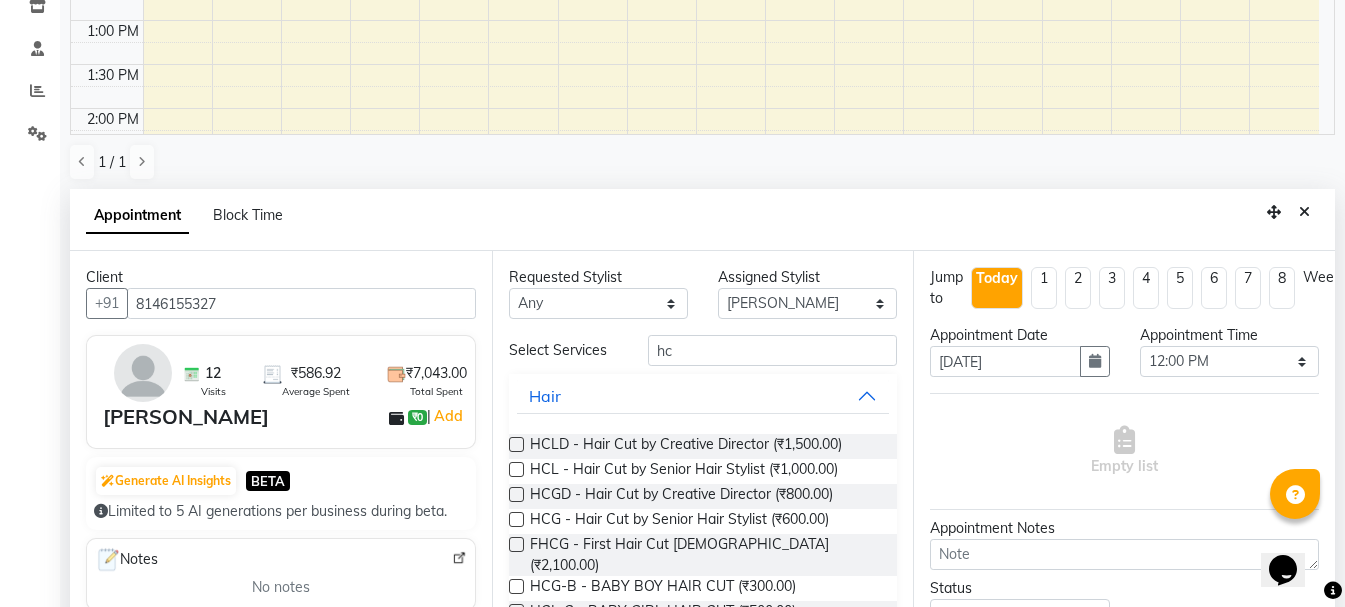 click at bounding box center [516, 494] 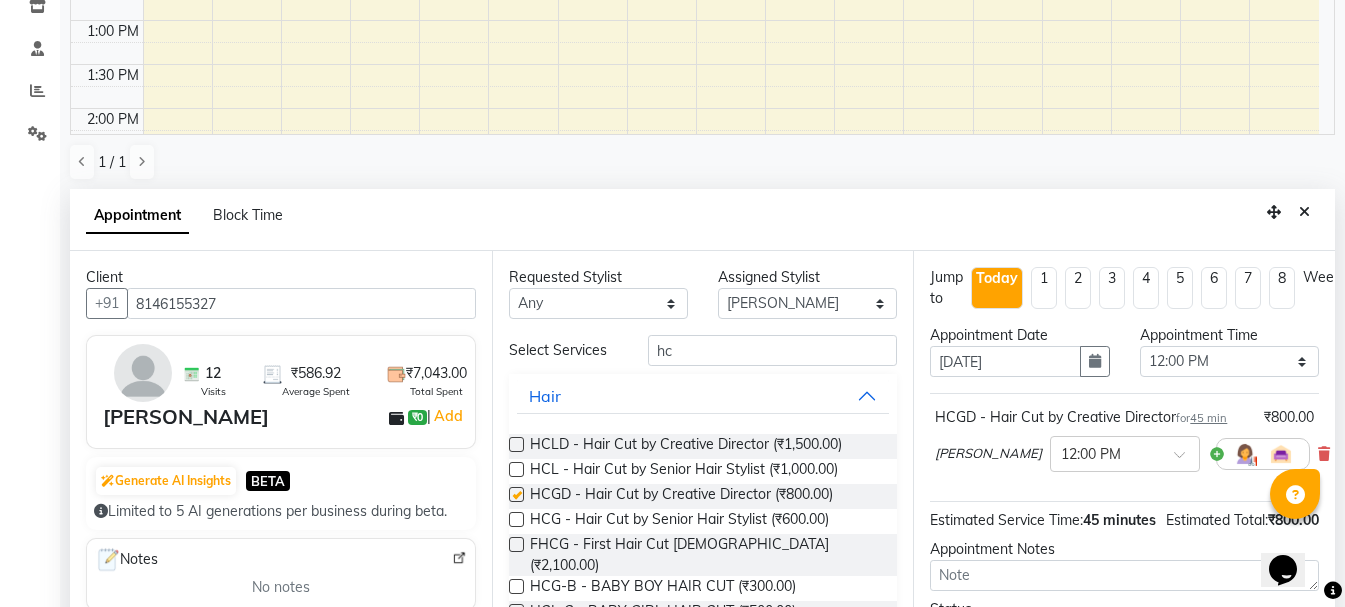 checkbox on "false" 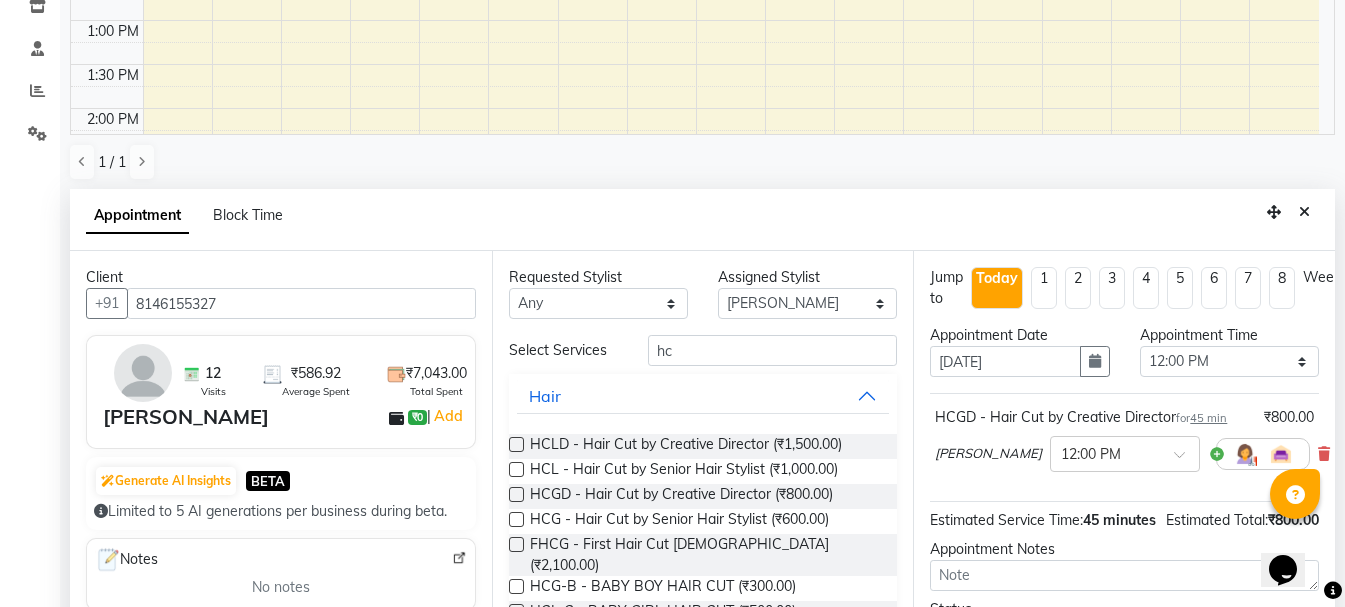 click on "Opens Chat This icon Opens the chat window." at bounding box center (1293, 535) 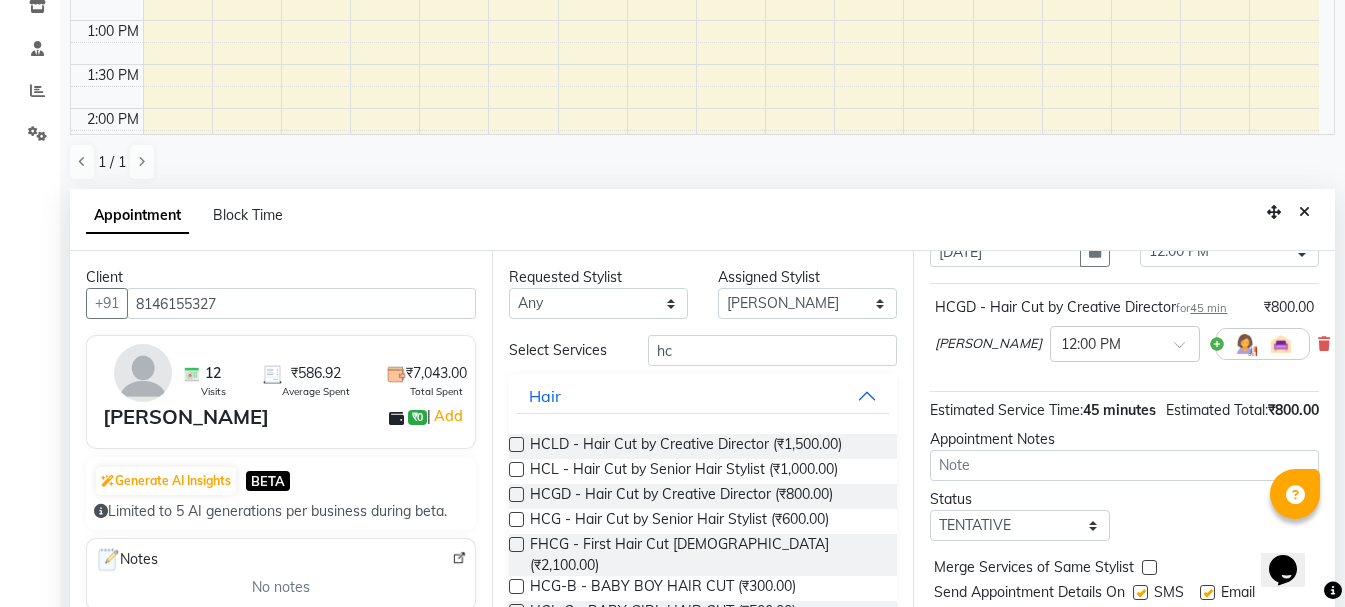 scroll, scrollTop: 177, scrollLeft: 0, axis: vertical 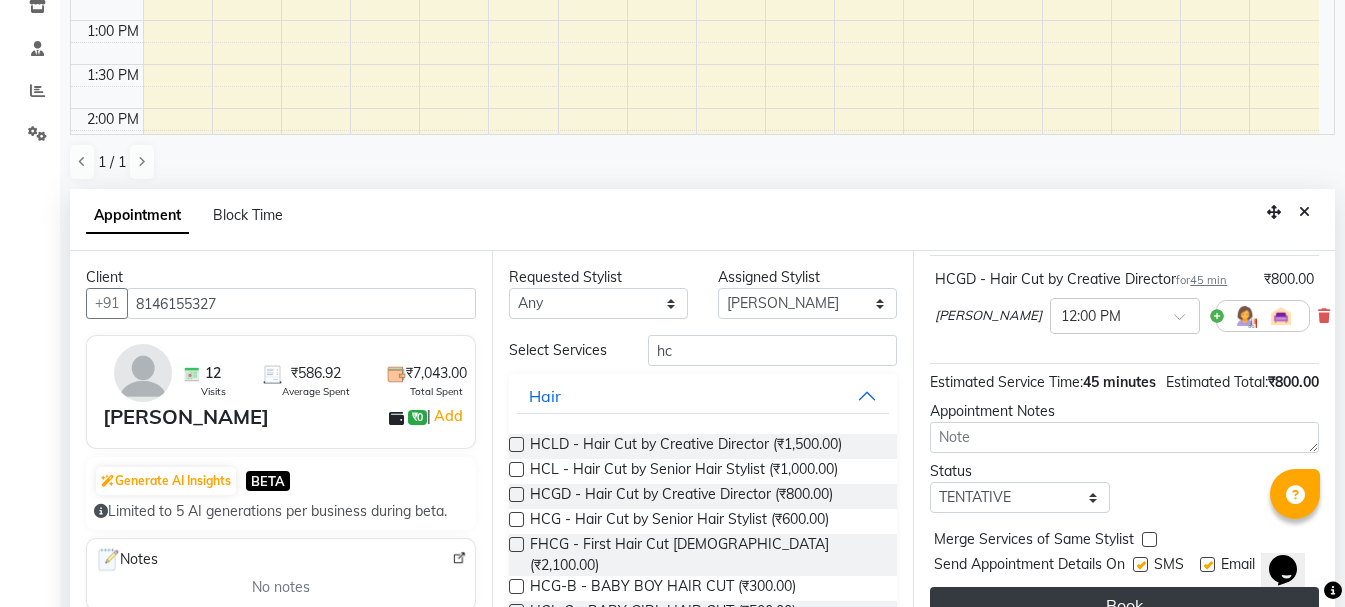 click on "Book" at bounding box center (1124, 605) 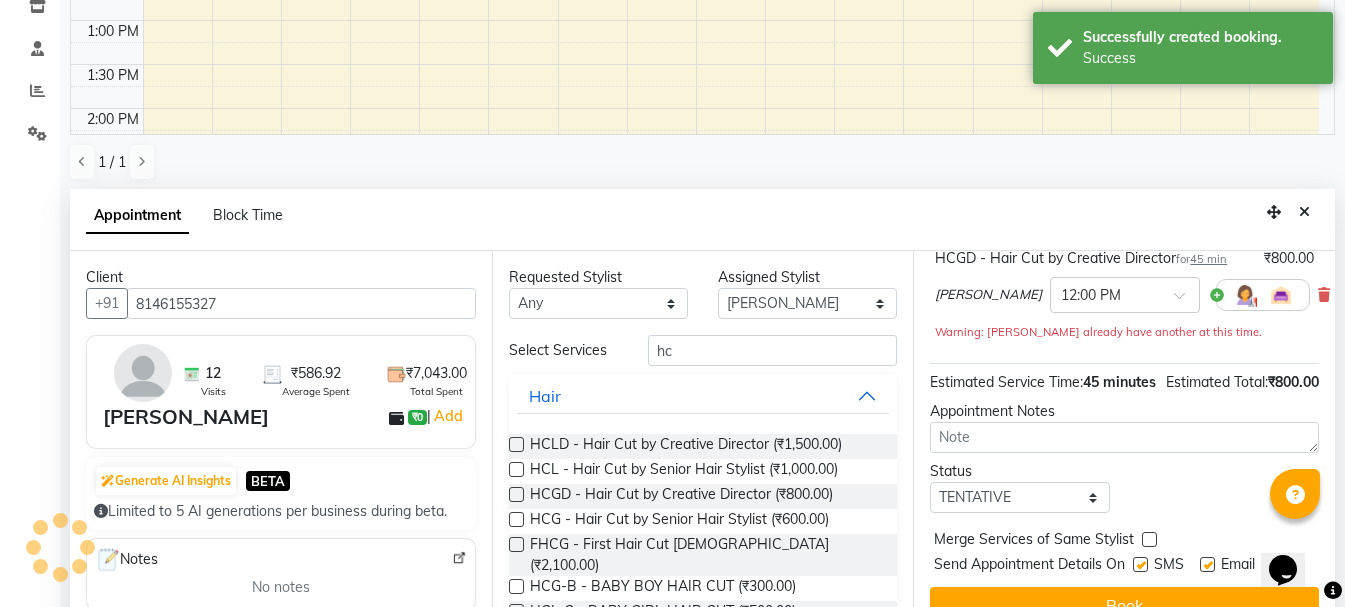 scroll, scrollTop: 0, scrollLeft: 0, axis: both 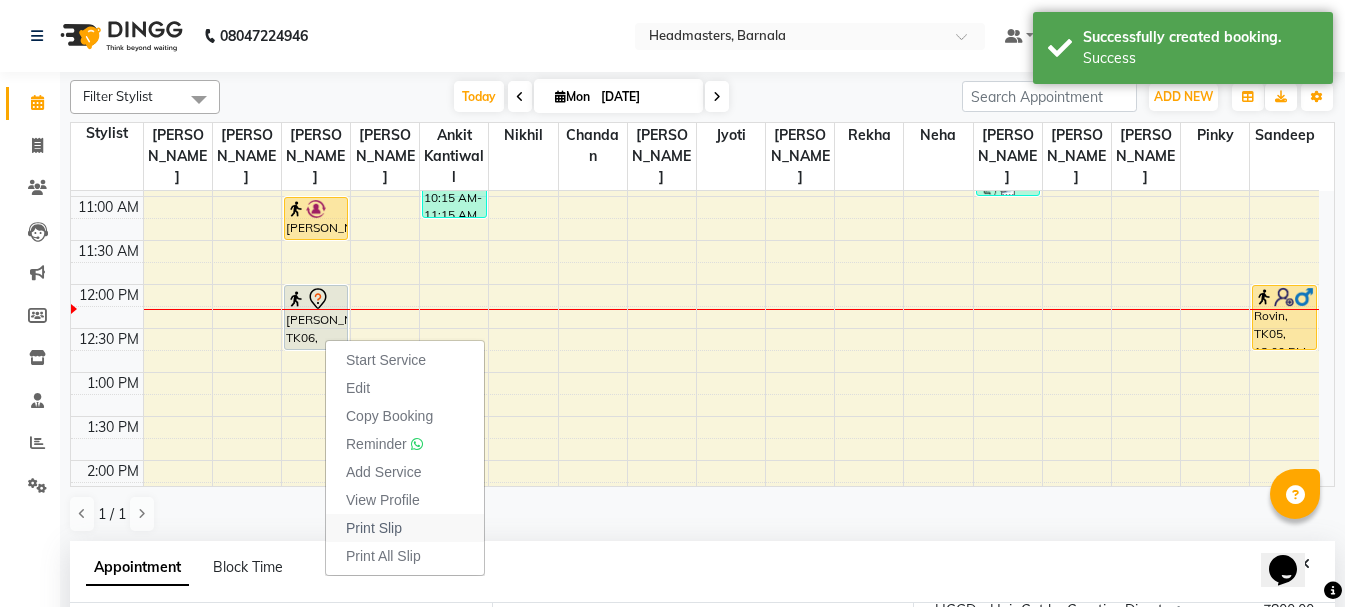 click on "Print Slip" at bounding box center (374, 528) 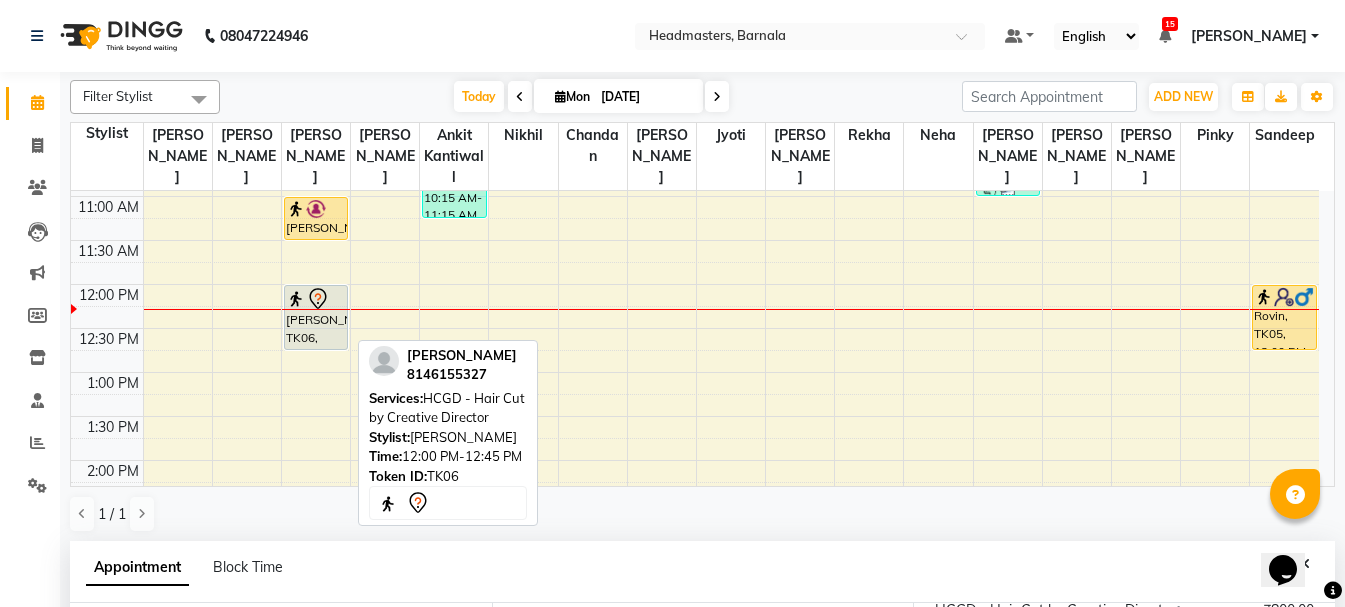 click on "[PERSON_NAME], TK06, 12:00 PM-12:45 PM, HCGD - Hair Cut by Creative Director" at bounding box center (316, 317) 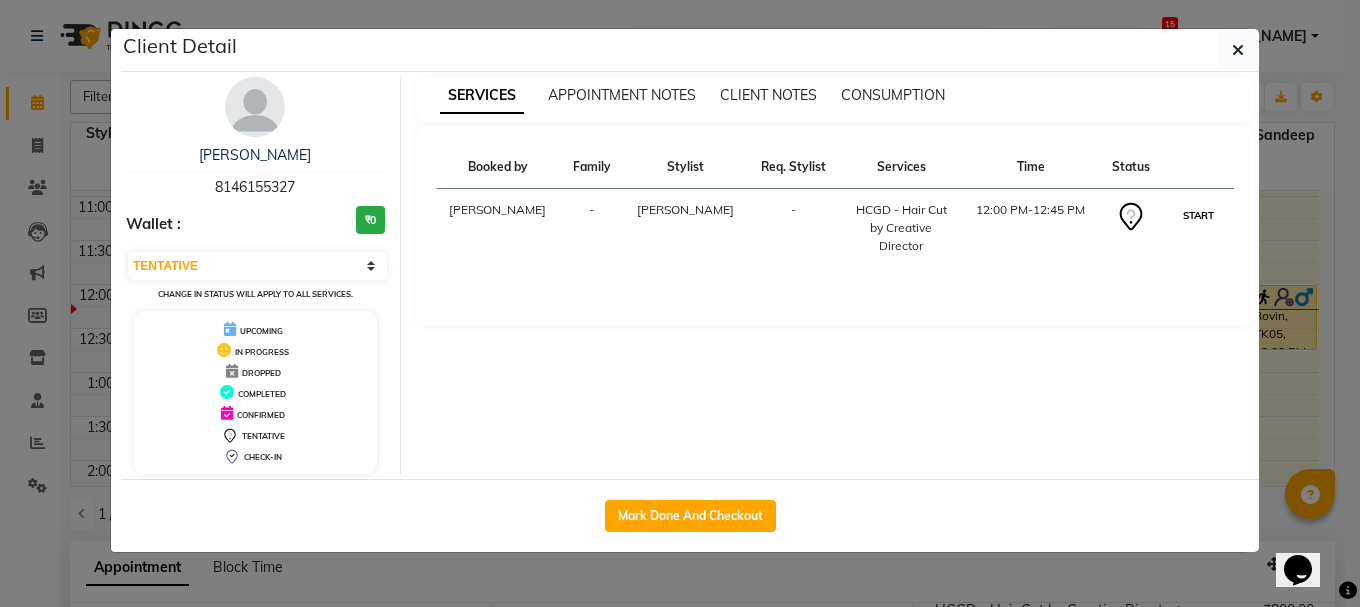 click on "START" at bounding box center (1198, 215) 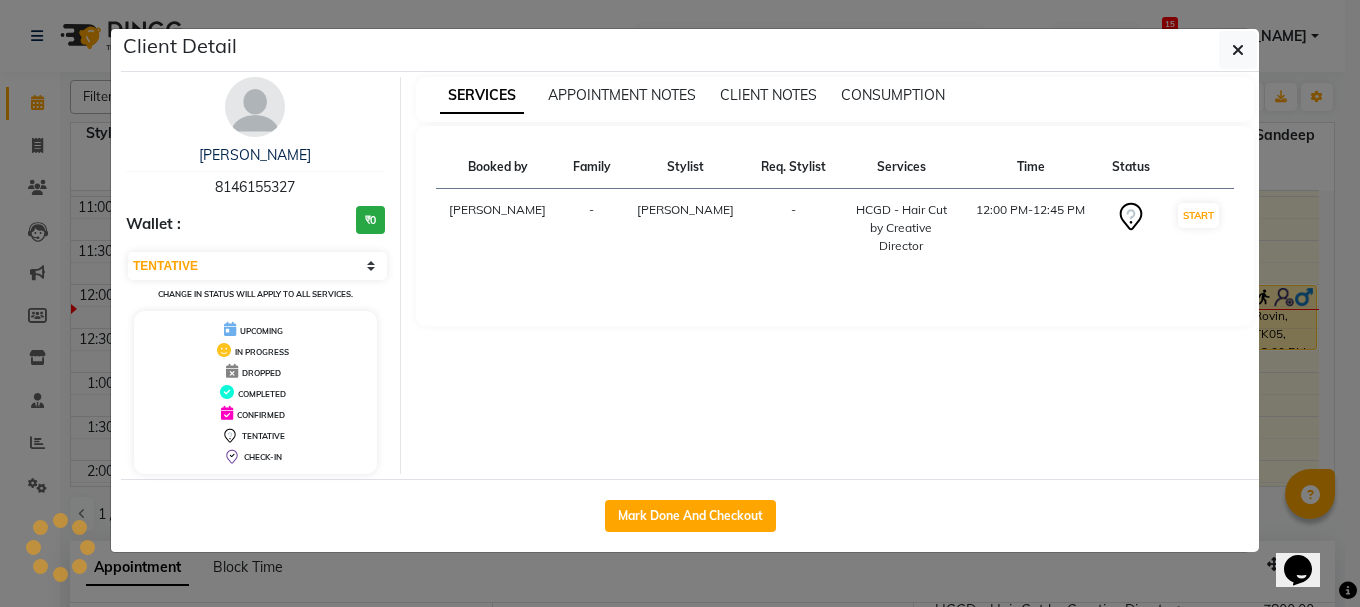 select on "1" 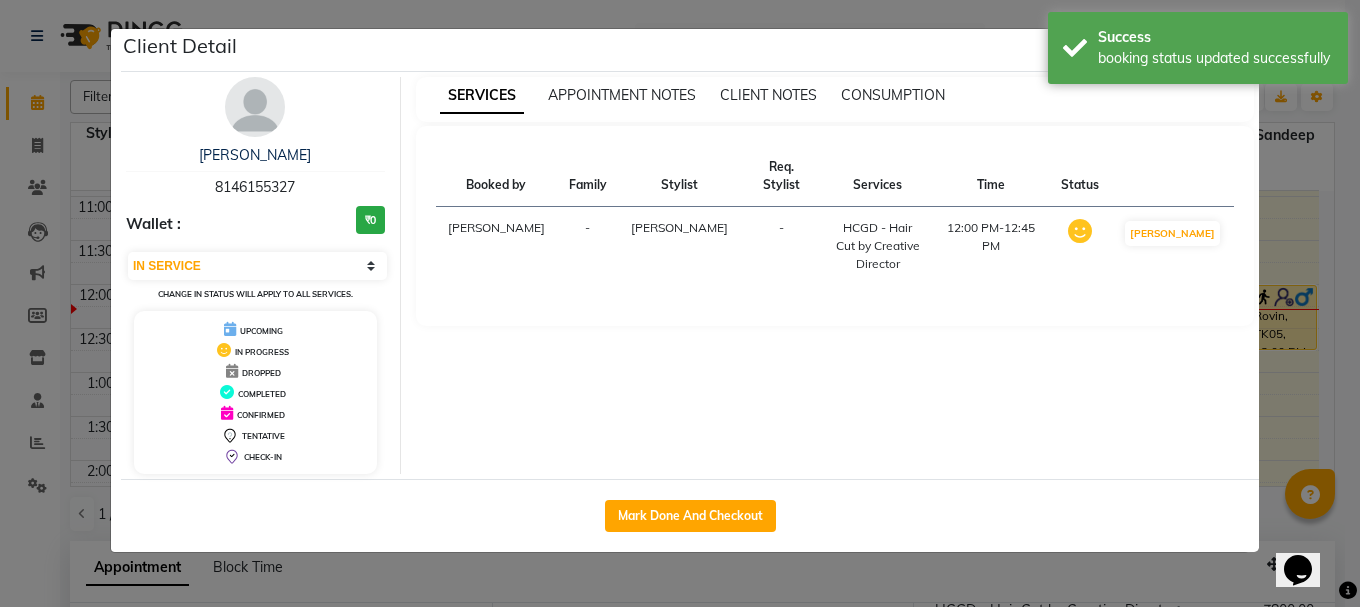 click on "Client Detail  [PERSON_NAME]    8146155327 Wallet : ₹0 Select IN SERVICE CONFIRMED TENTATIVE CHECK IN MARK DONE UPCOMING Change in status will apply to all services. UPCOMING IN PROGRESS DROPPED COMPLETED CONFIRMED TENTATIVE CHECK-IN SERVICES APPOINTMENT NOTES CLIENT NOTES CONSUMPTION Booked by Family Stylist Req. Stylist Services Time Status  [PERSON_NAME] -  HCGD - Hair Cut by Creative Director   12:00 PM-12:45 PM   MARK DONE   Mark Done And Checkout" 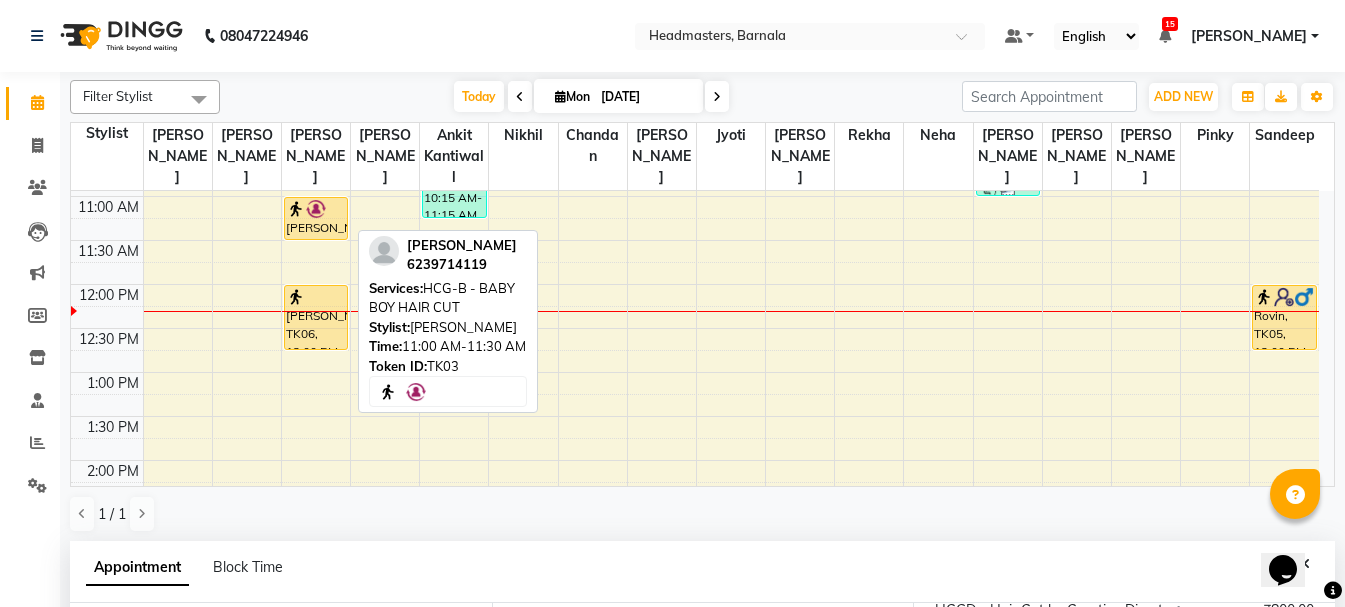 click on "[PERSON_NAME], TK03, 11:00 AM-11:30 AM, HCG-B - BABY BOY HAIR CUT" at bounding box center (316, 218) 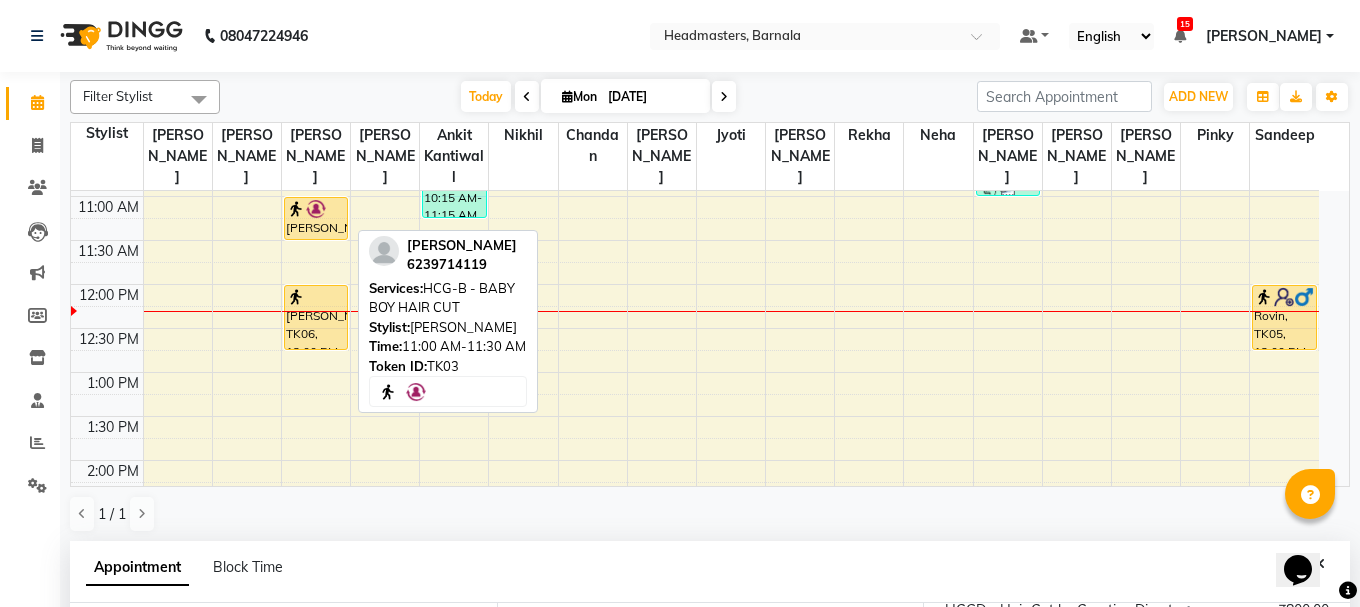 select on "1" 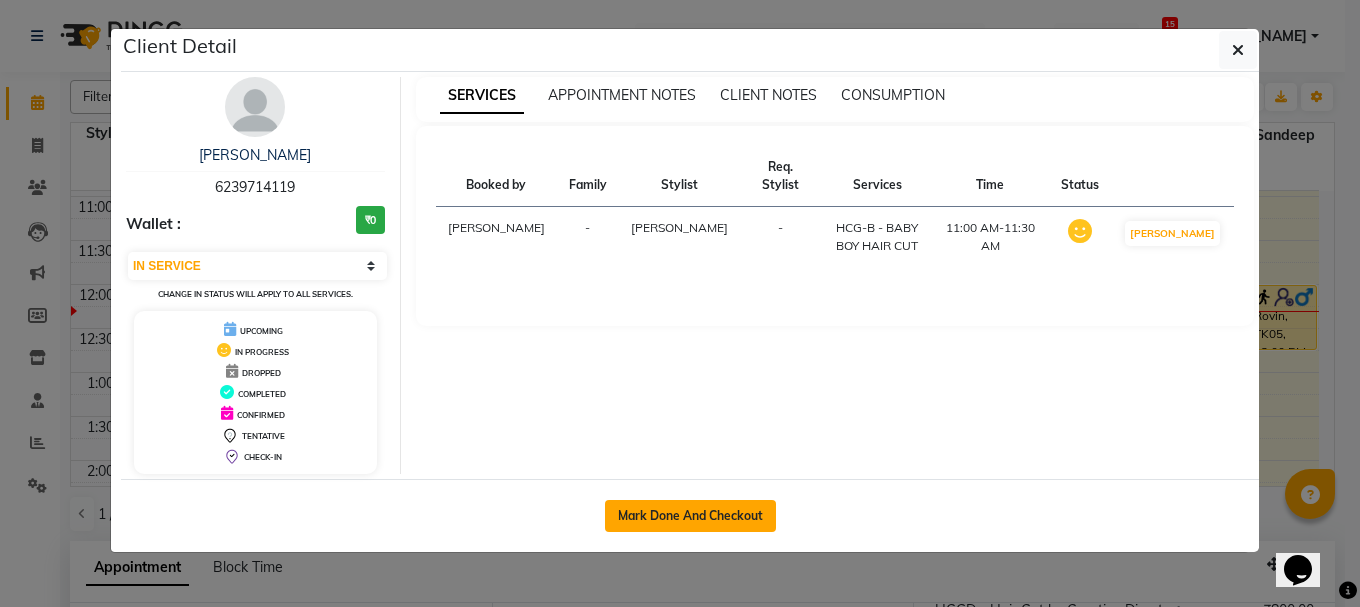 click on "Mark Done And Checkout" 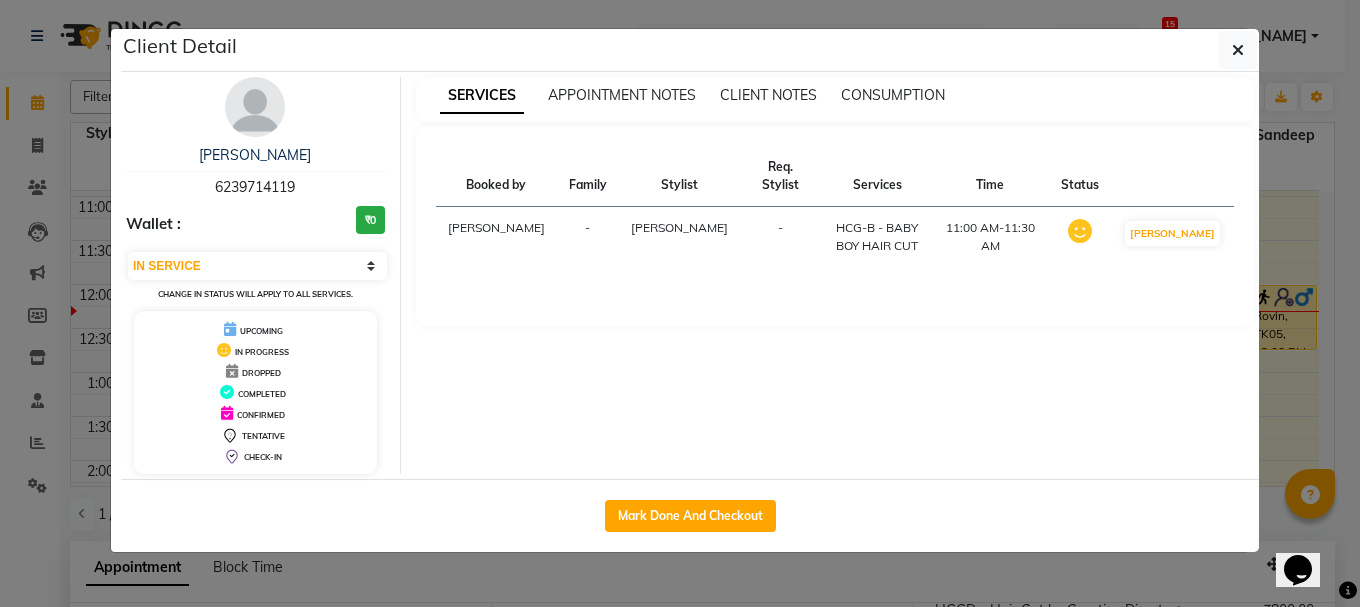 select on "service" 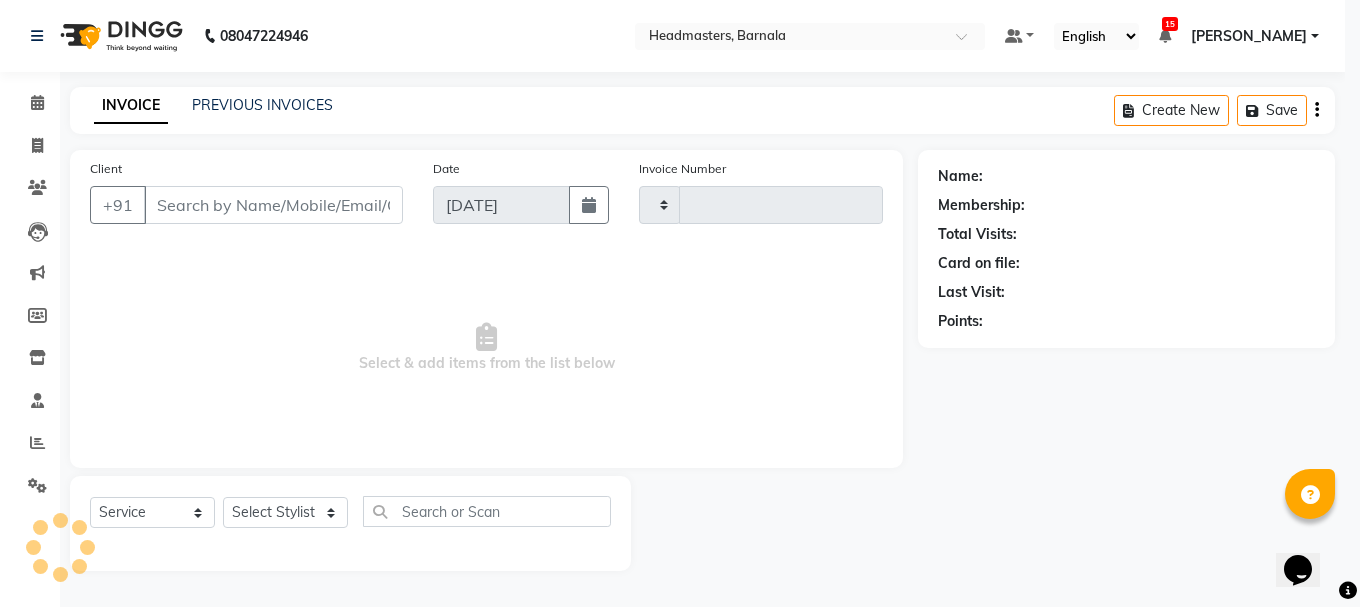 type on "2842" 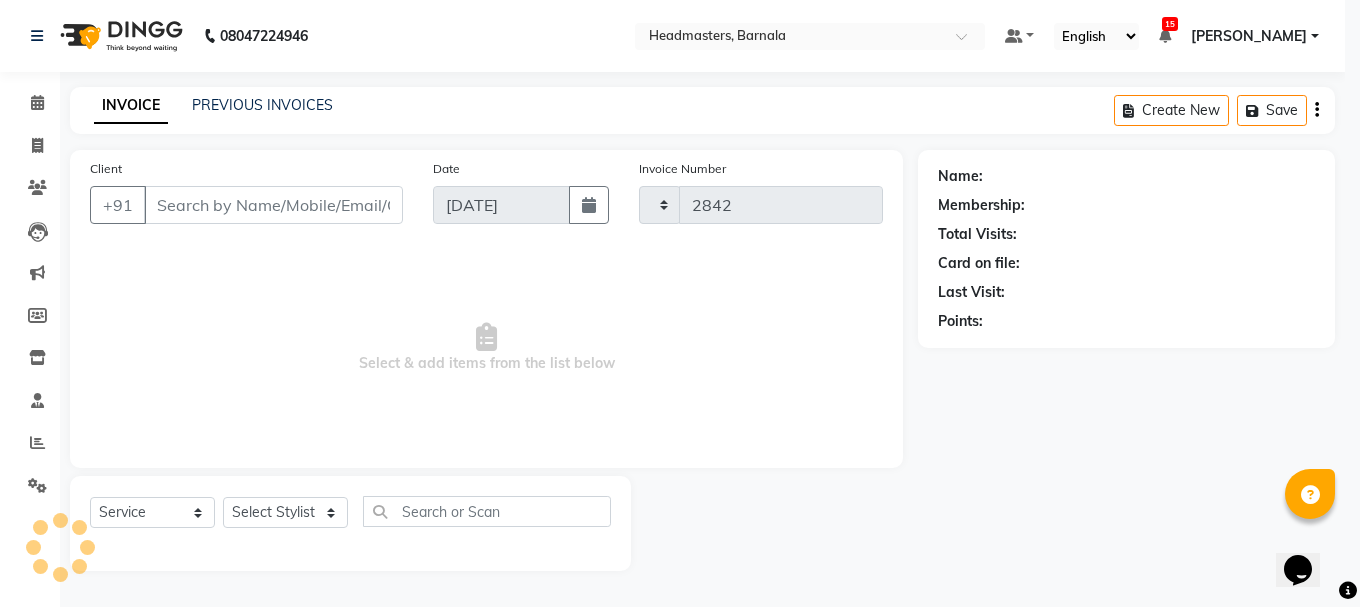 select on "7526" 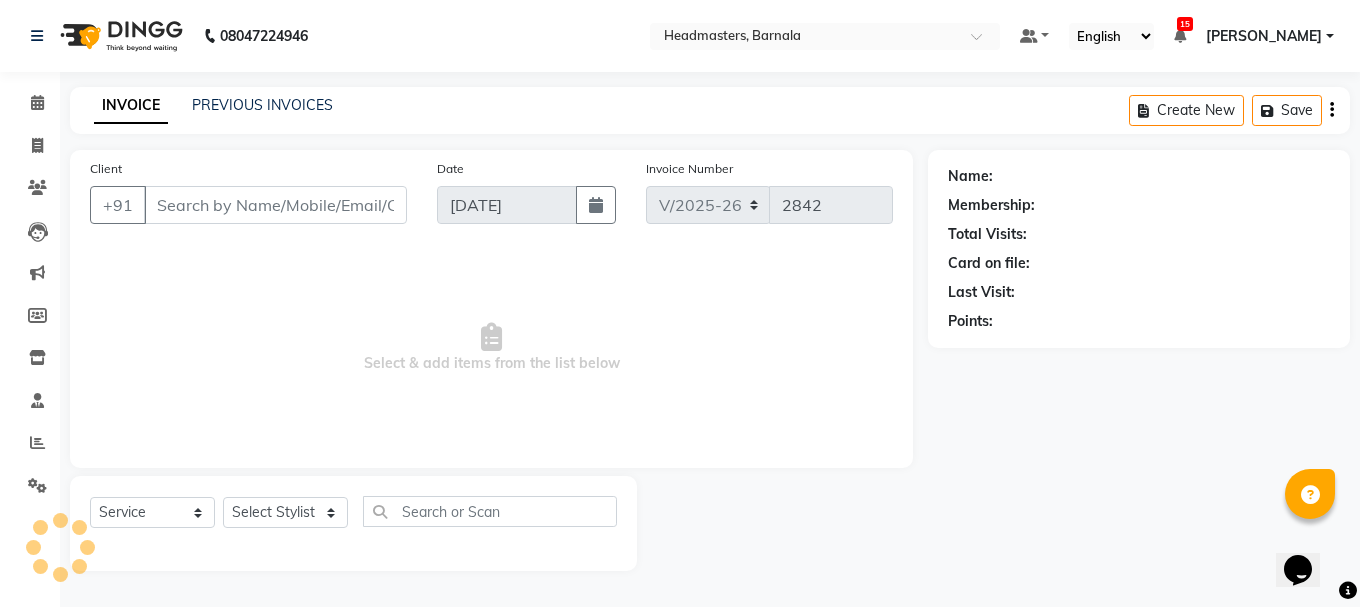 type on "6239714119" 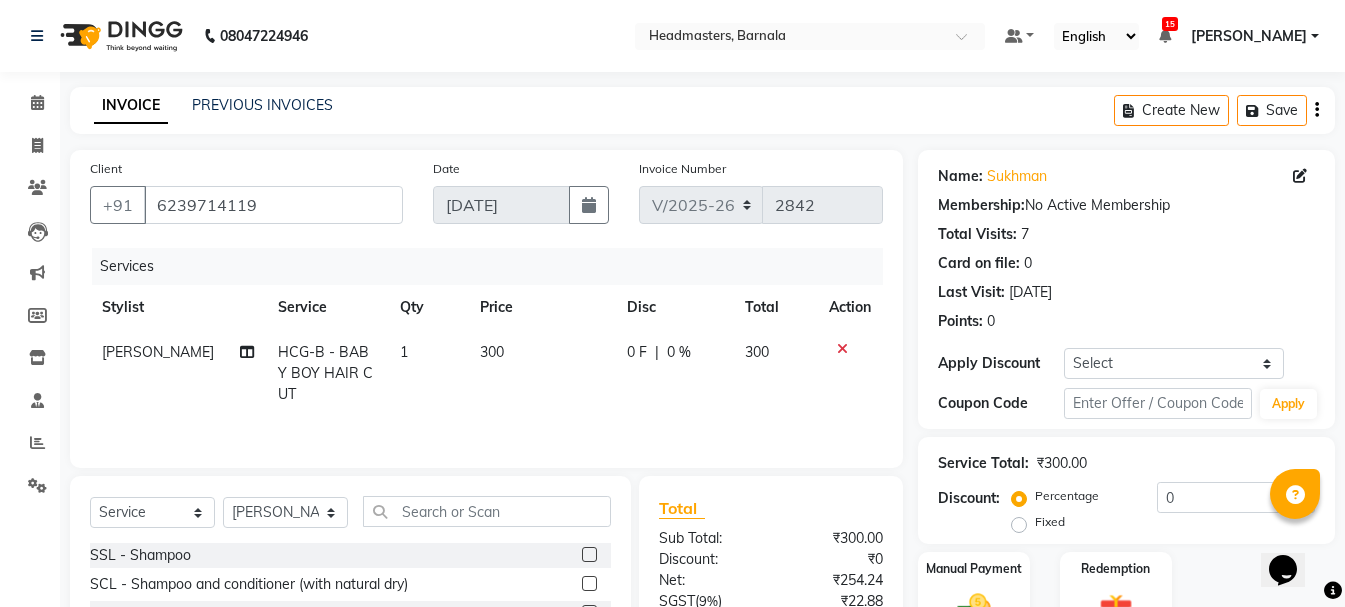 scroll, scrollTop: 194, scrollLeft: 0, axis: vertical 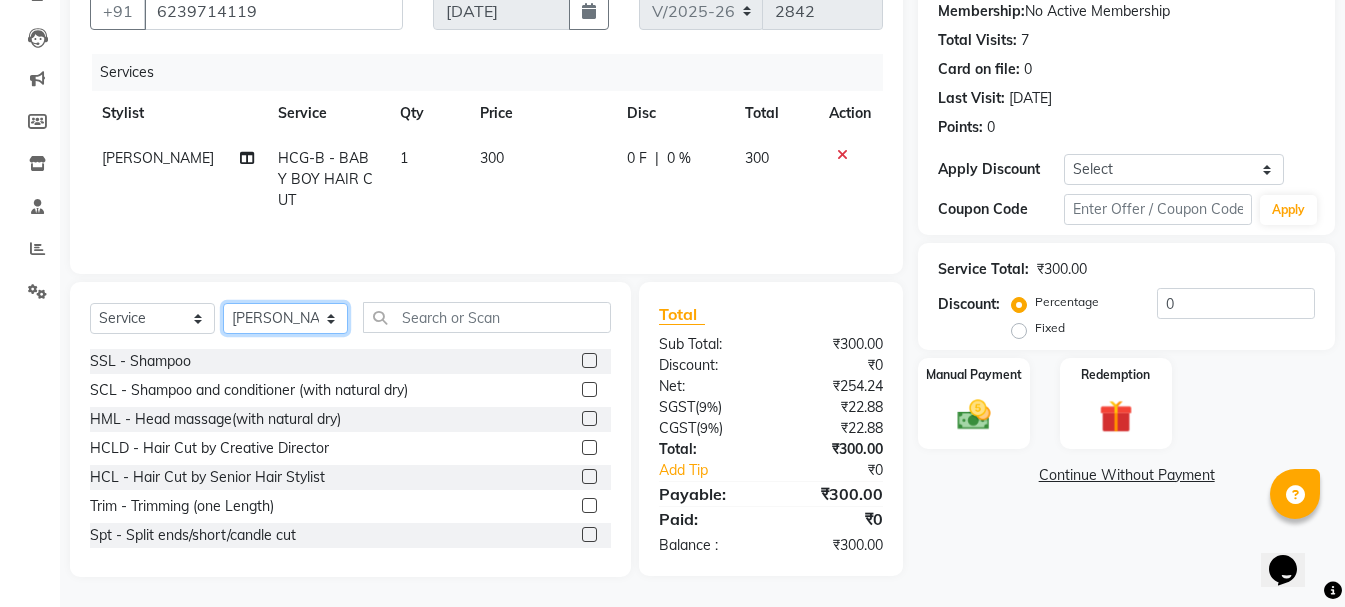 click on "Select Stylist  Ankit kantiwall Chandan [PERSON_NAME] [PERSON_NAME] [PERSON_NAME] [PERSON_NAME] [PERSON_NAME] [PERSON_NAME] [PERSON_NAME] [PERSON_NAME]" 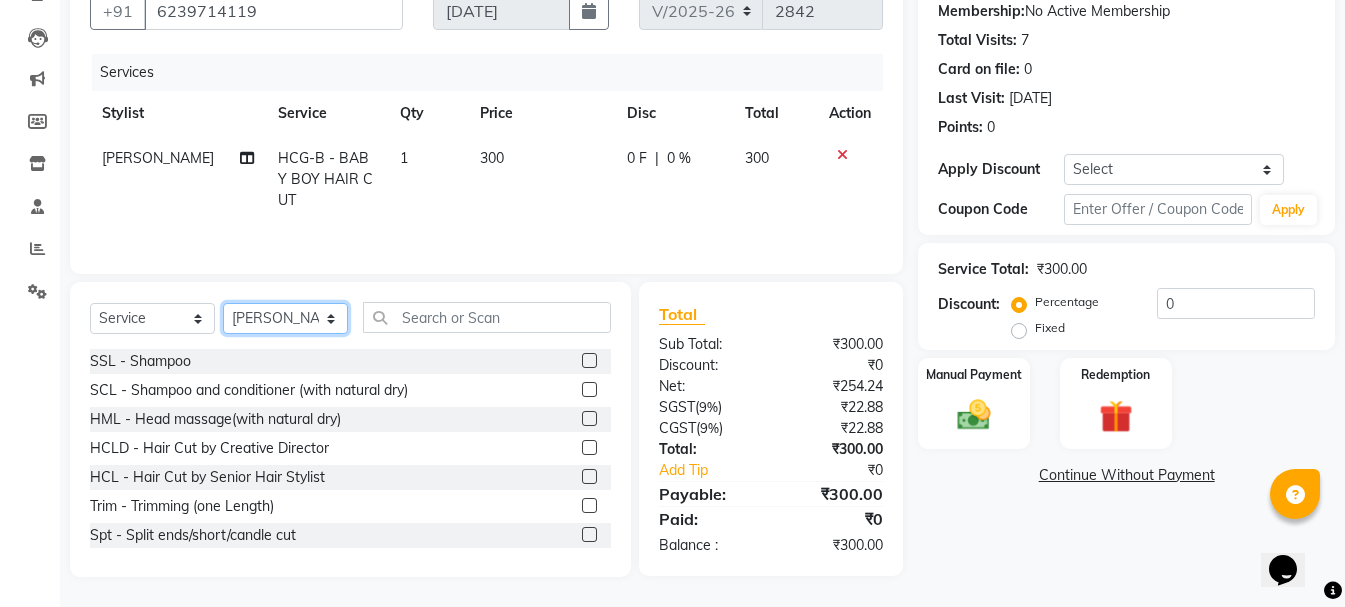 select on "67277" 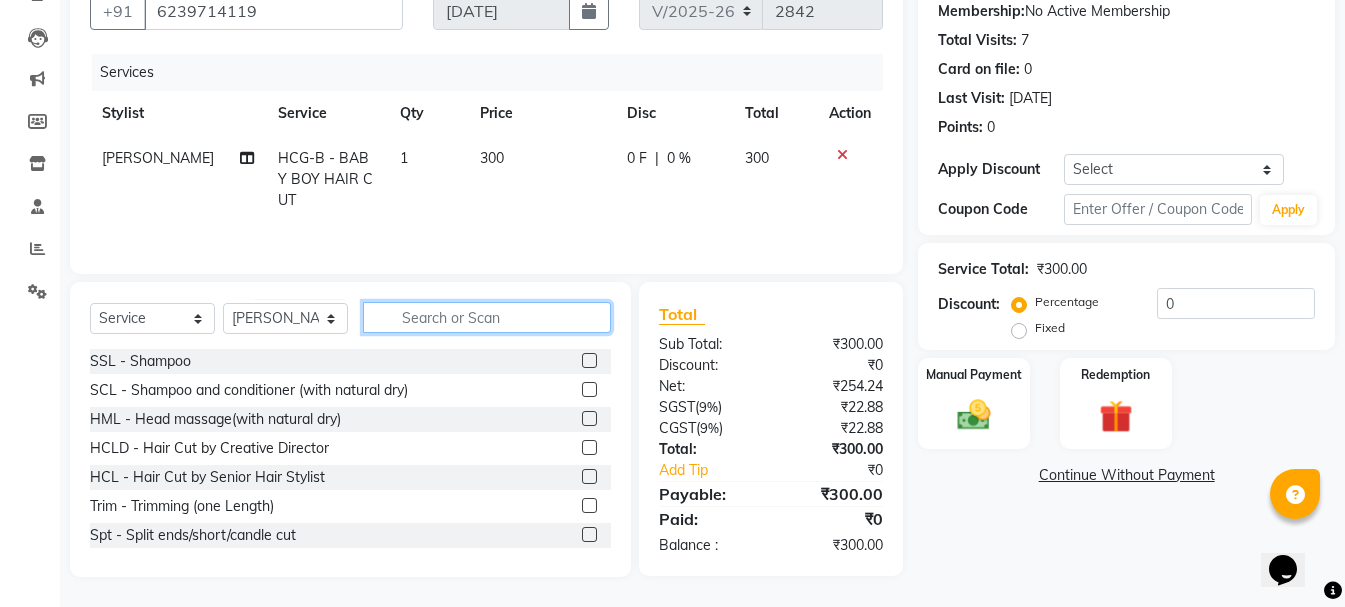 click 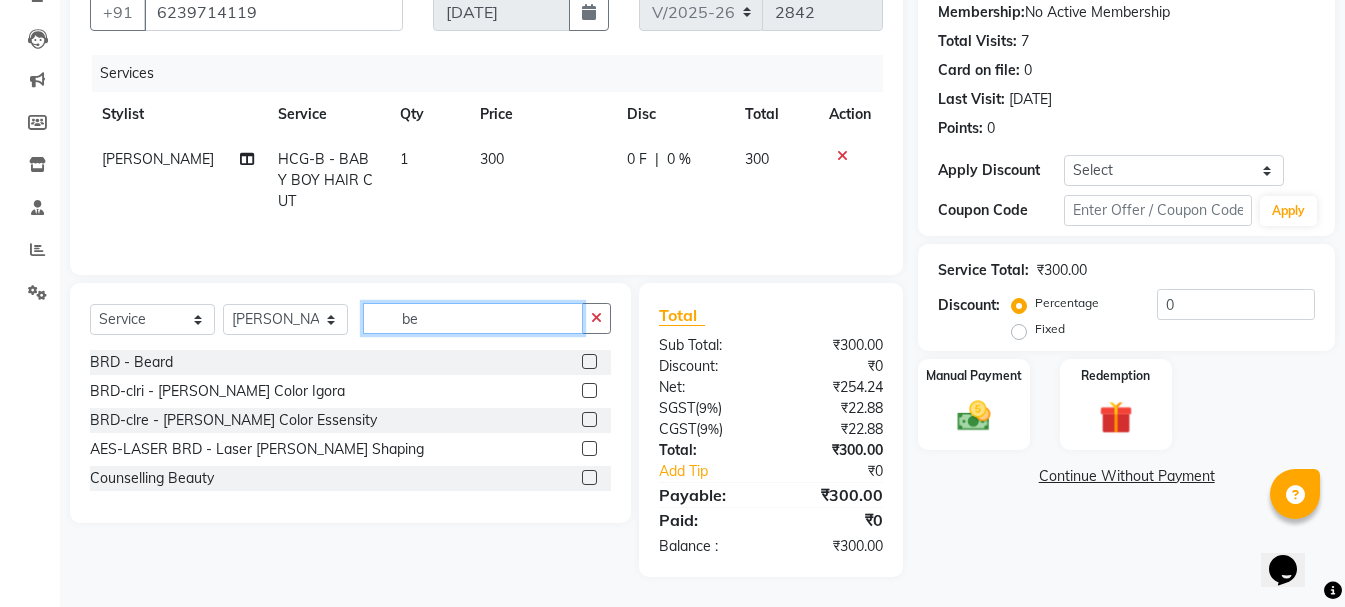 scroll, scrollTop: 193, scrollLeft: 0, axis: vertical 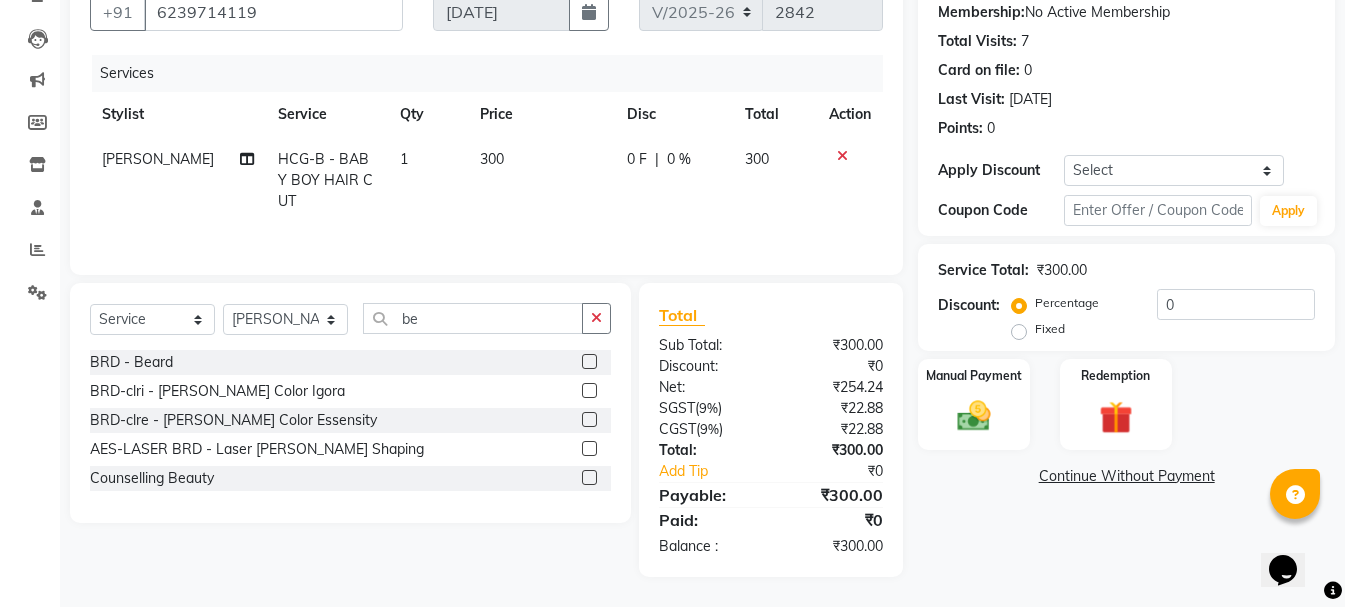 click on "BRD - Beard" 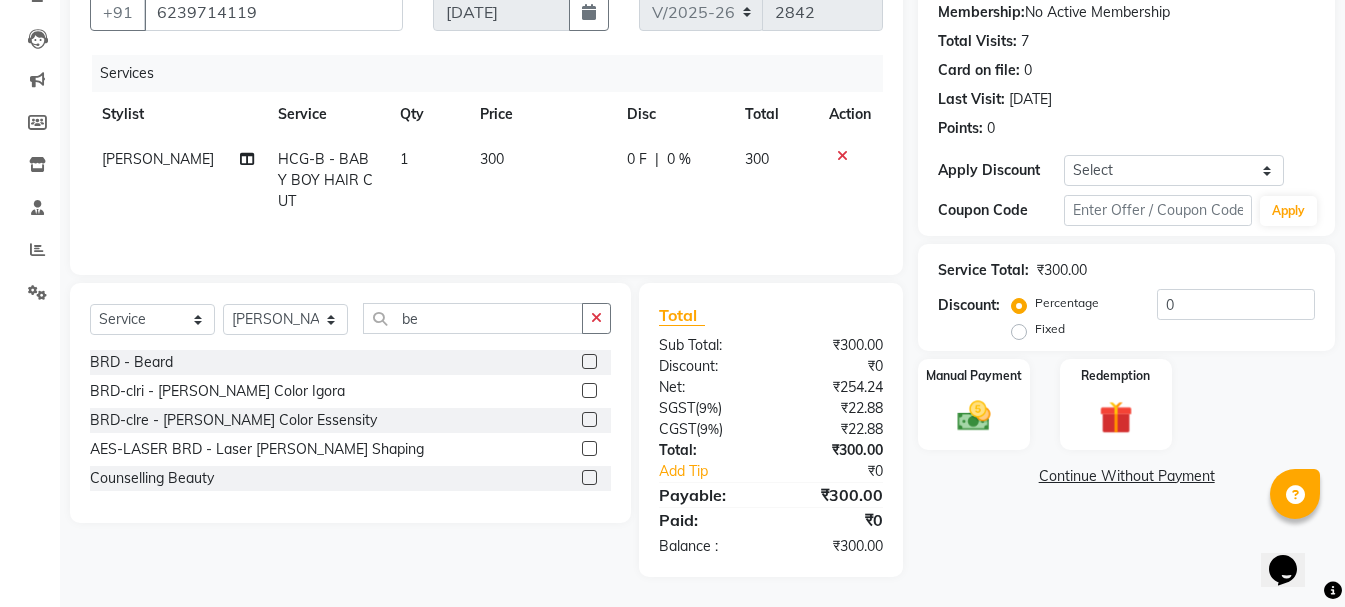 click 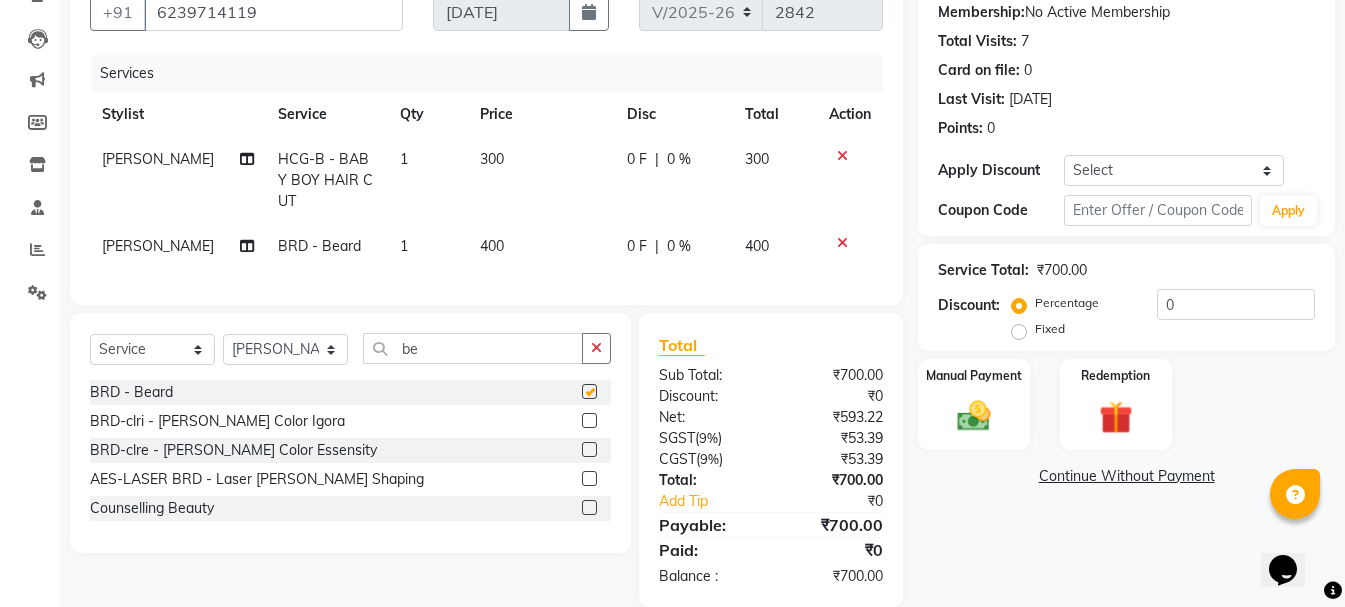 checkbox on "false" 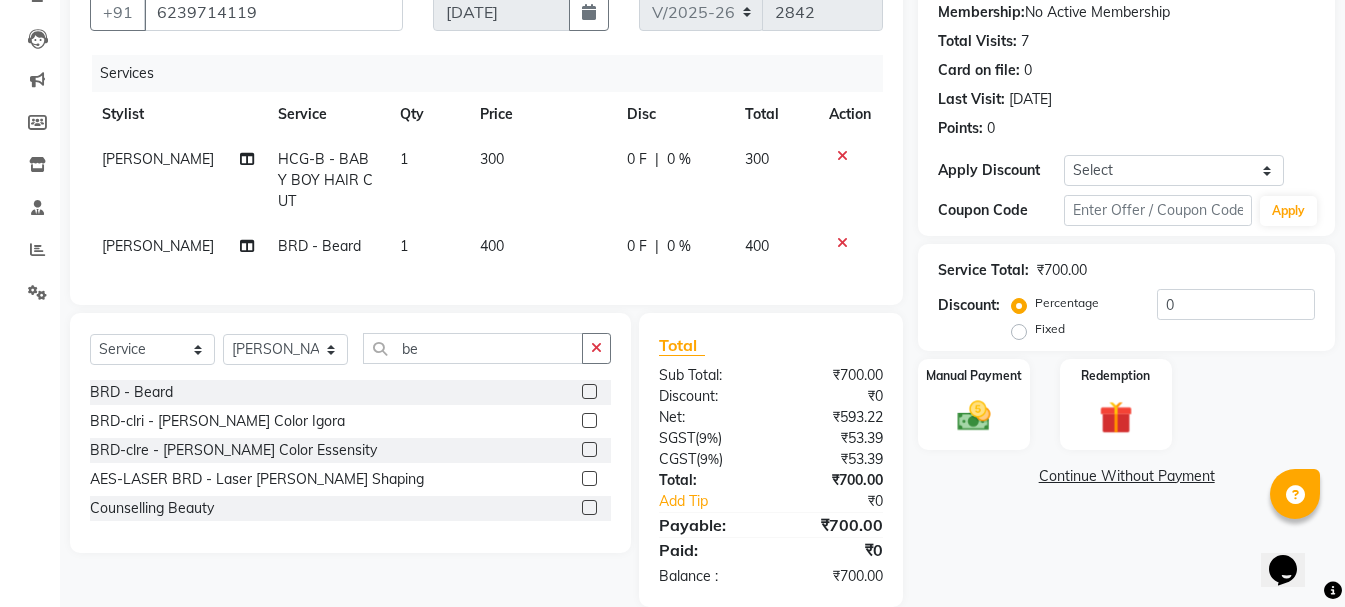 click on "Fixed" 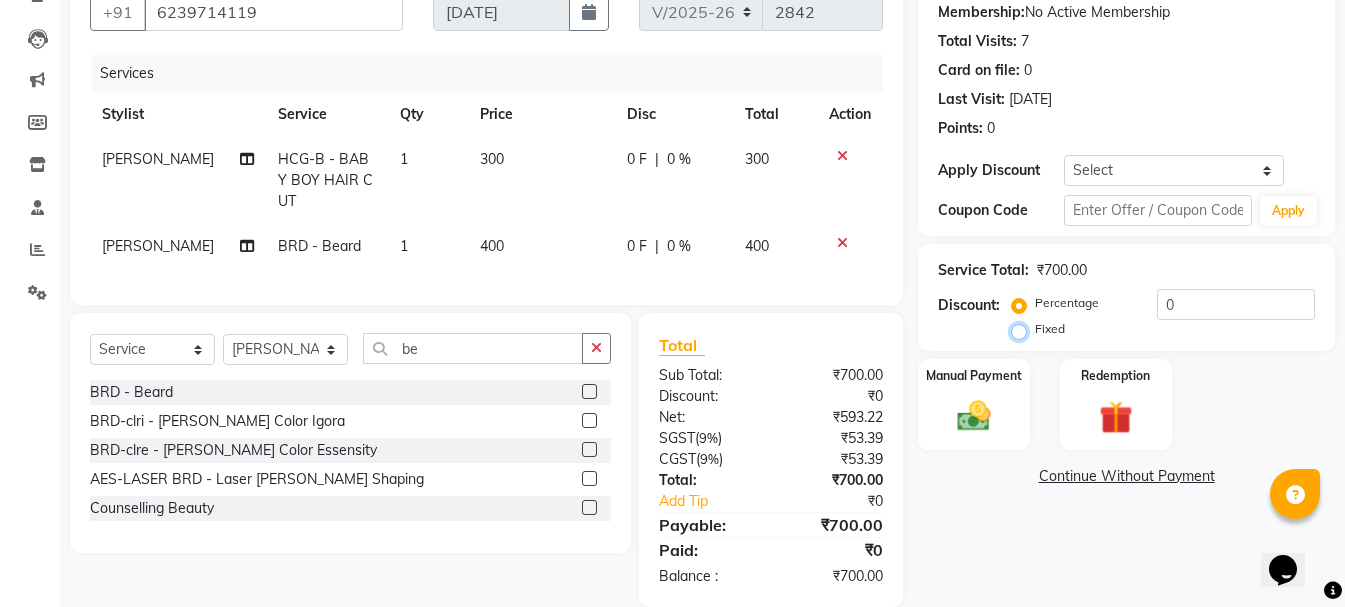 click on "Fixed" at bounding box center (1023, 329) 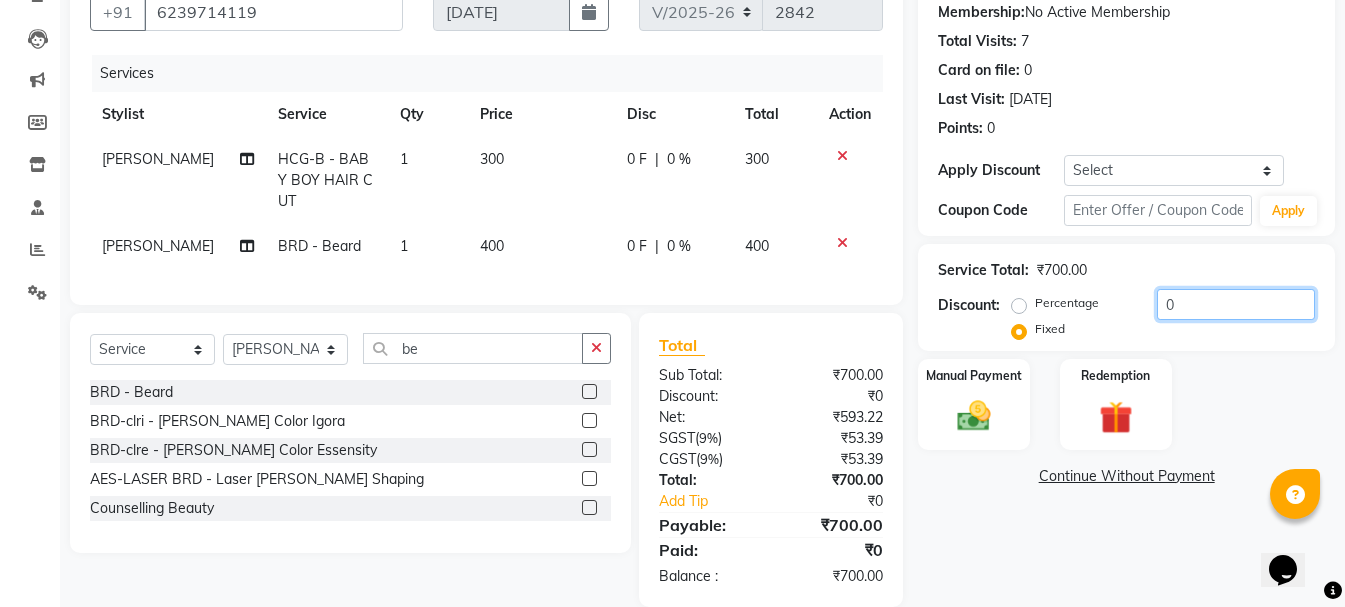 click on "0" 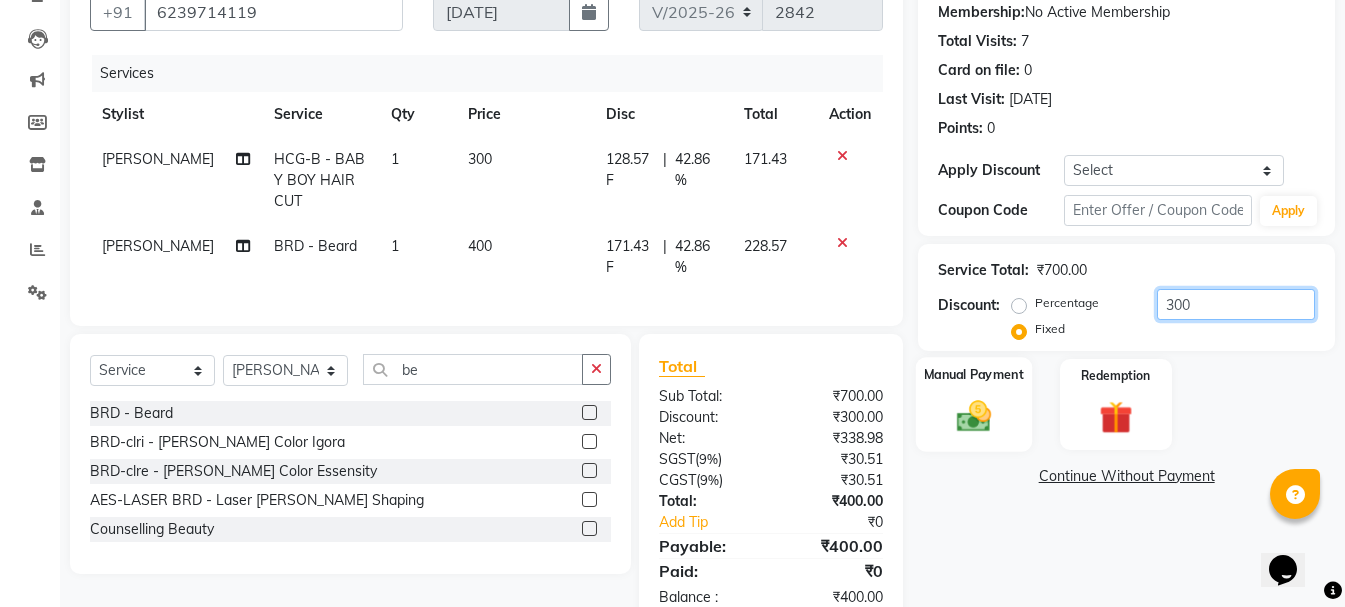 type on "300" 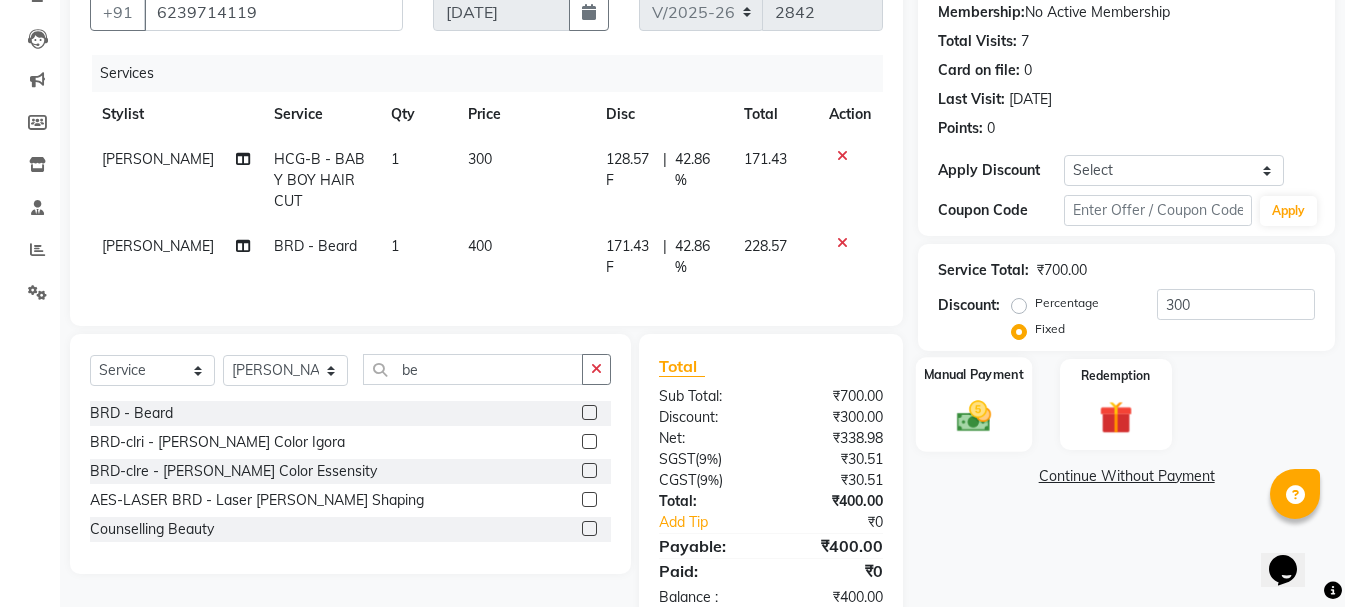 click 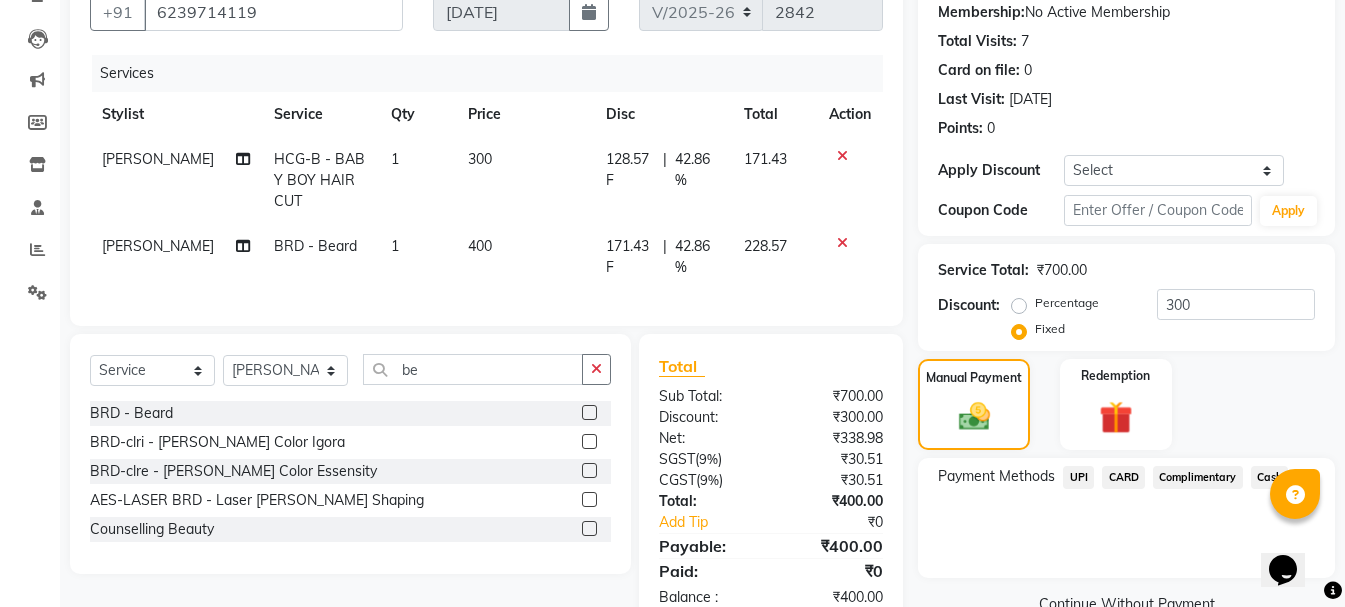 click on "Cash" 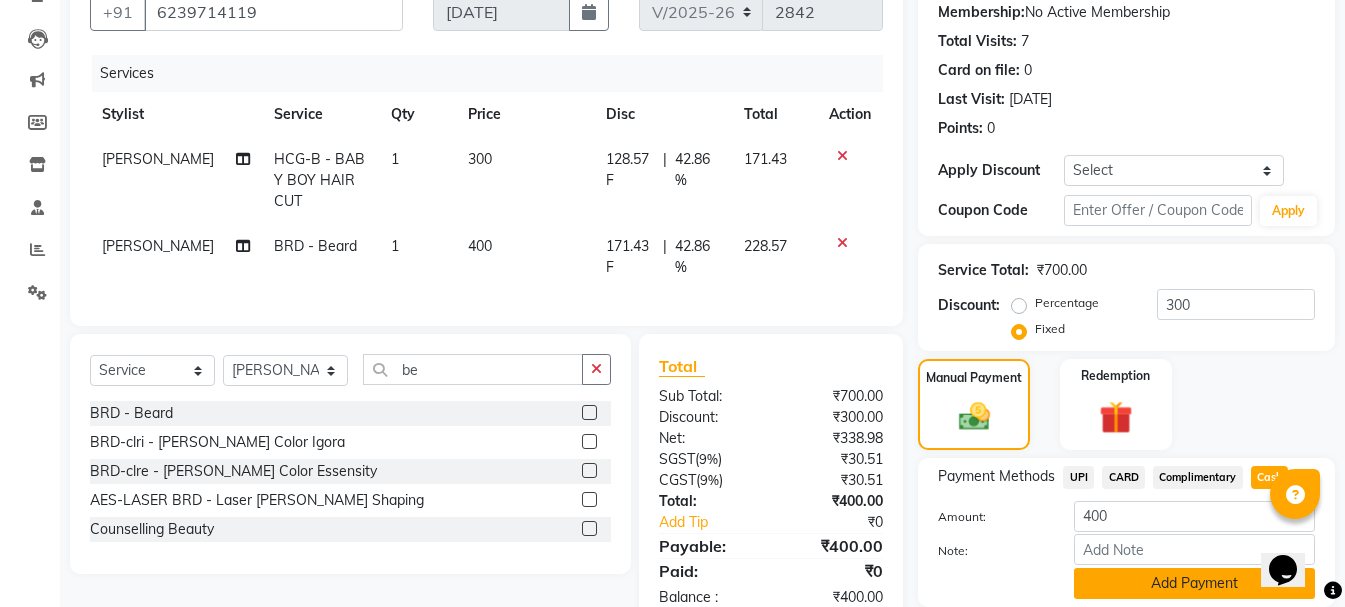 scroll, scrollTop: 264, scrollLeft: 0, axis: vertical 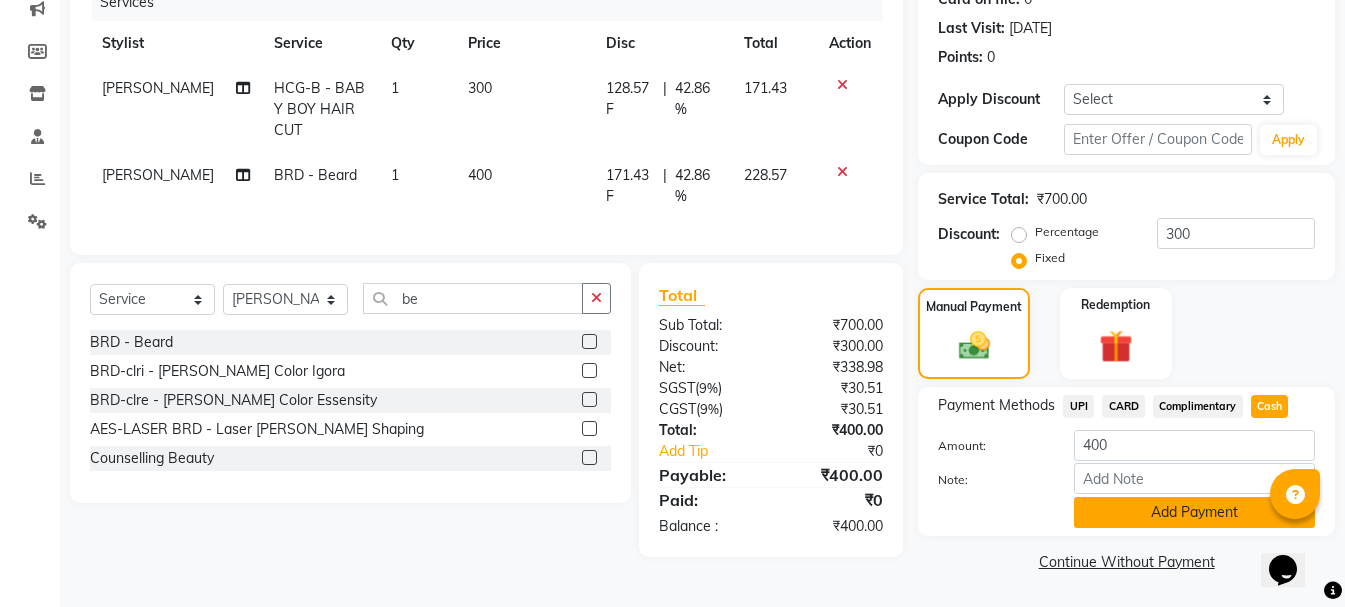 click on "Add Payment" 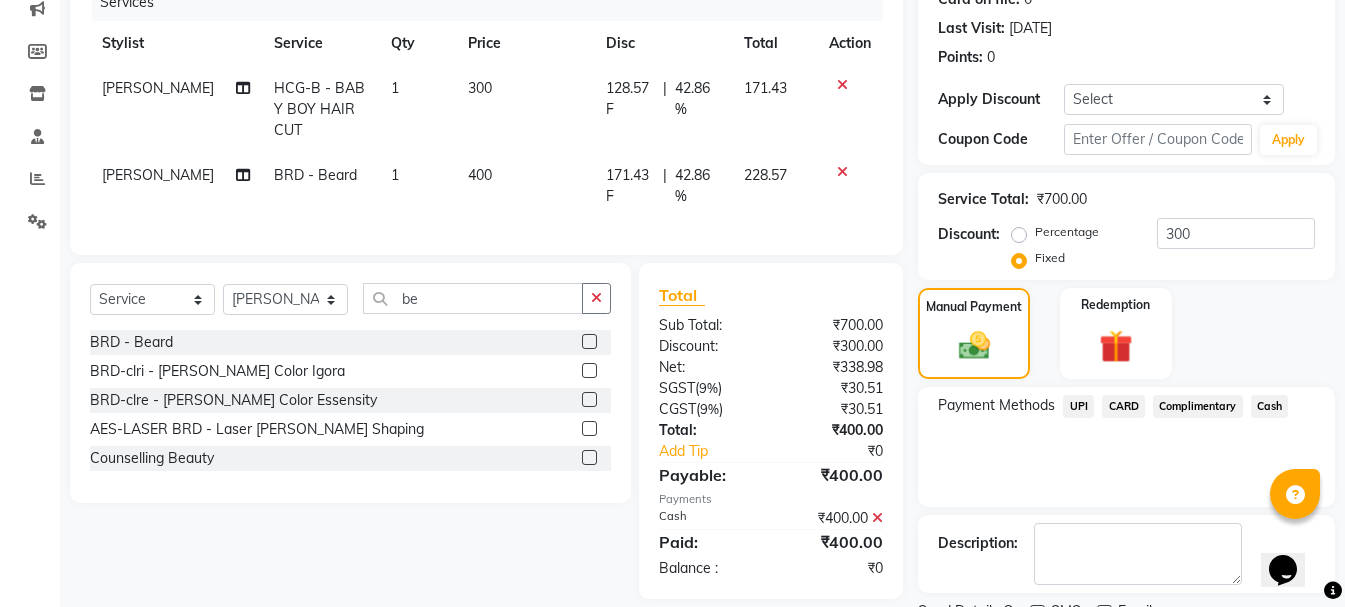 click on "Name: [PERSON_NAME]  Membership:  No Active Membership  Total Visits:  7 Card on file:  0 Last Visit:   [DATE] Points:   0  Apply Discount Select Coupon → Wrong Job Card  Coupon → Complimentary  Coupon → Correction  Coupon → First Wash  Coupon → Free Of Cost  Coupon → Staff Service Coupon → Service Not Done Coupon → Already Paid Coupon → Double Job Card  Coupon Code Apply Service Total:  ₹700.00  Discount:  Percentage   Fixed  300 Manual Payment Redemption Payment Methods  UPI   CARD   Complimentary   Cash  Description:                  Send Details On SMS Email  Checkout" 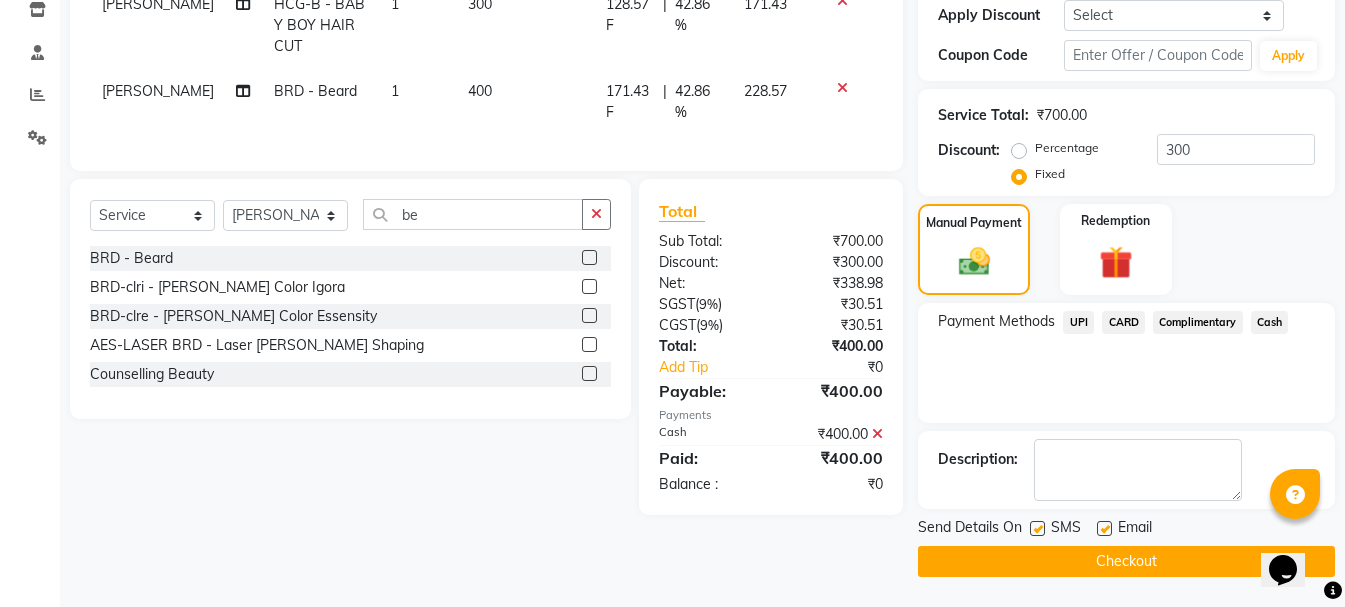 click on "Checkout" 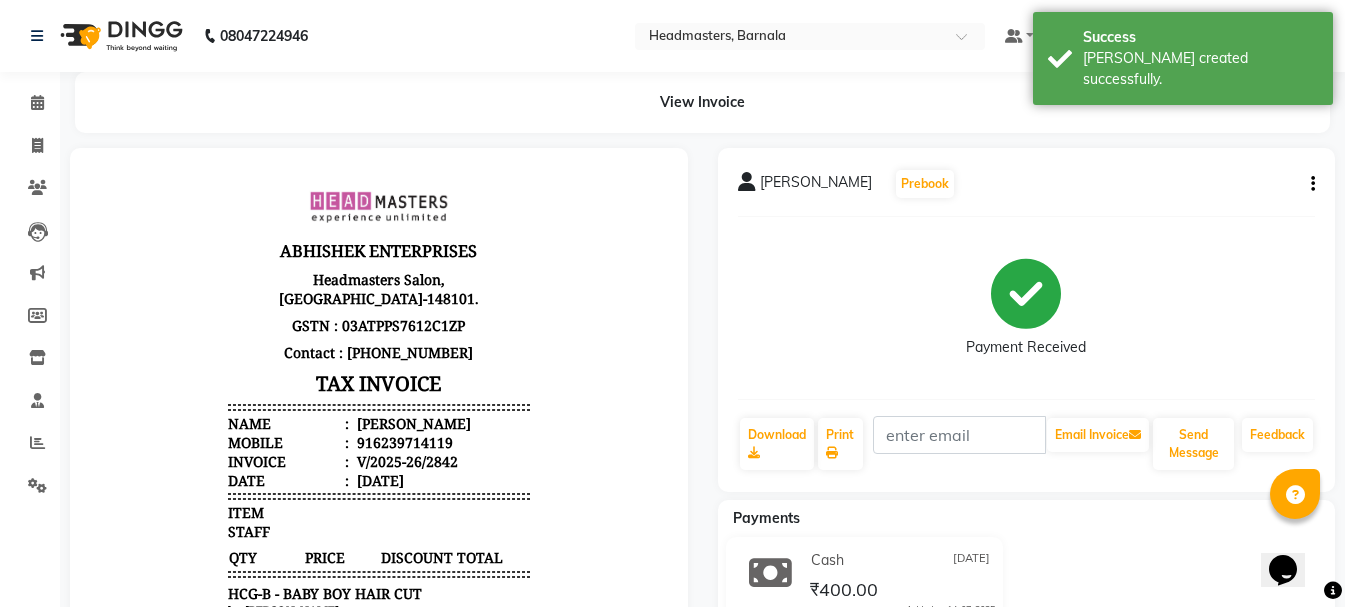 scroll, scrollTop: 0, scrollLeft: 0, axis: both 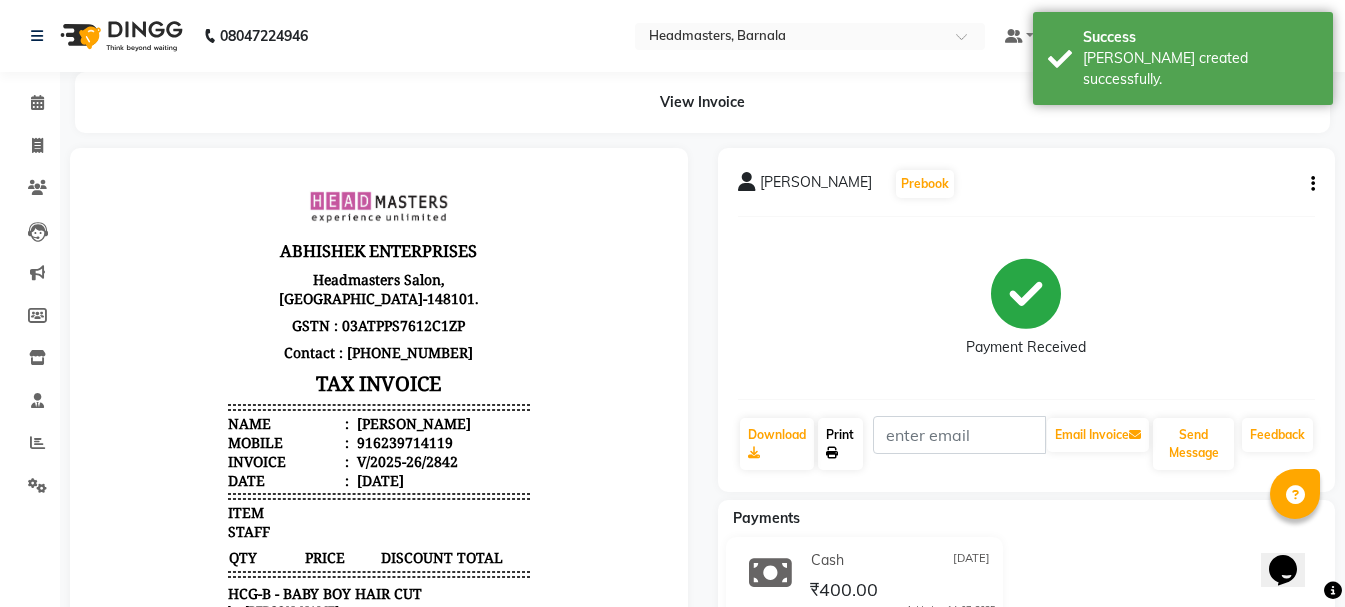 click on "Print" 